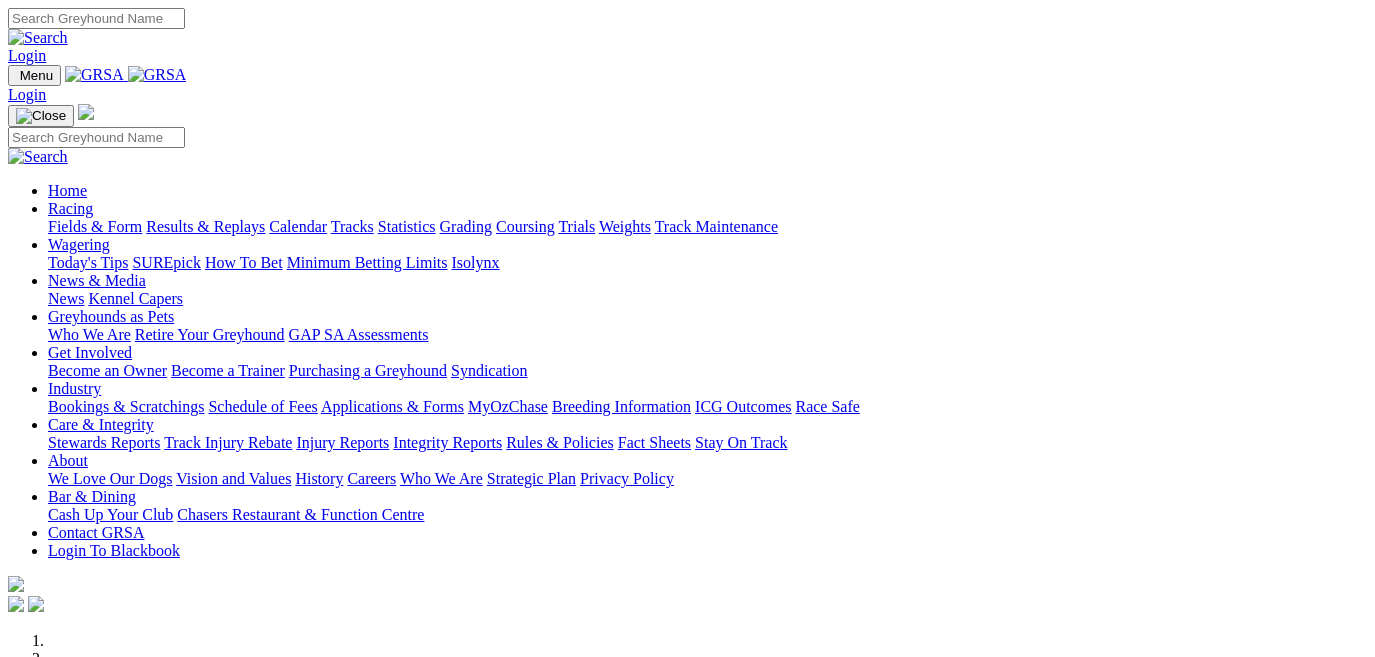 scroll, scrollTop: 0, scrollLeft: 0, axis: both 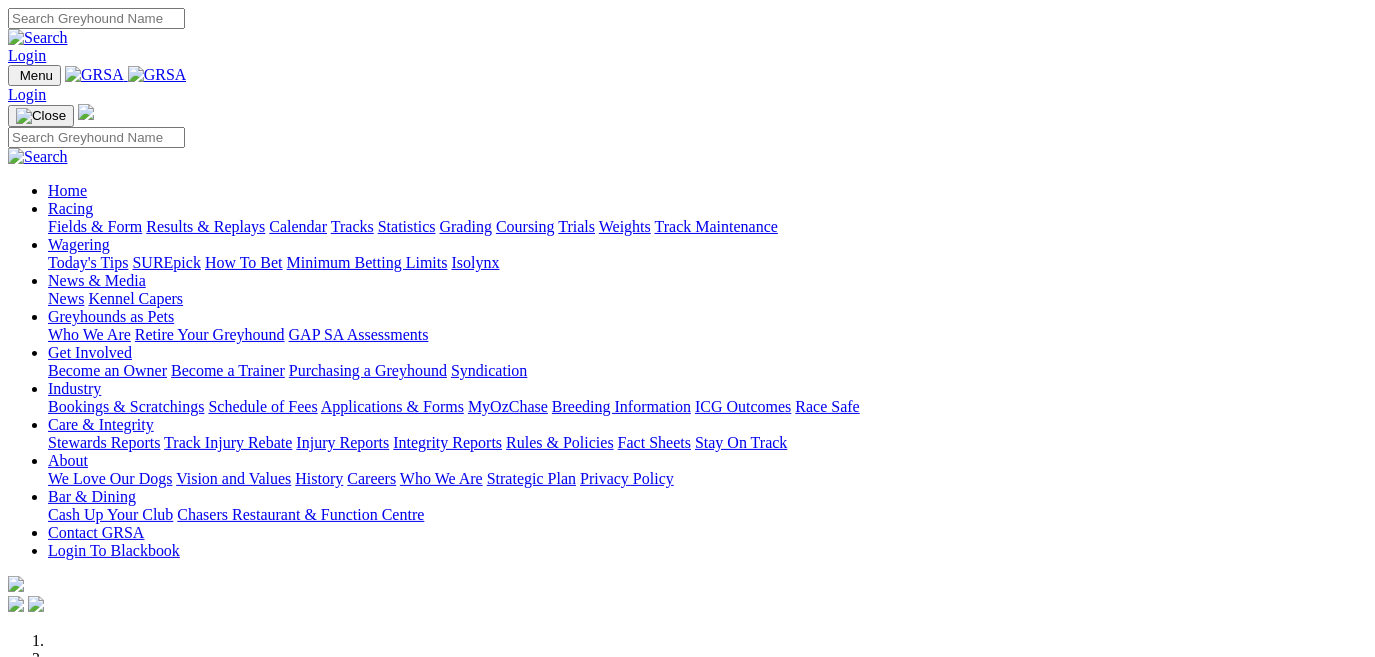 click on "Results & Replays" at bounding box center [205, 226] 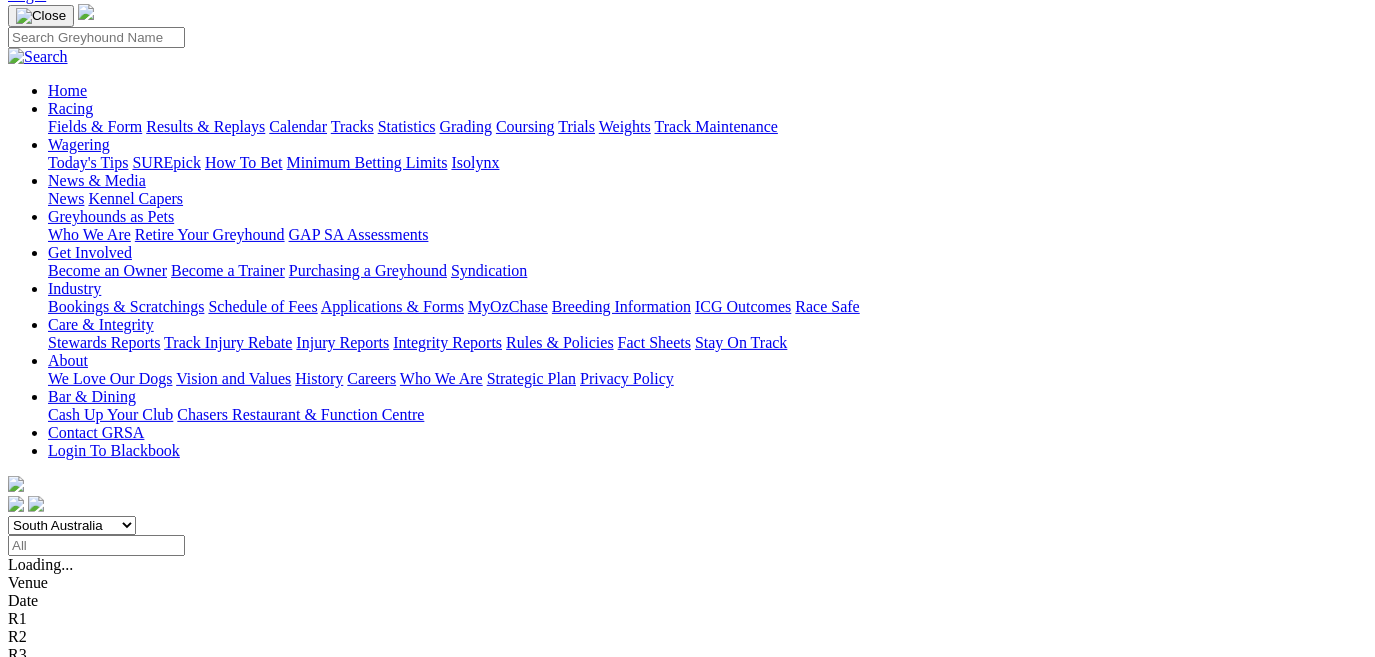scroll, scrollTop: 181, scrollLeft: 0, axis: vertical 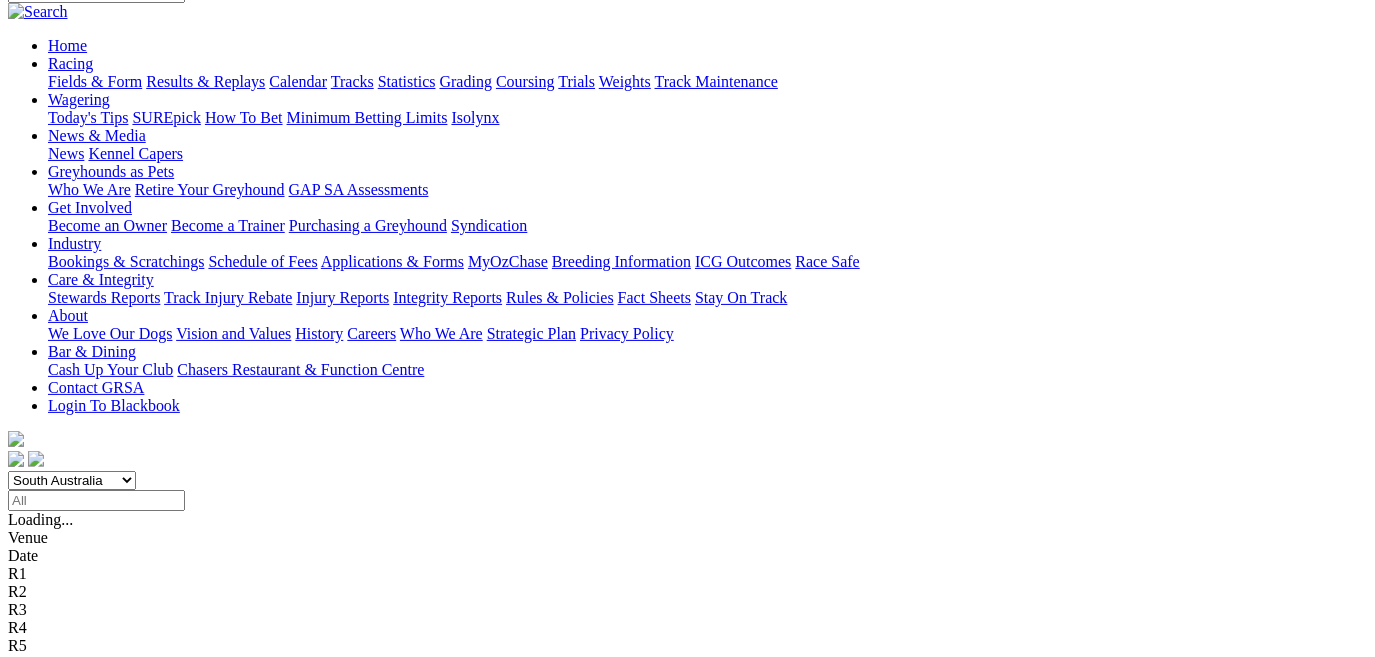 click on "5 8 1 2" at bounding box center (30, 863) 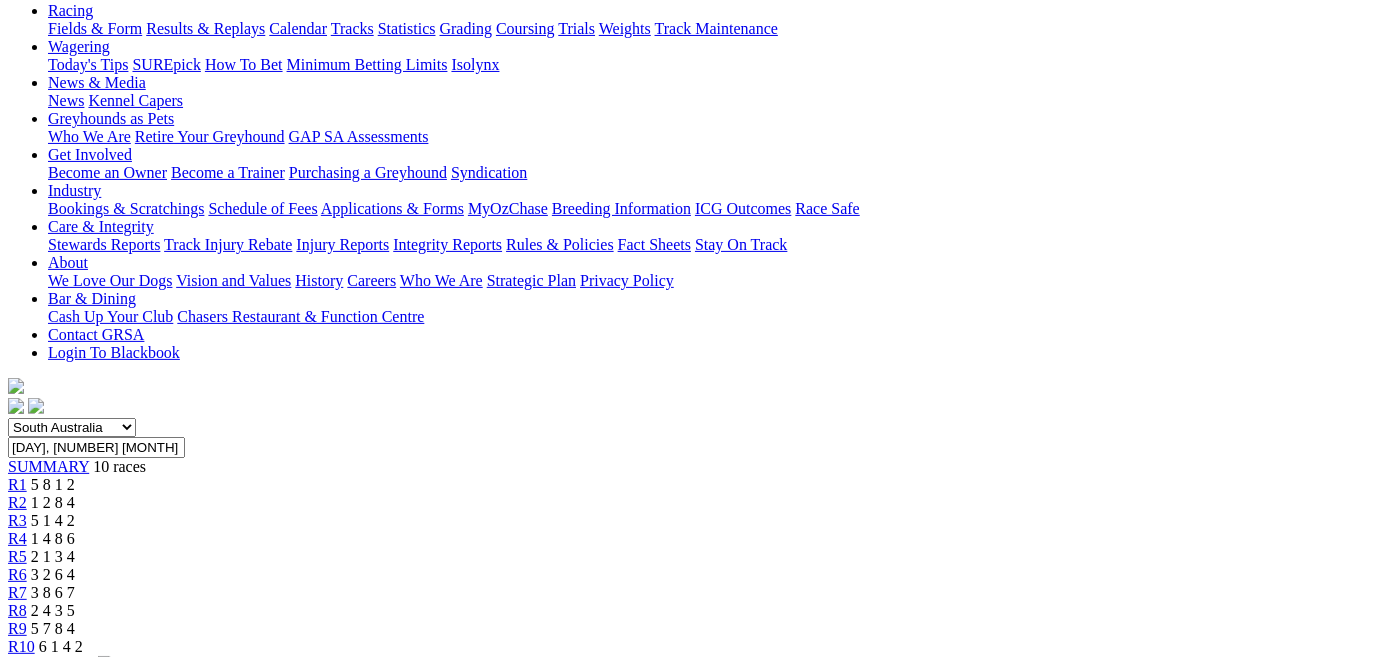 scroll, scrollTop: 181, scrollLeft: 0, axis: vertical 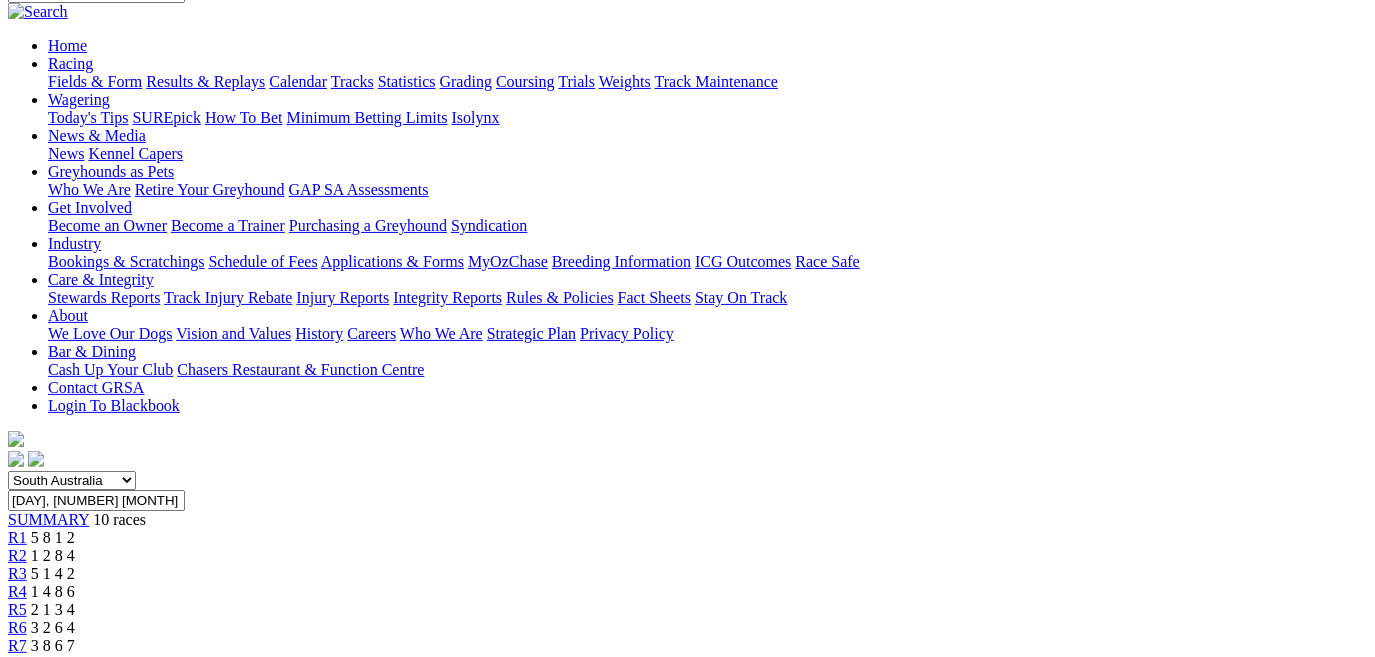 click on "R2" at bounding box center [17, 555] 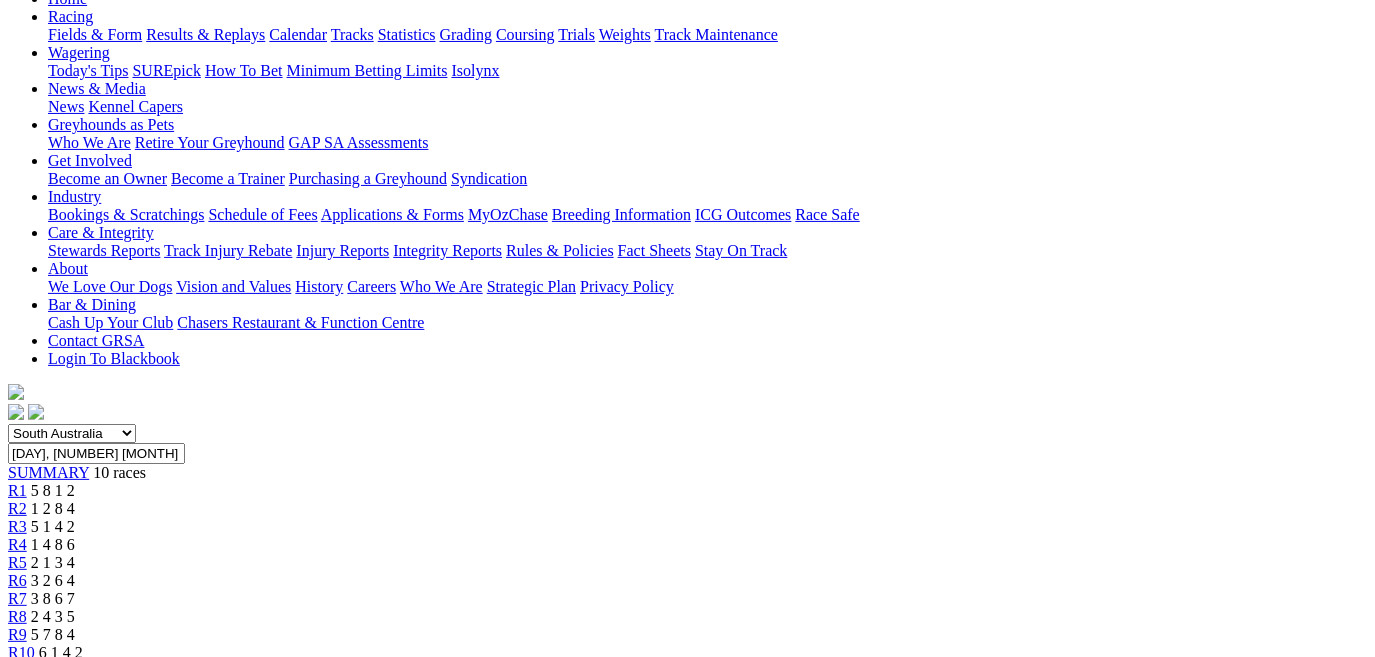 scroll, scrollTop: 272, scrollLeft: 0, axis: vertical 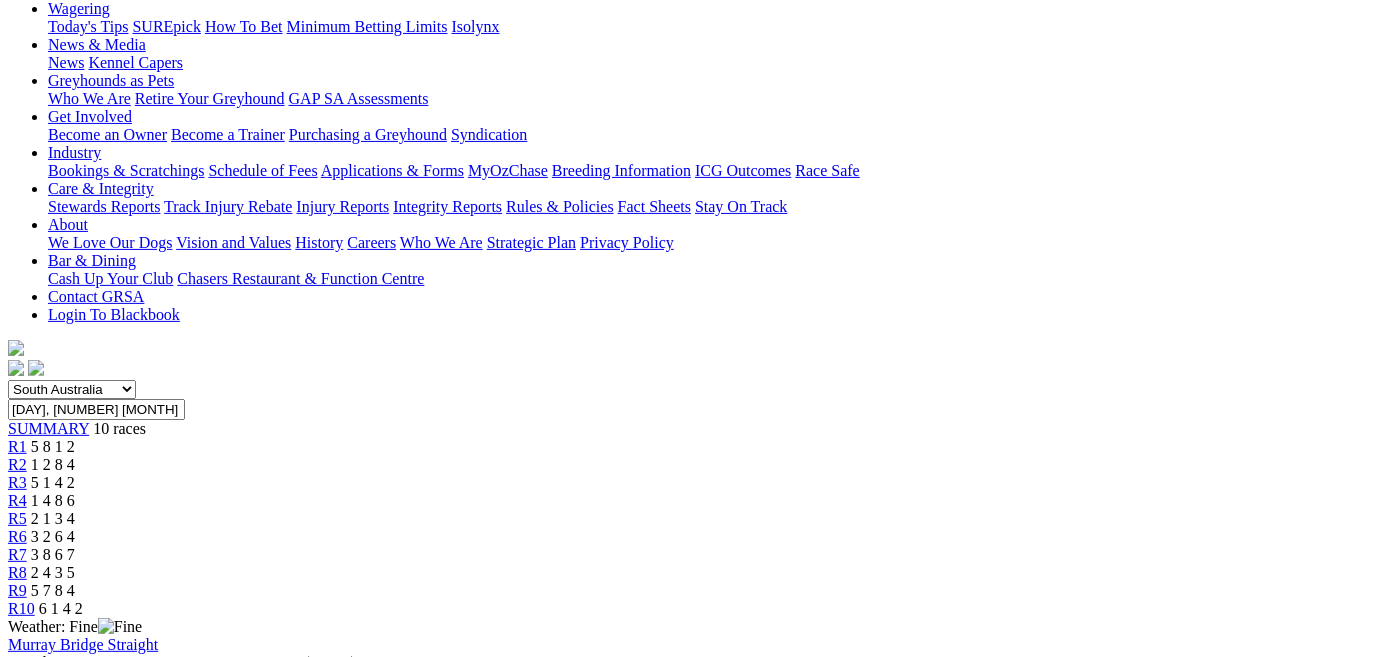 click on "R3" at bounding box center (17, 482) 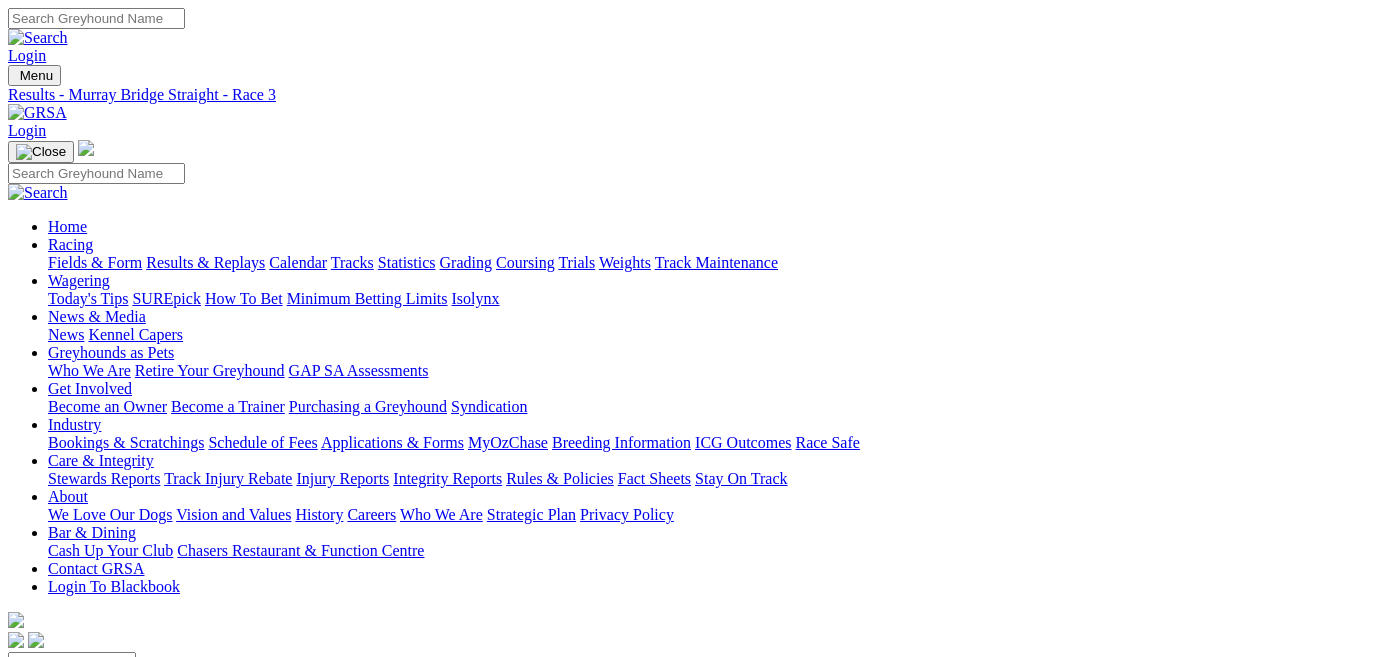scroll, scrollTop: 0, scrollLeft: 0, axis: both 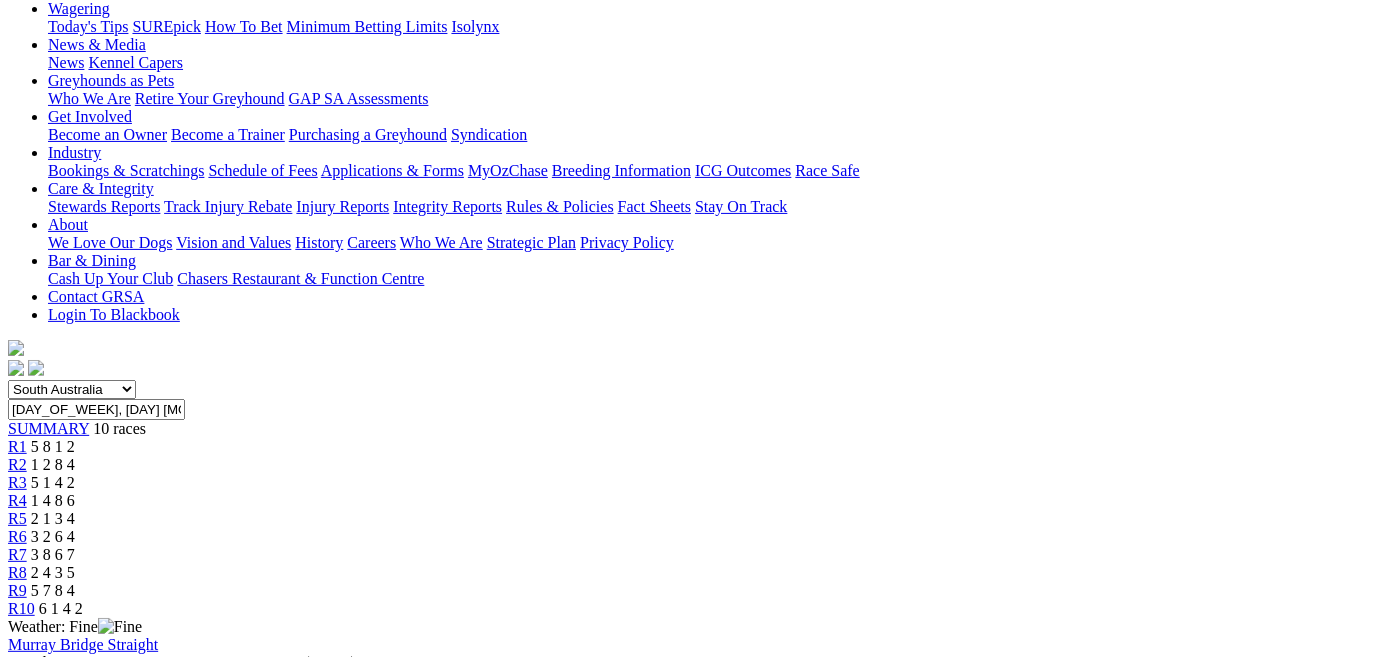 click on "R4" at bounding box center (17, 500) 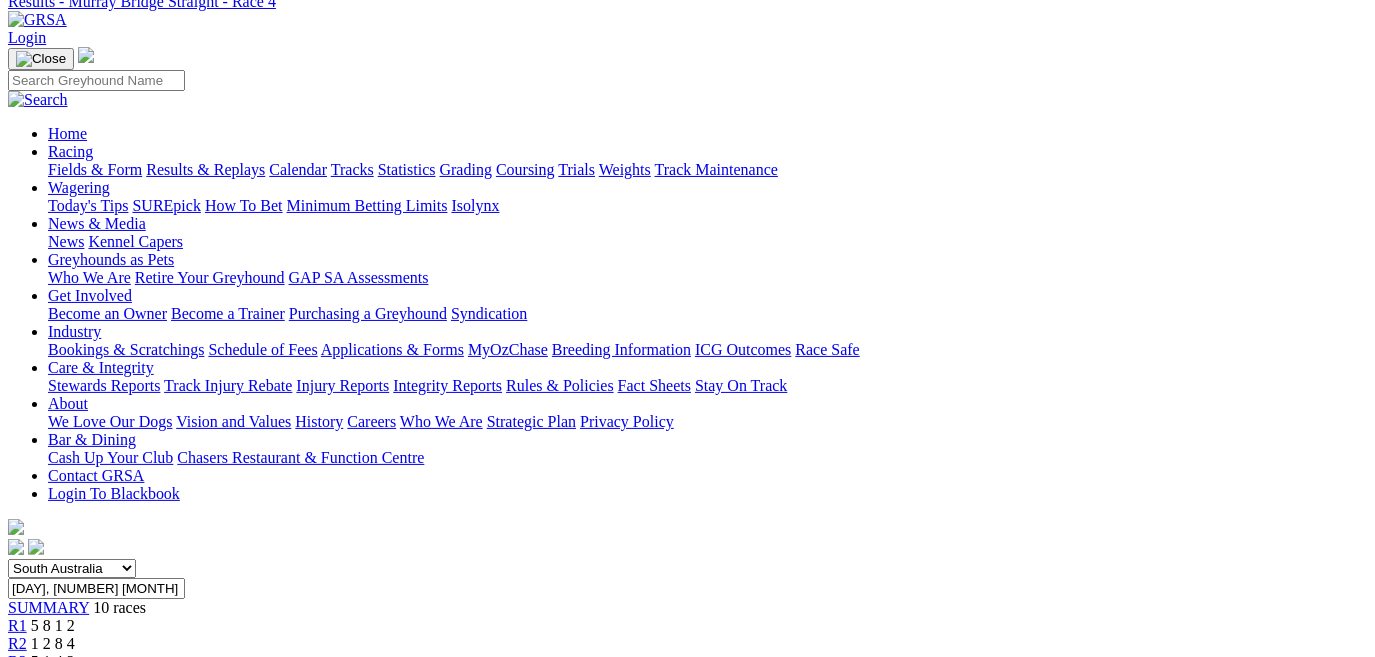scroll, scrollTop: 90, scrollLeft: 0, axis: vertical 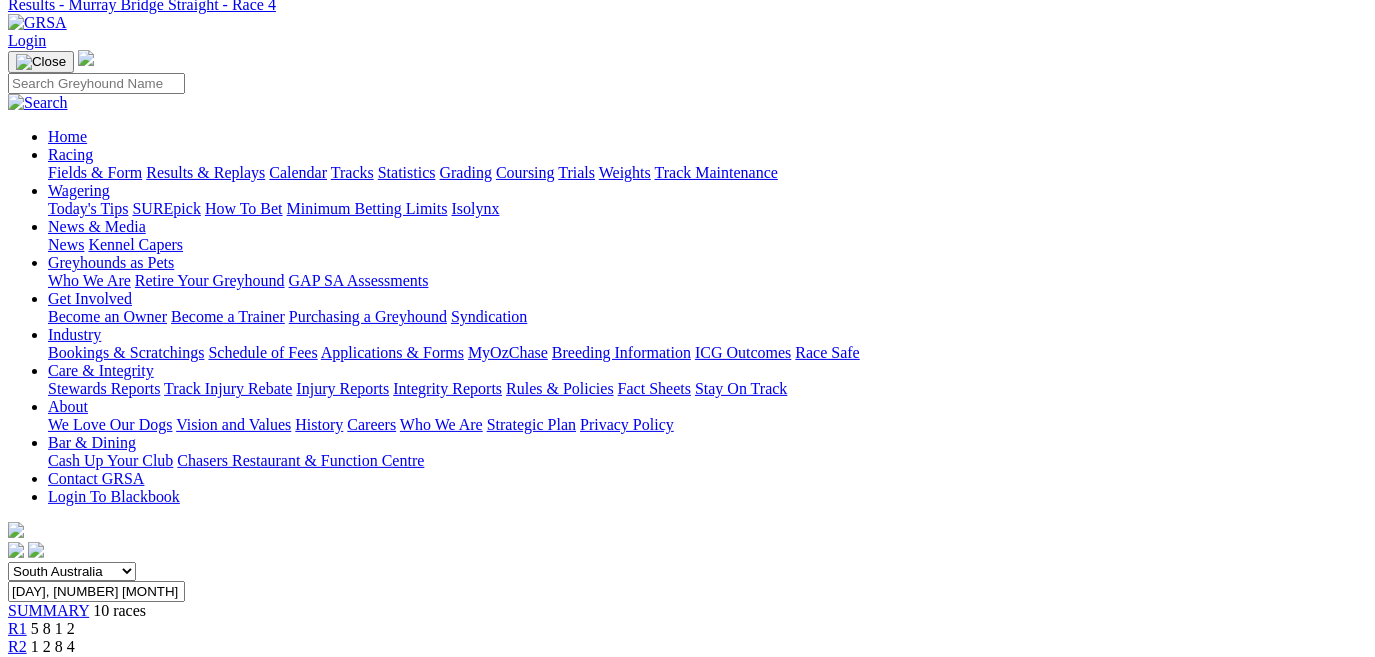 click on "R5" at bounding box center [17, 700] 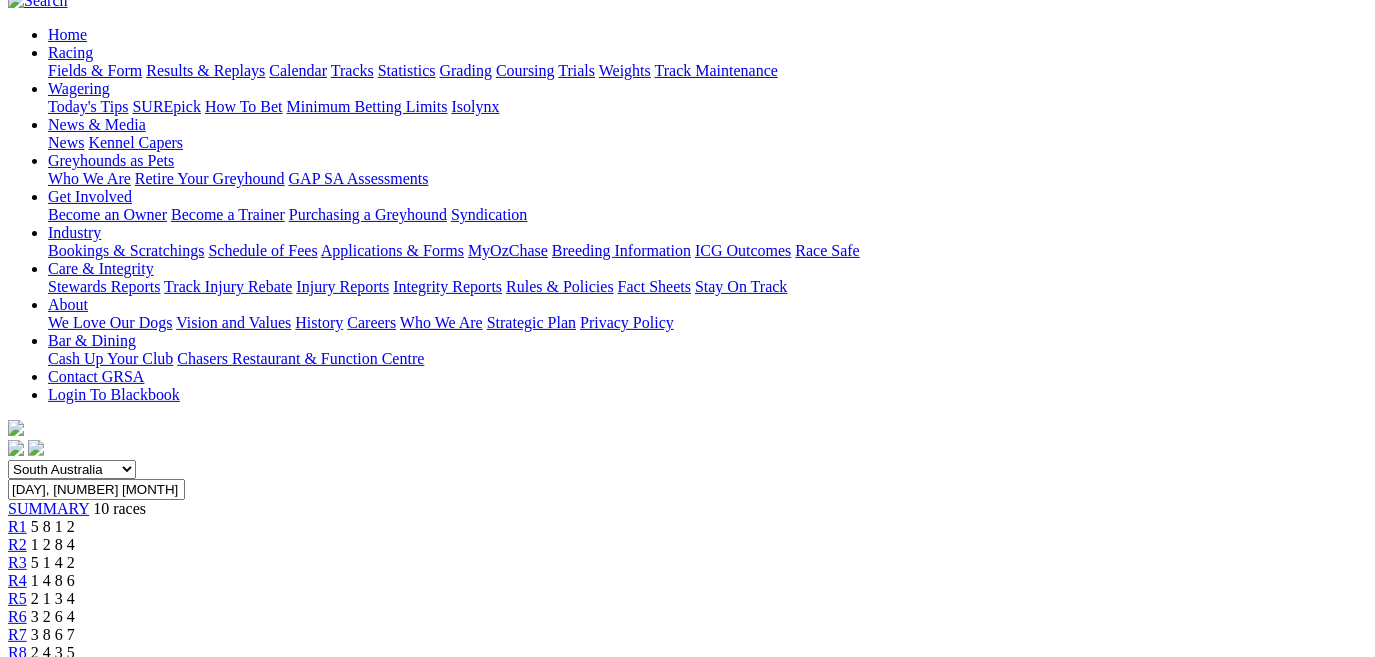 scroll, scrollTop: 181, scrollLeft: 0, axis: vertical 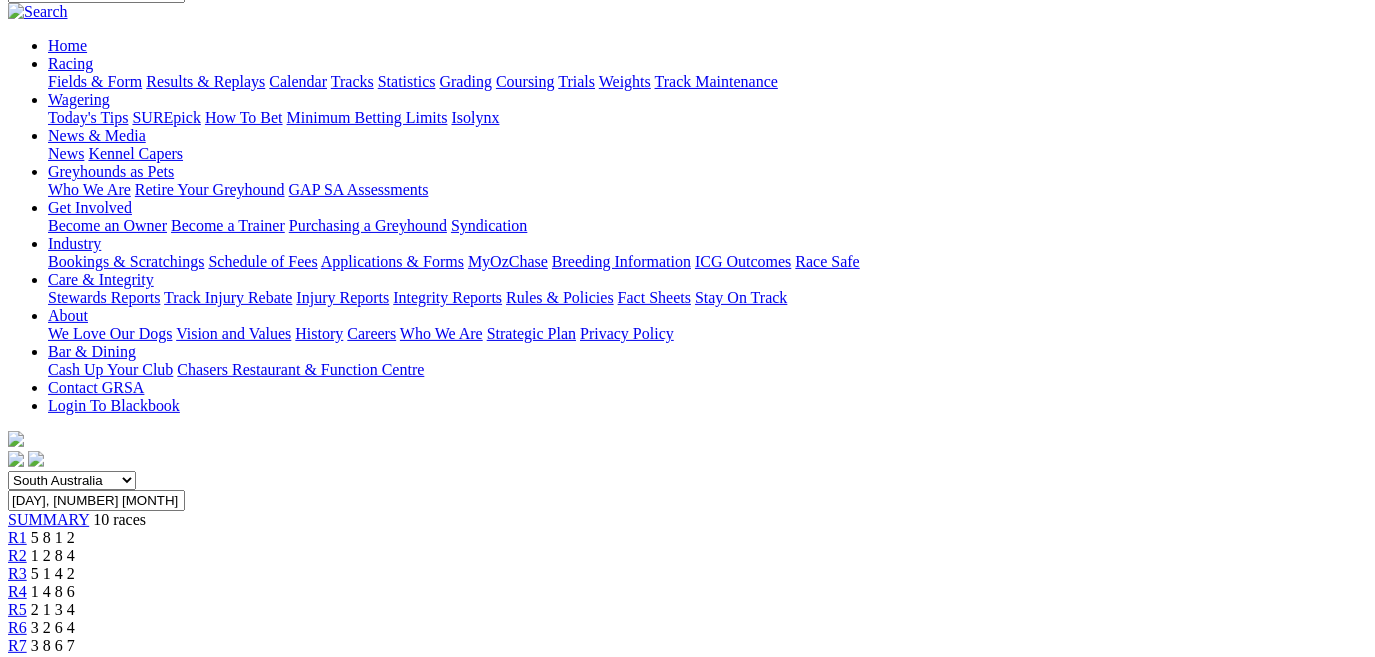 click on "R4" at bounding box center (17, 591) 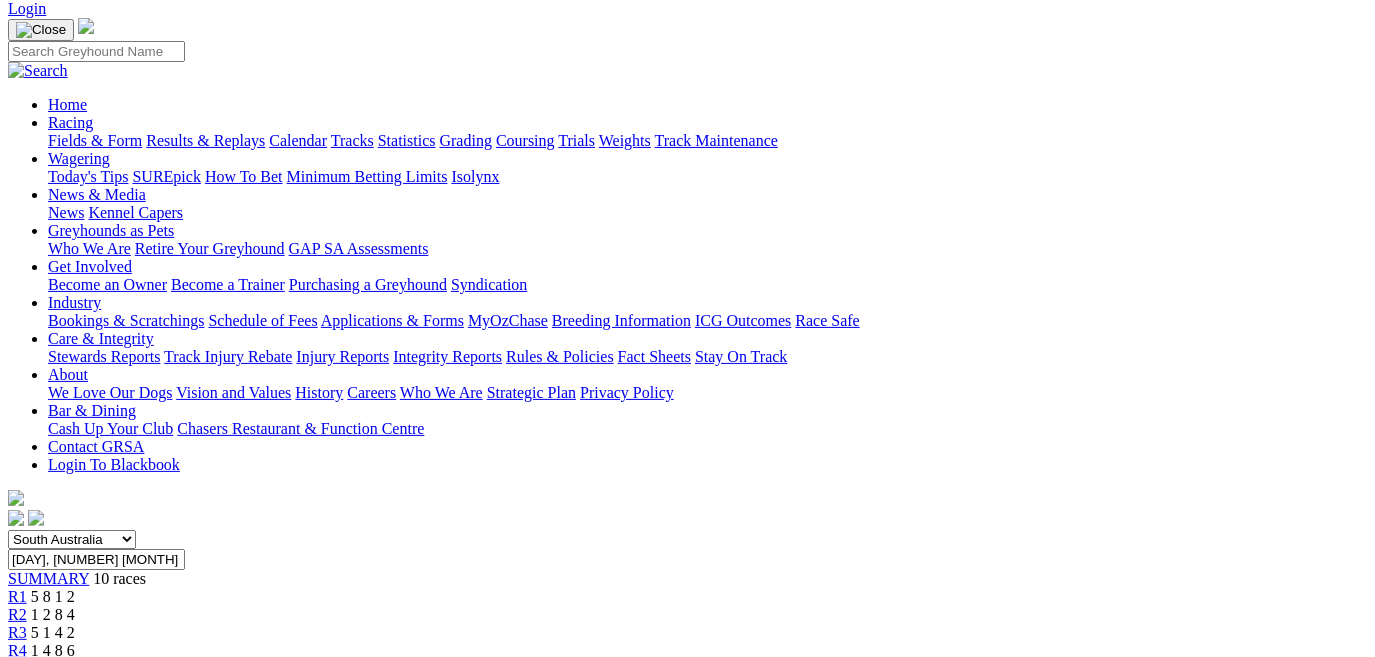 scroll, scrollTop: 90, scrollLeft: 0, axis: vertical 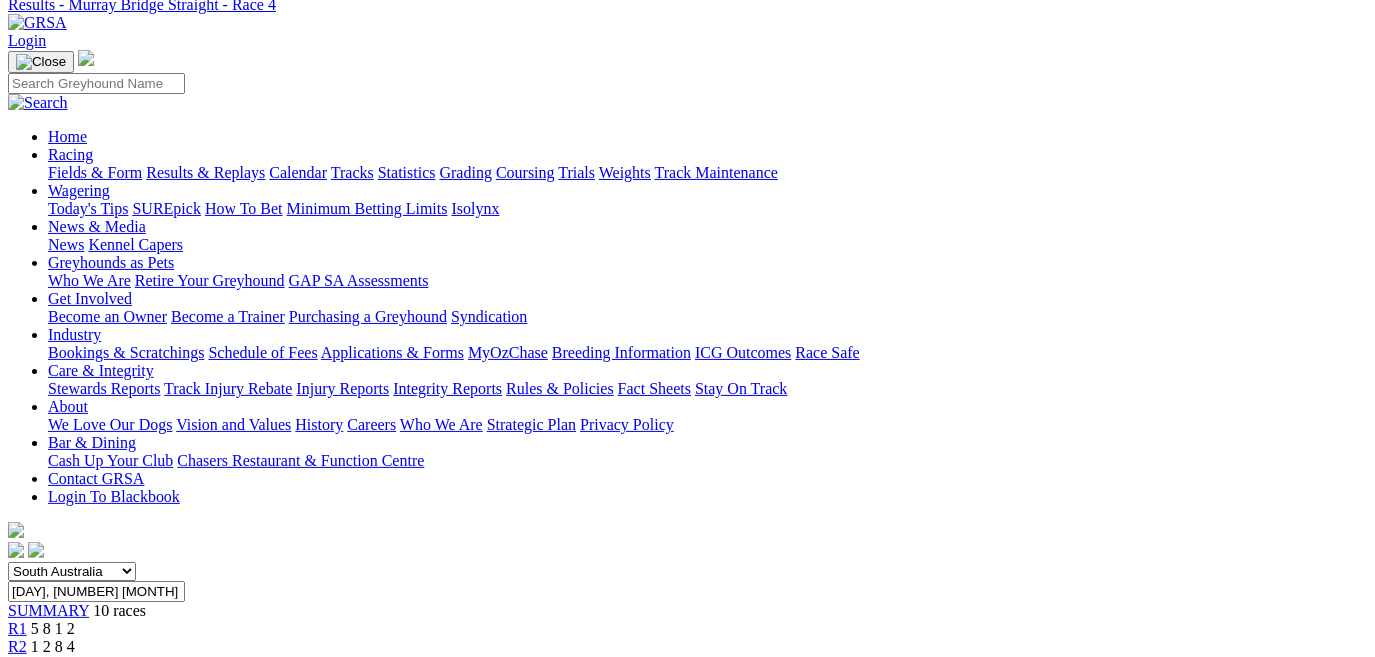 click on "R5" at bounding box center (17, 700) 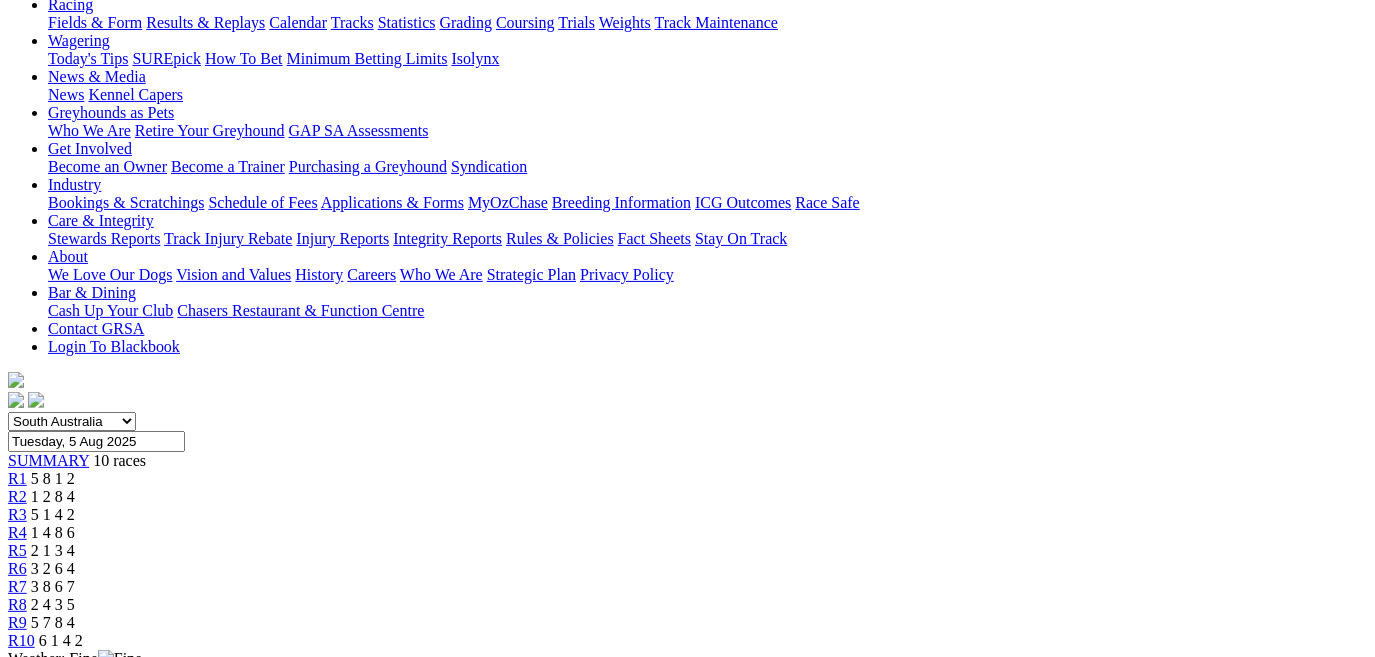 scroll, scrollTop: 272, scrollLeft: 0, axis: vertical 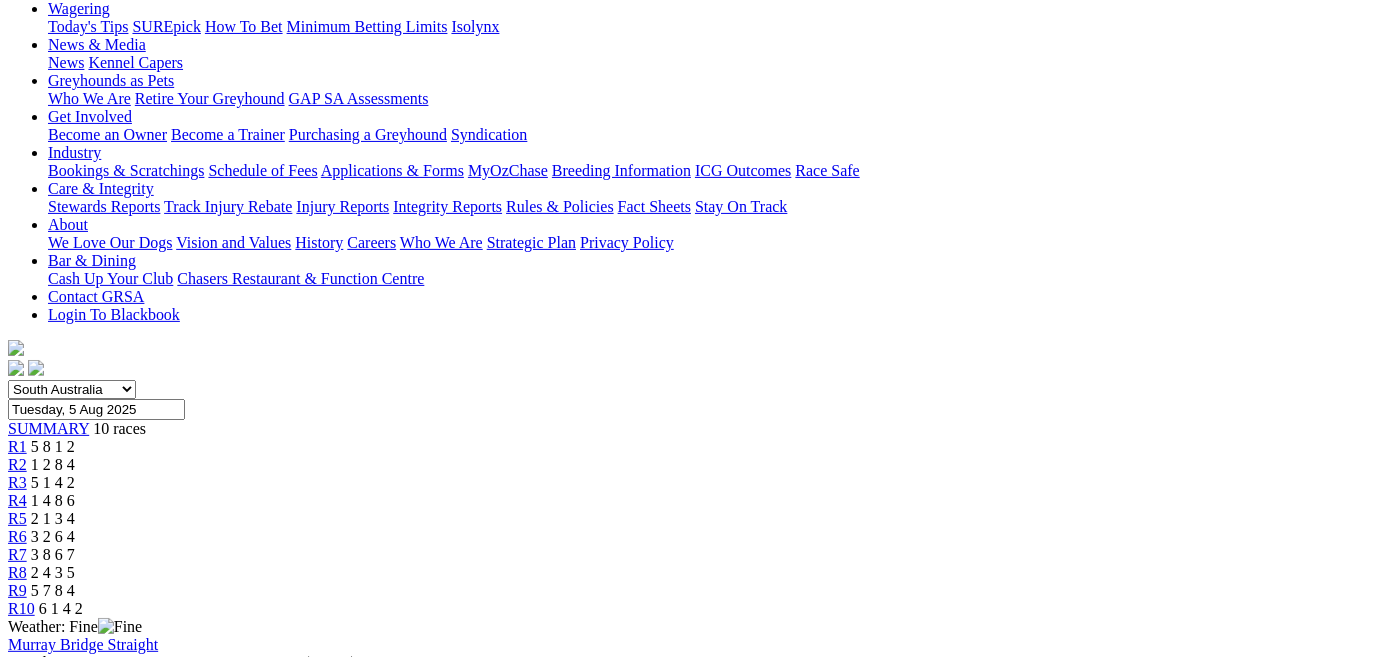 click on "R6" at bounding box center [17, 536] 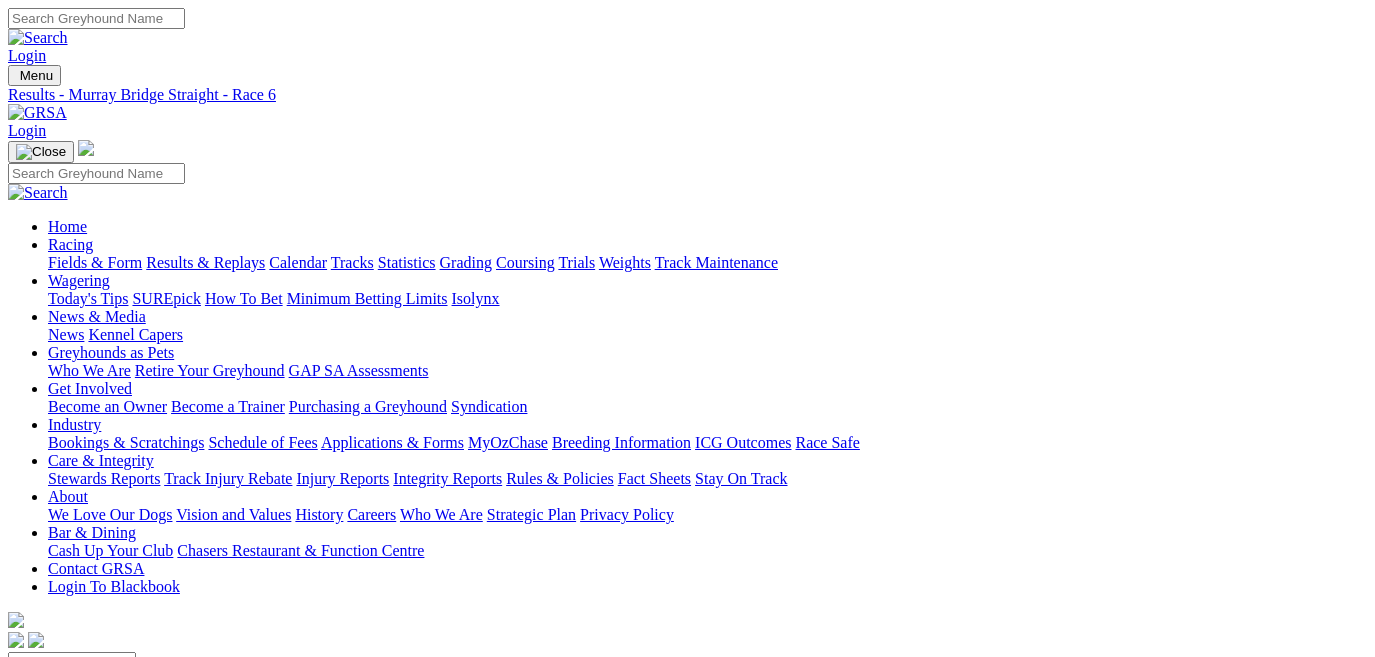 scroll, scrollTop: 0, scrollLeft: 0, axis: both 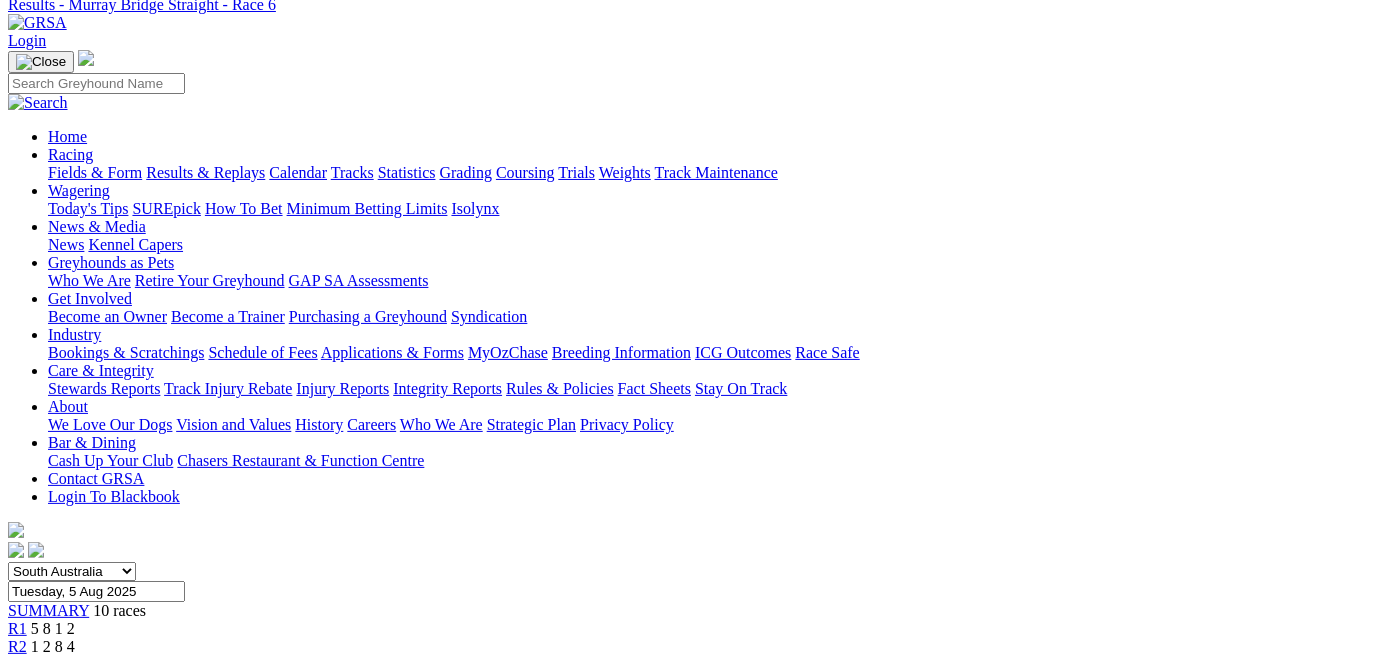 click on "3 8 6 7" at bounding box center [53, 736] 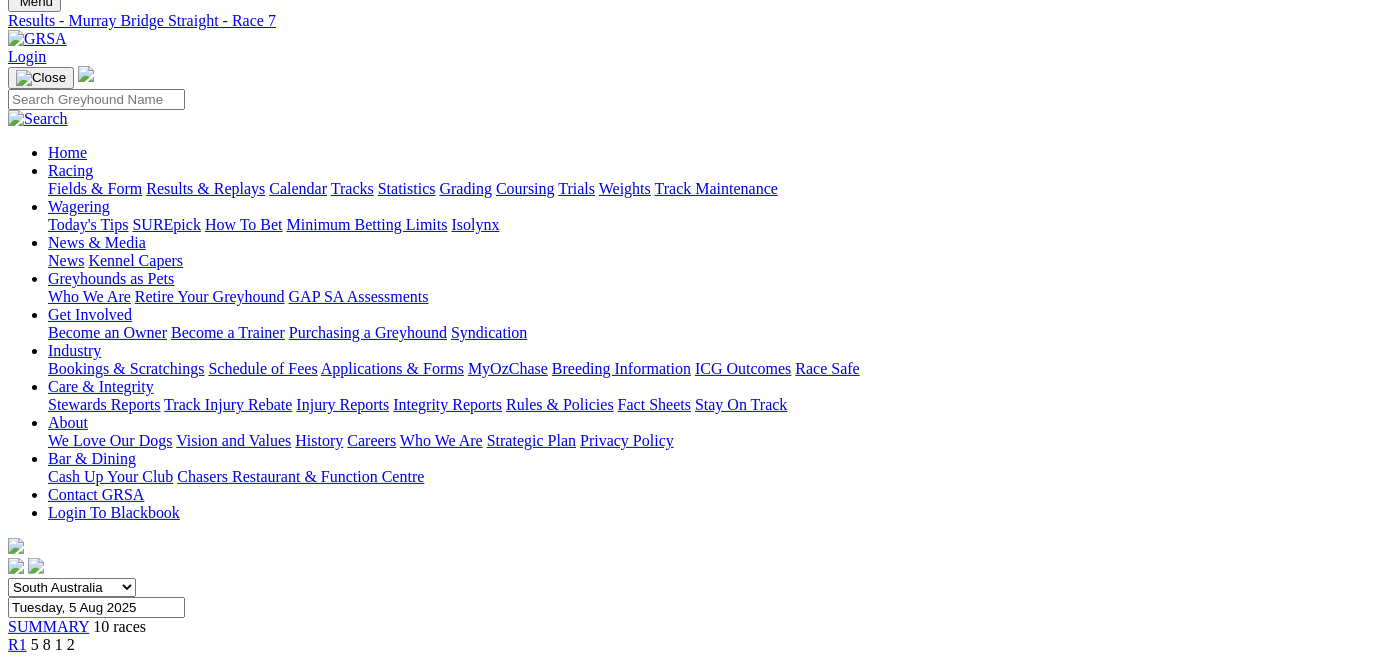 scroll, scrollTop: 272, scrollLeft: 0, axis: vertical 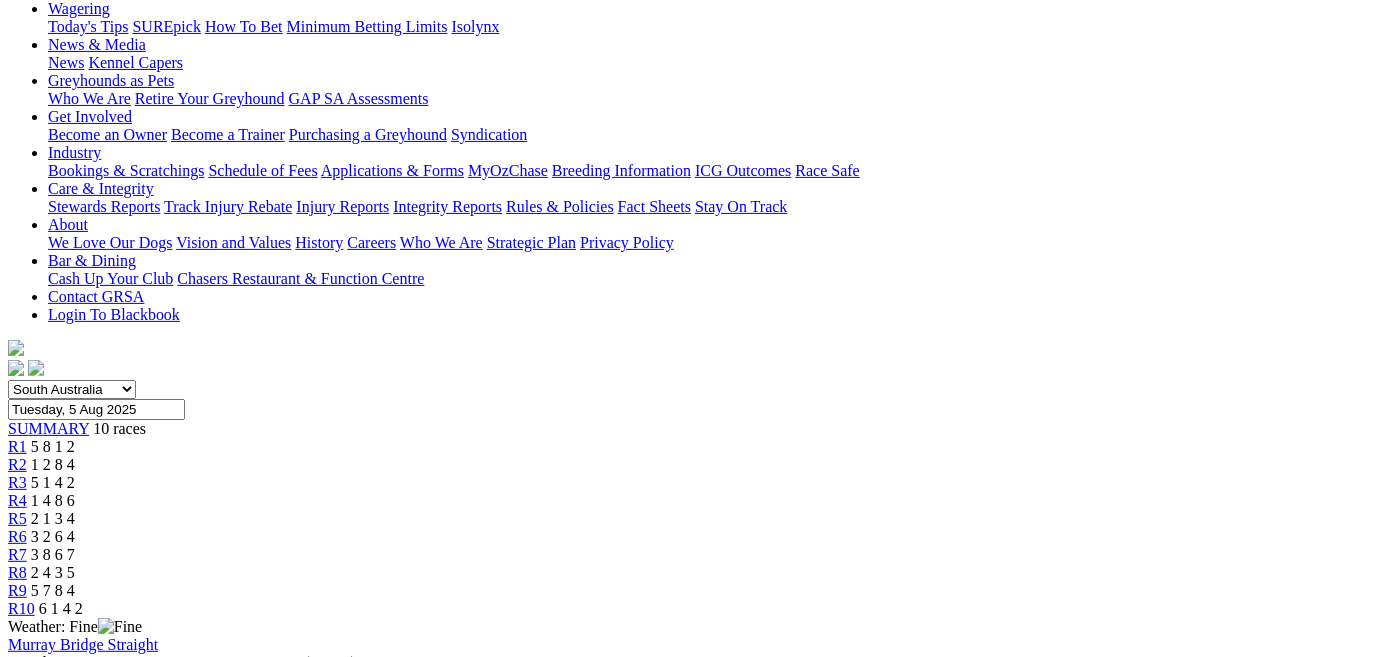 click on "R8" at bounding box center [17, 572] 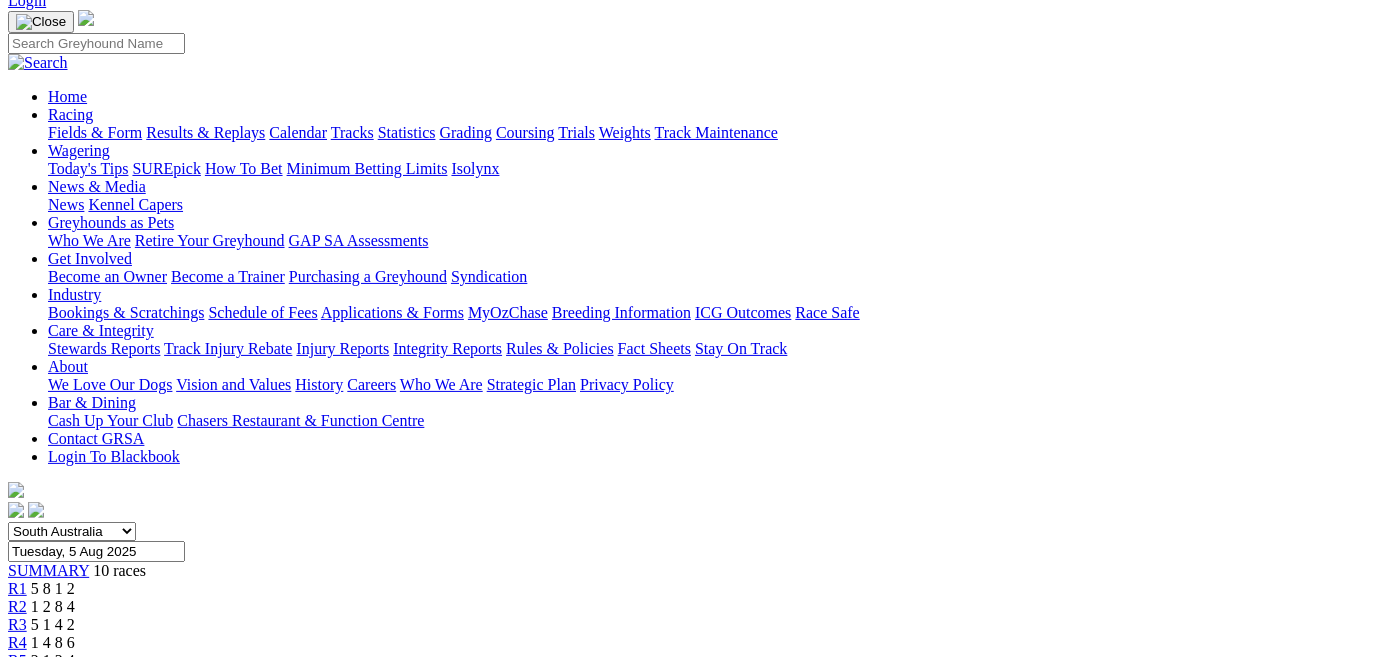 scroll, scrollTop: 90, scrollLeft: 0, axis: vertical 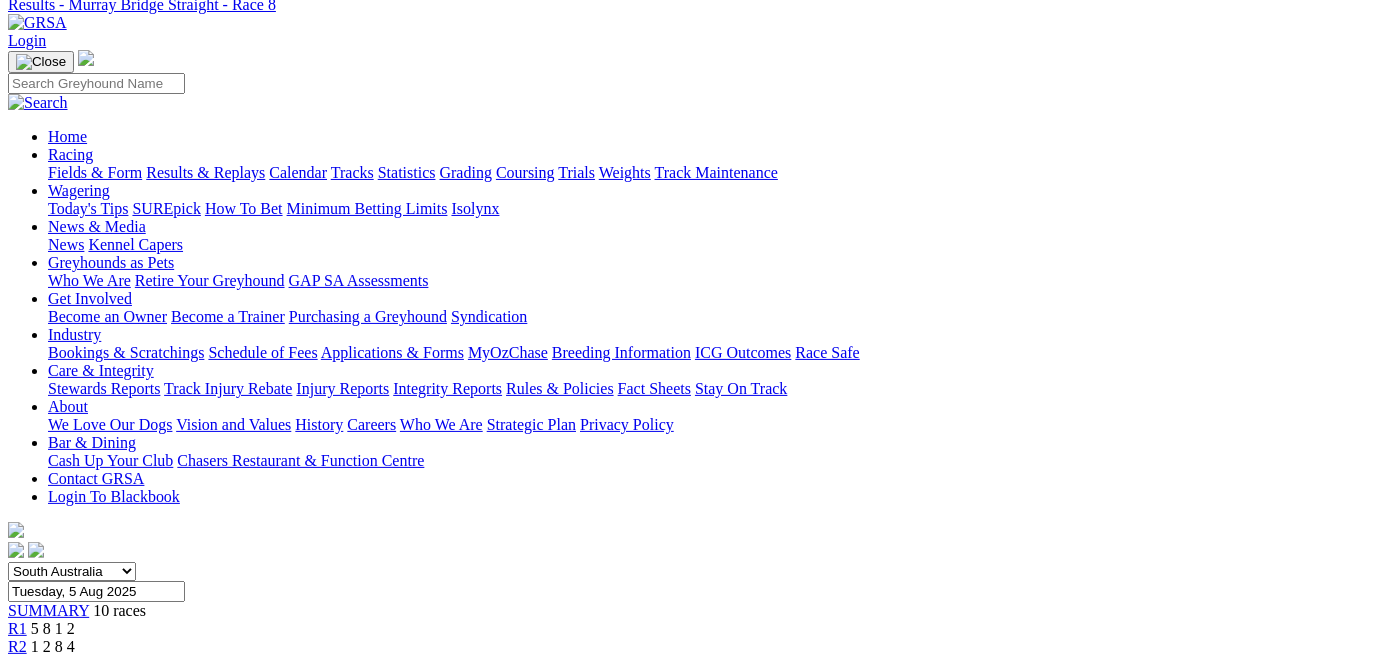 click on "[POSTAL_CODE]" at bounding box center (687, 773) 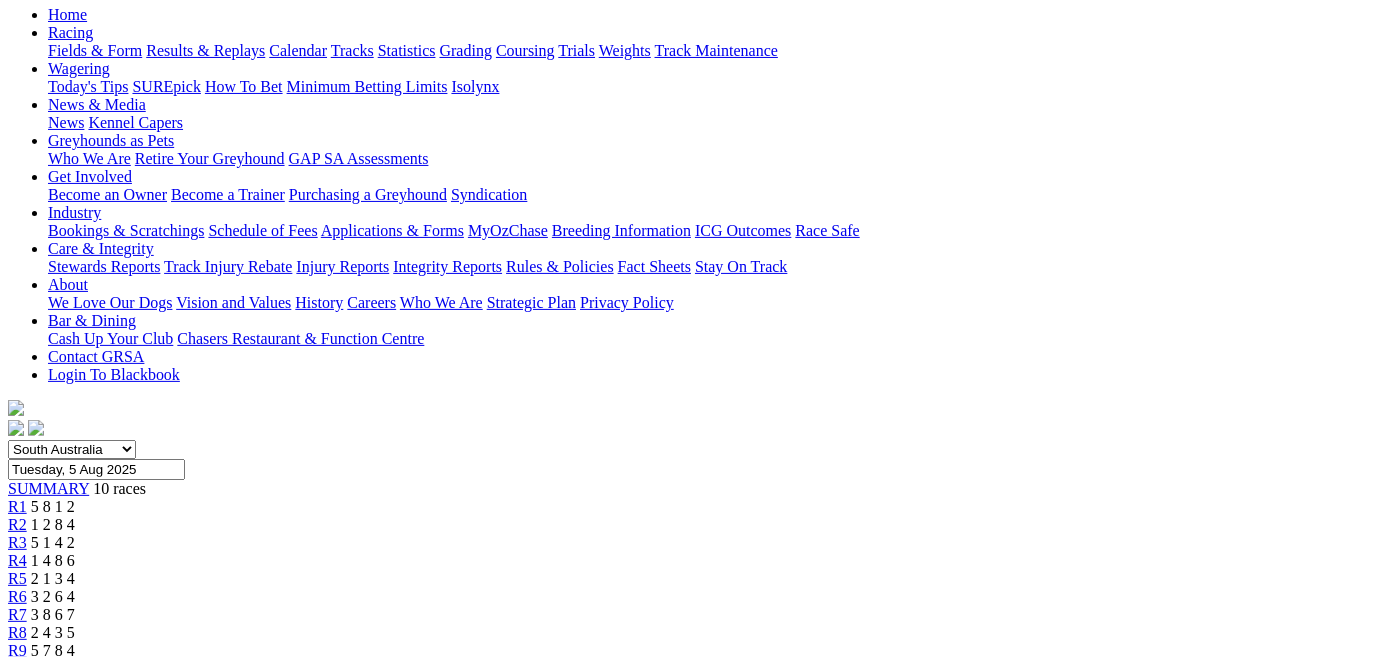 scroll, scrollTop: 181, scrollLeft: 0, axis: vertical 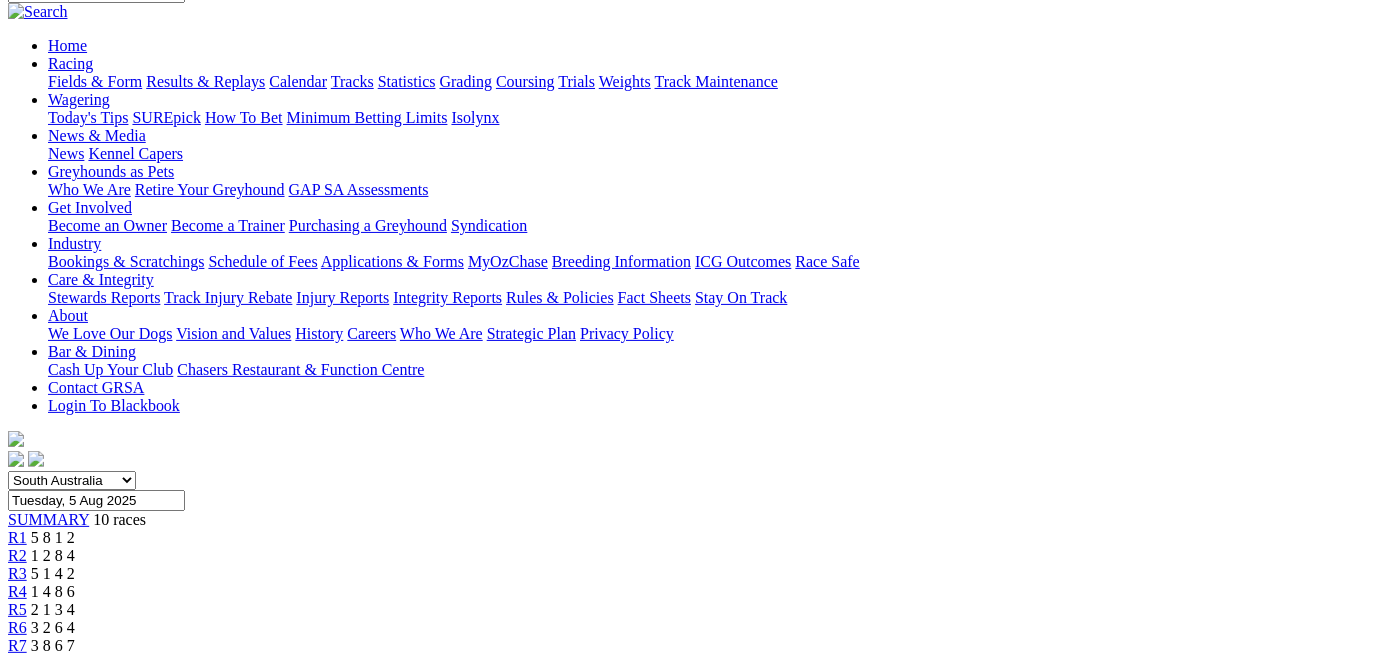 click on "R10
6 1 4 2" at bounding box center (687, 700) 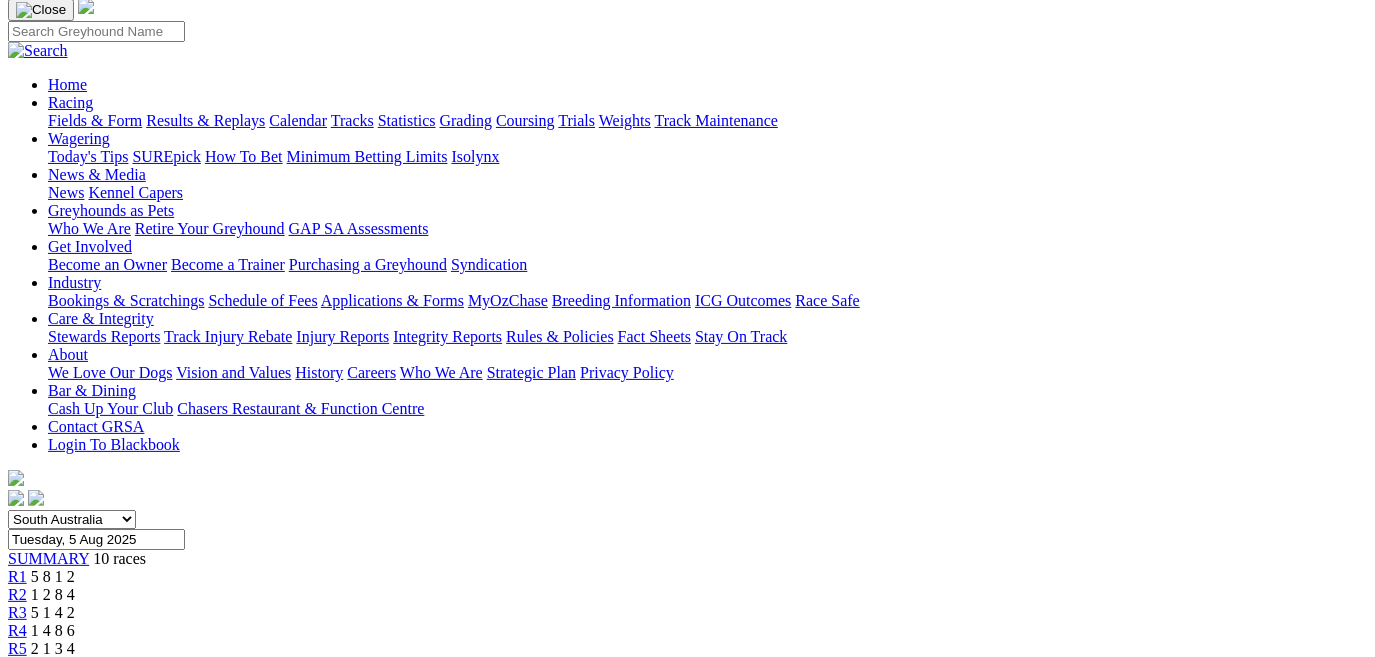 scroll, scrollTop: 181, scrollLeft: 0, axis: vertical 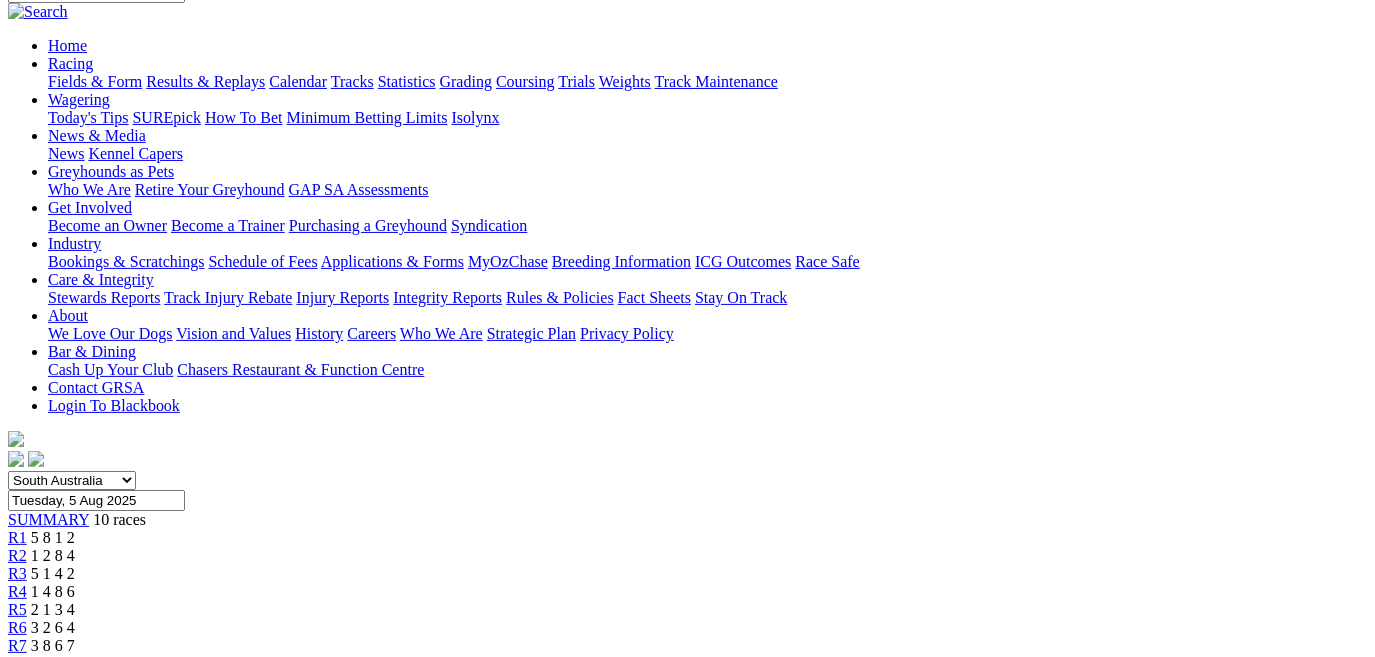 click on "R9" at bounding box center (17, 681) 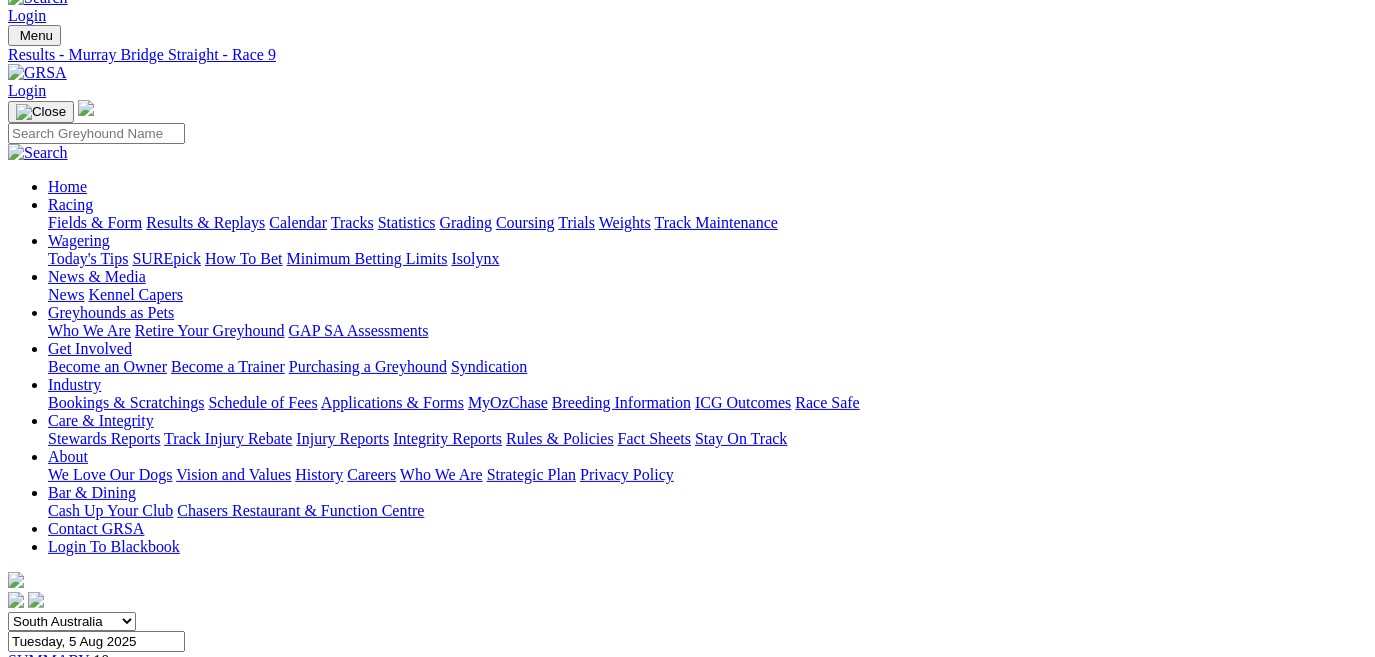 scroll, scrollTop: 0, scrollLeft: 0, axis: both 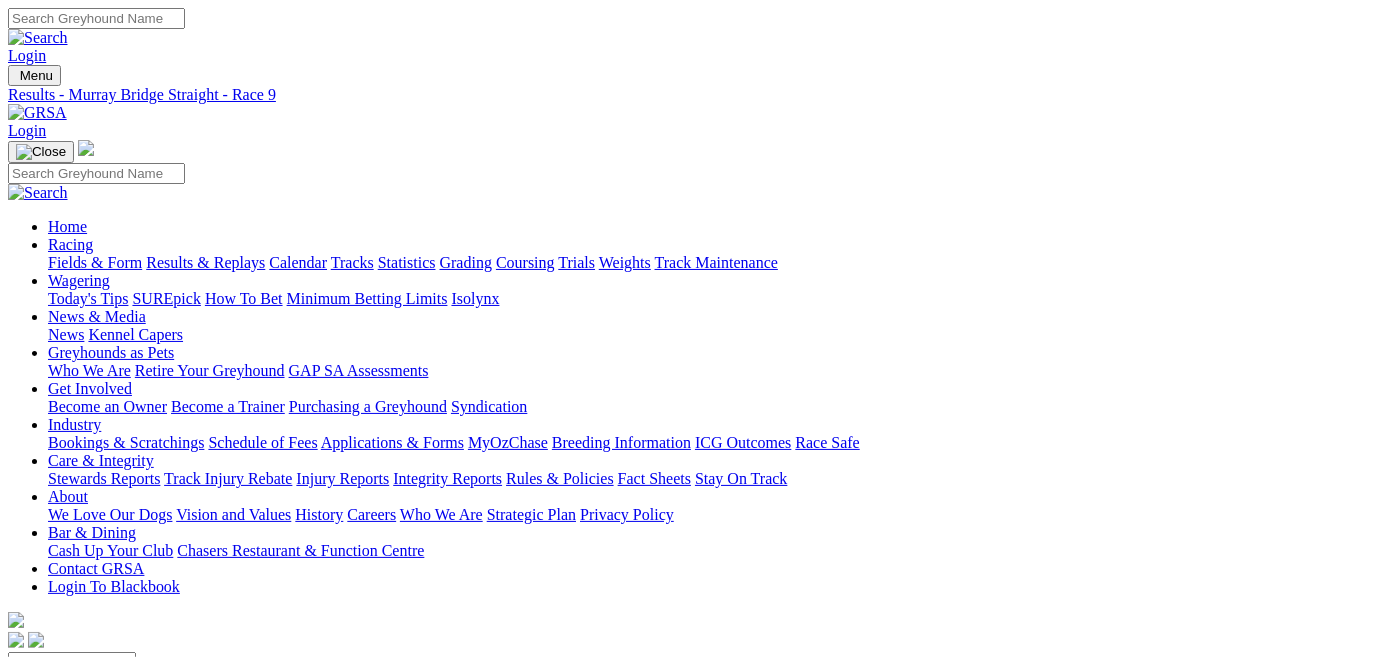 click on "Results & Replays" at bounding box center [205, 262] 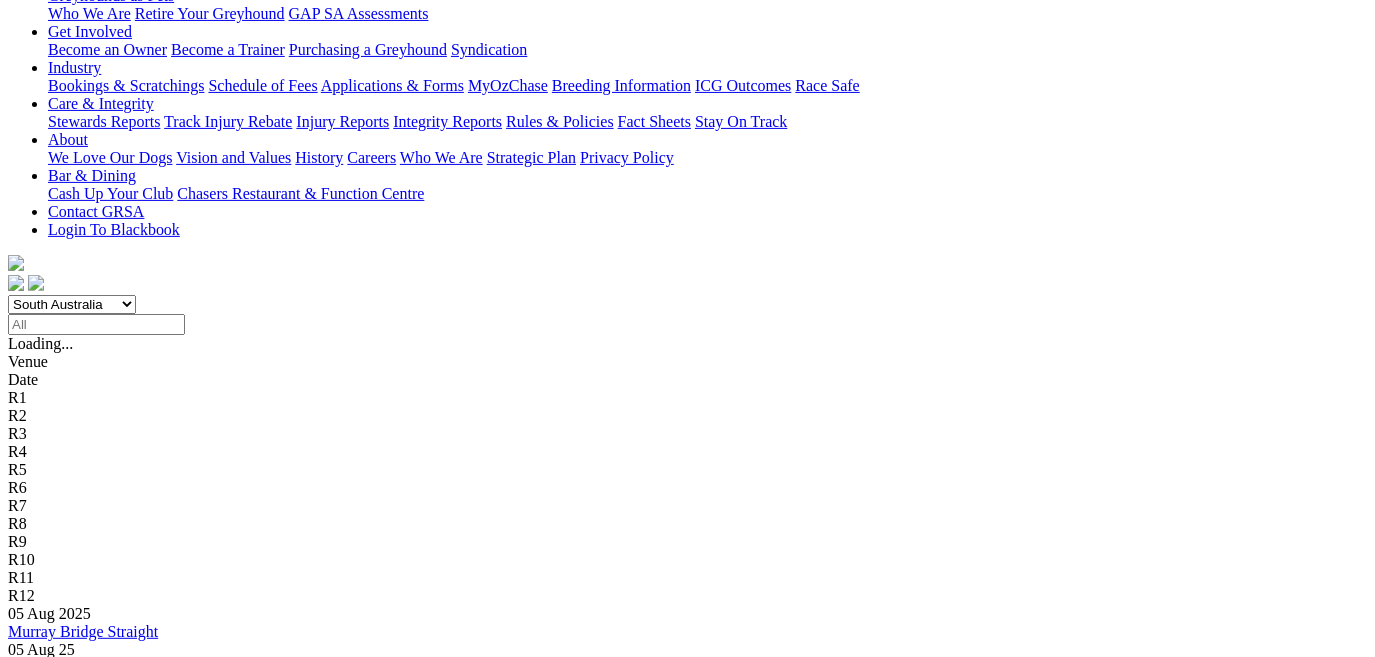 scroll, scrollTop: 363, scrollLeft: 0, axis: vertical 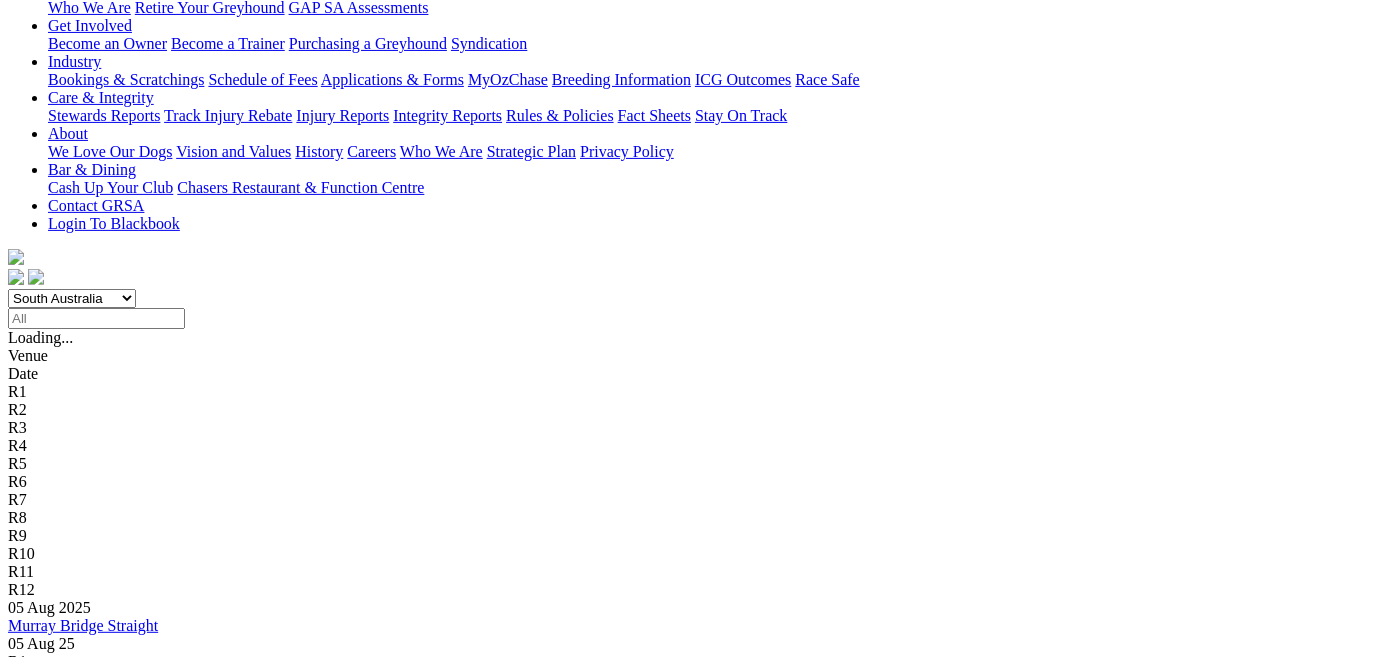 click on "5 8 2 7" at bounding box center [30, 1115] 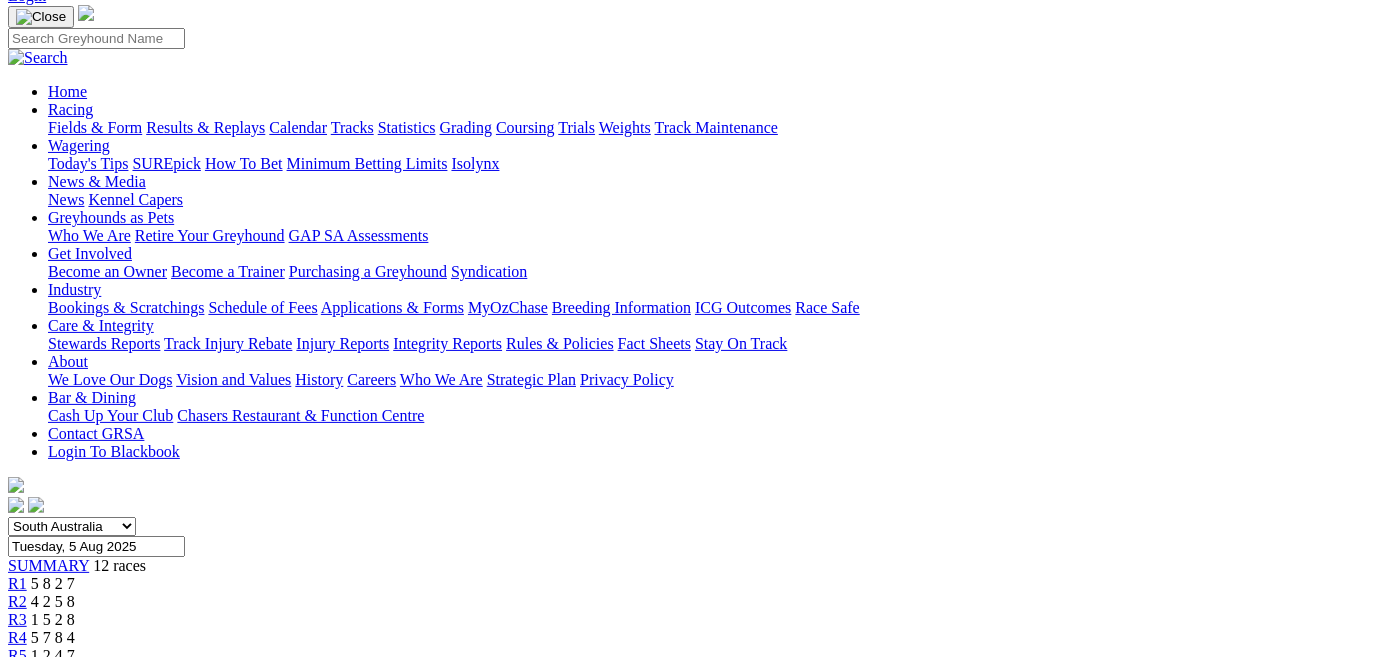 scroll, scrollTop: 181, scrollLeft: 0, axis: vertical 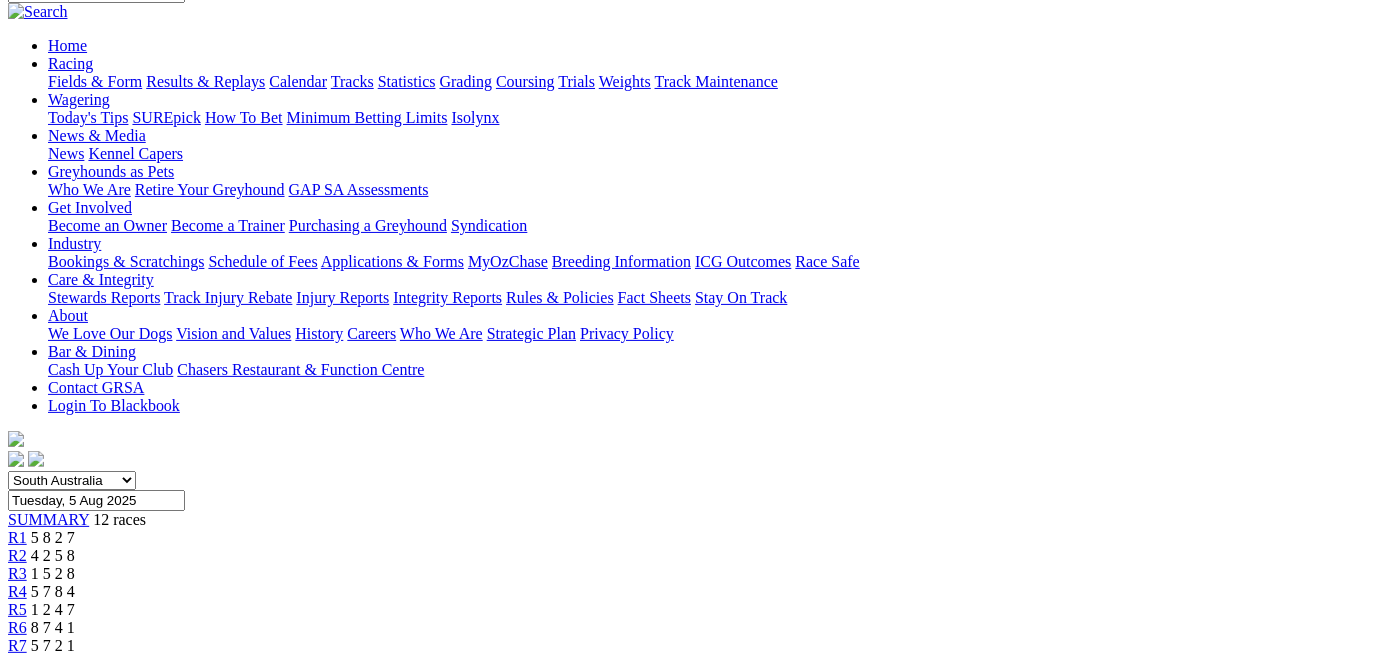 click on "R2" at bounding box center (17, 555) 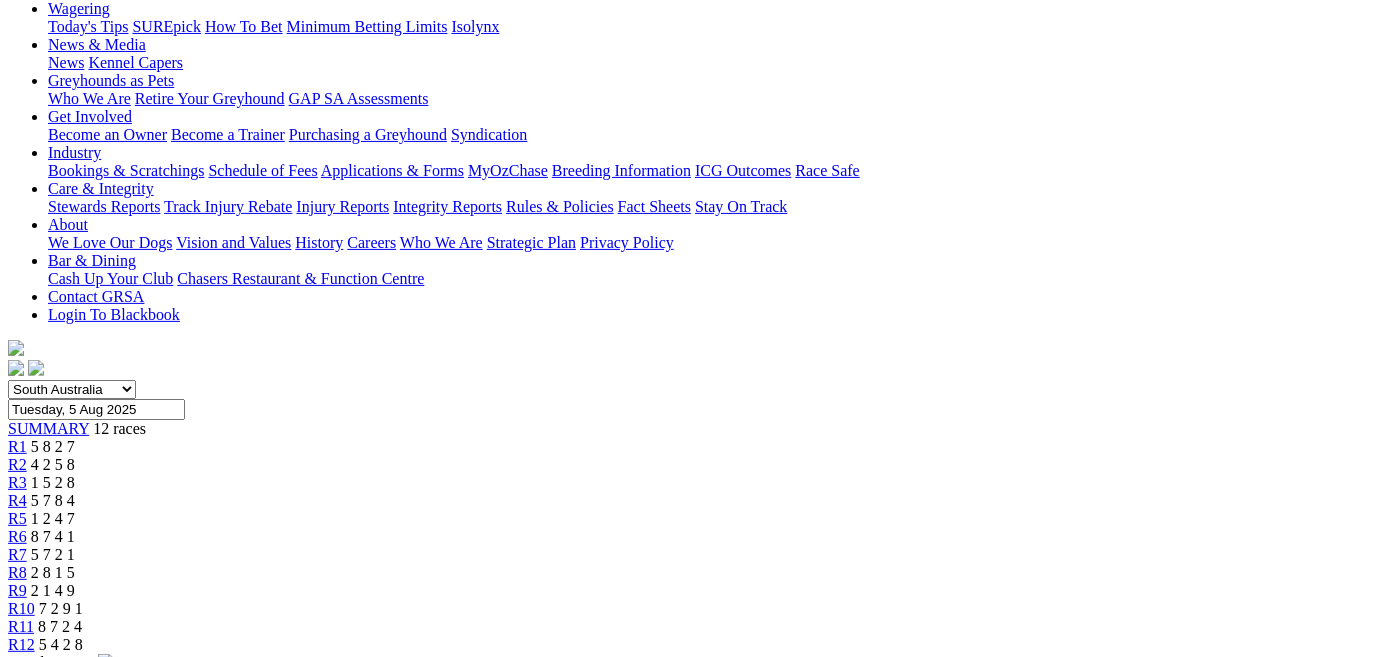 click on "R3" at bounding box center [17, 482] 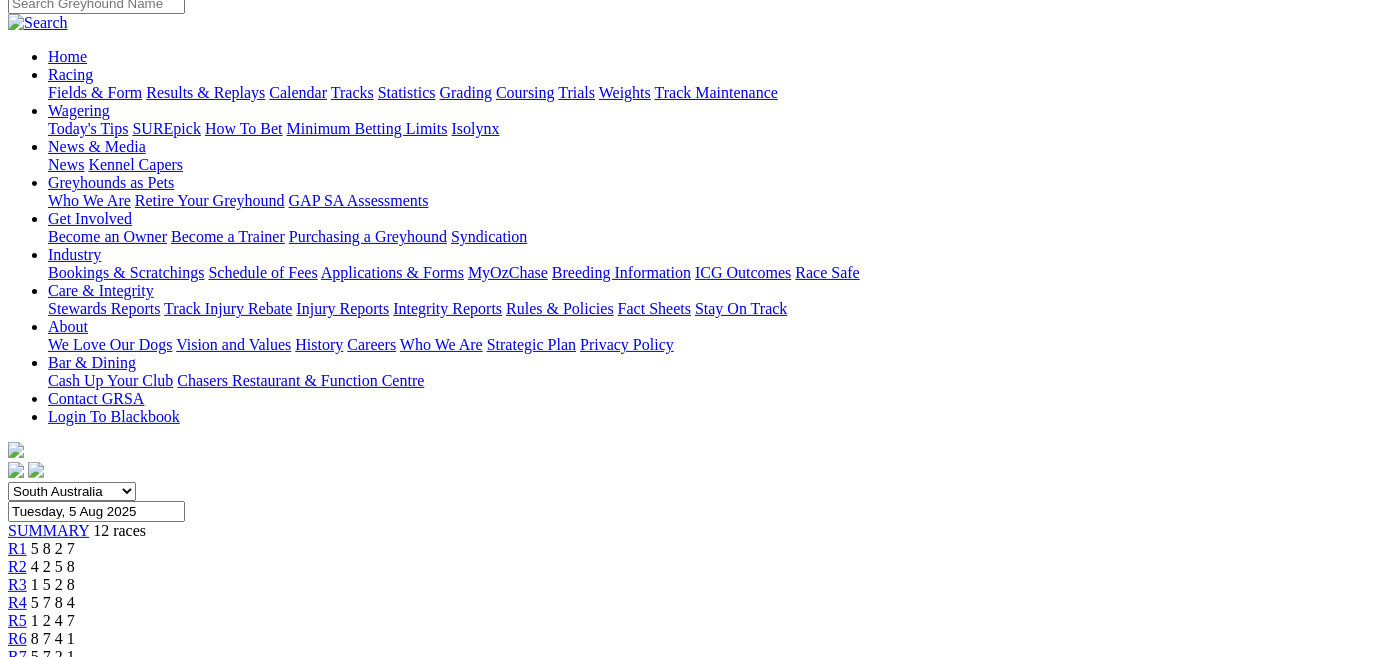 scroll, scrollTop: 181, scrollLeft: 0, axis: vertical 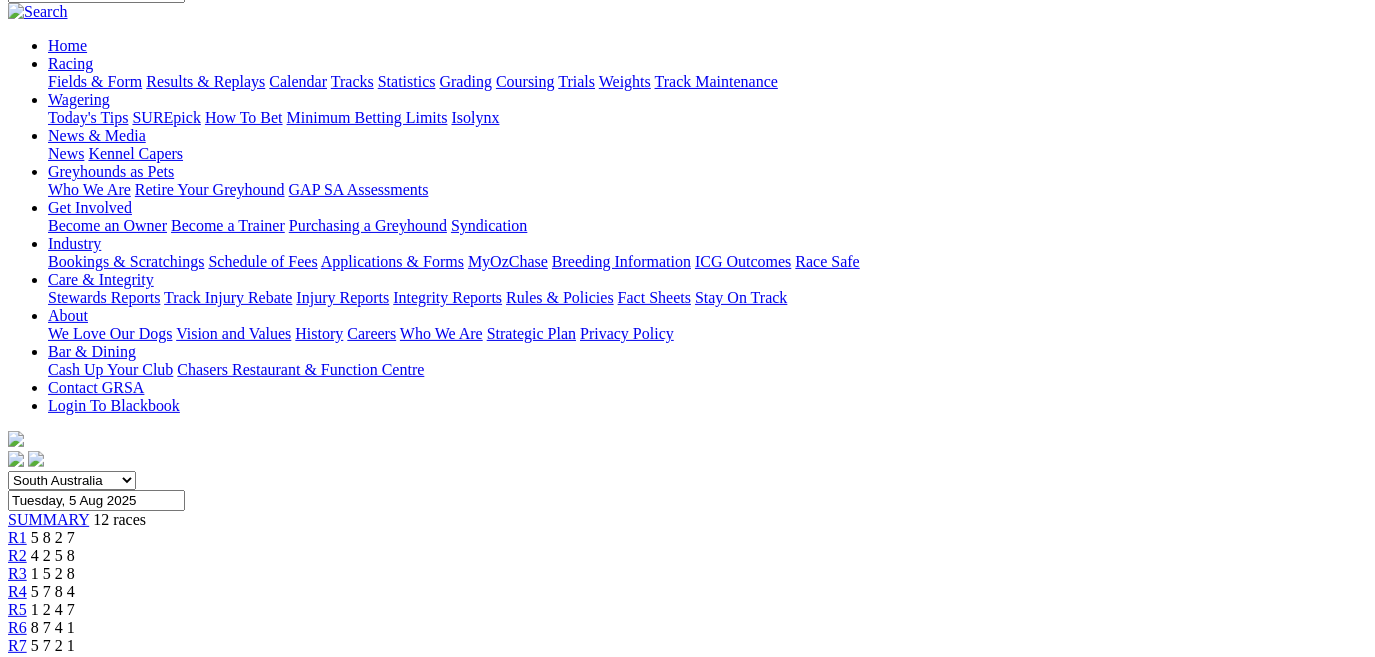 click on "R4" at bounding box center (17, 591) 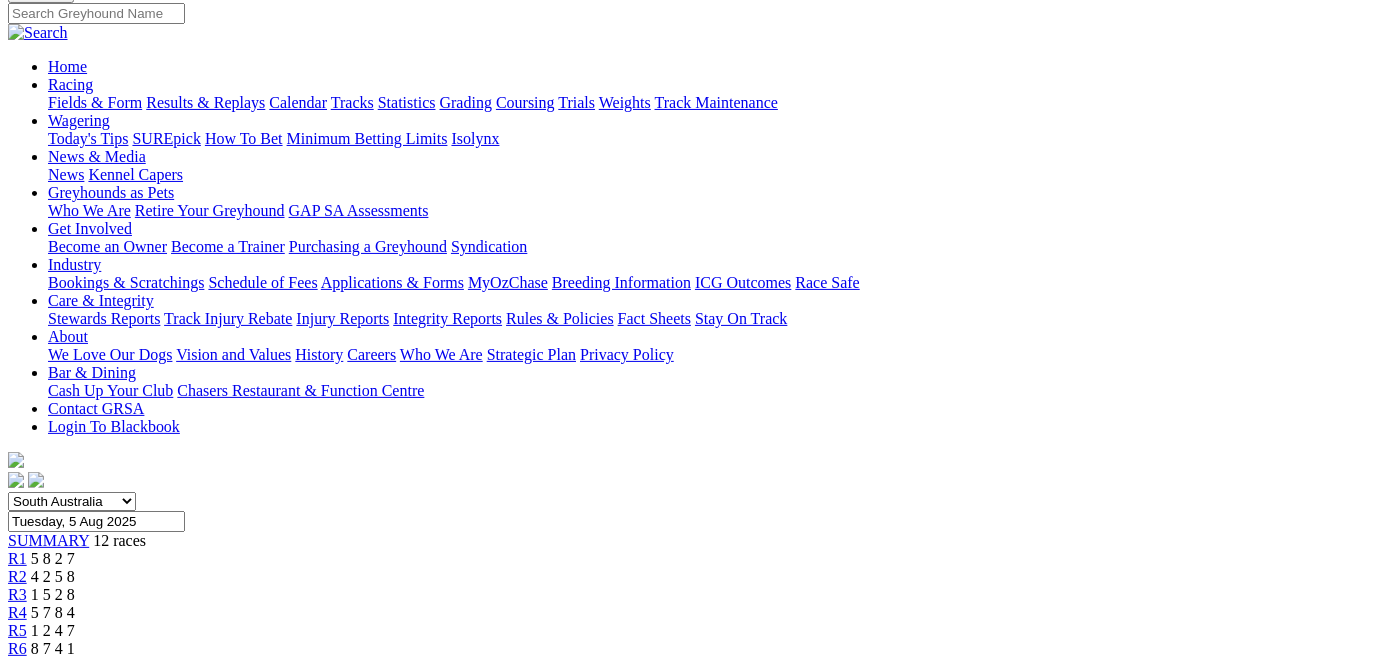 scroll, scrollTop: 181, scrollLeft: 0, axis: vertical 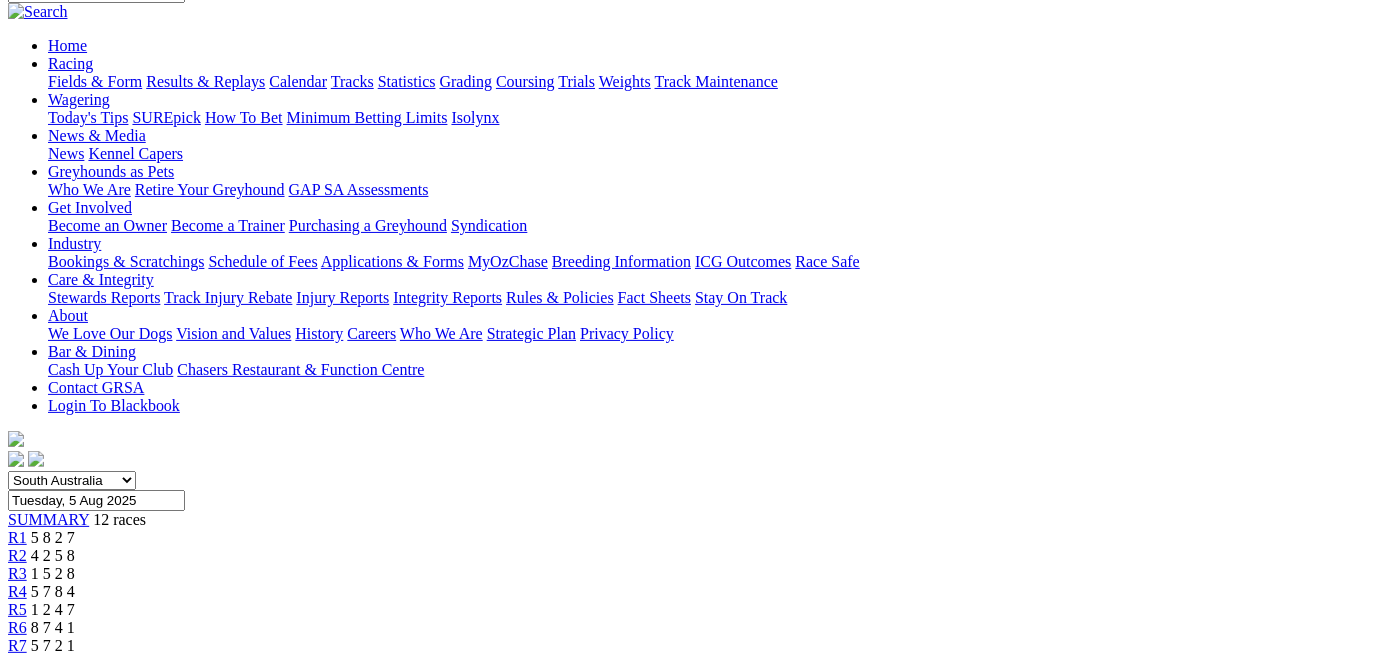 click on "R5" at bounding box center (17, 609) 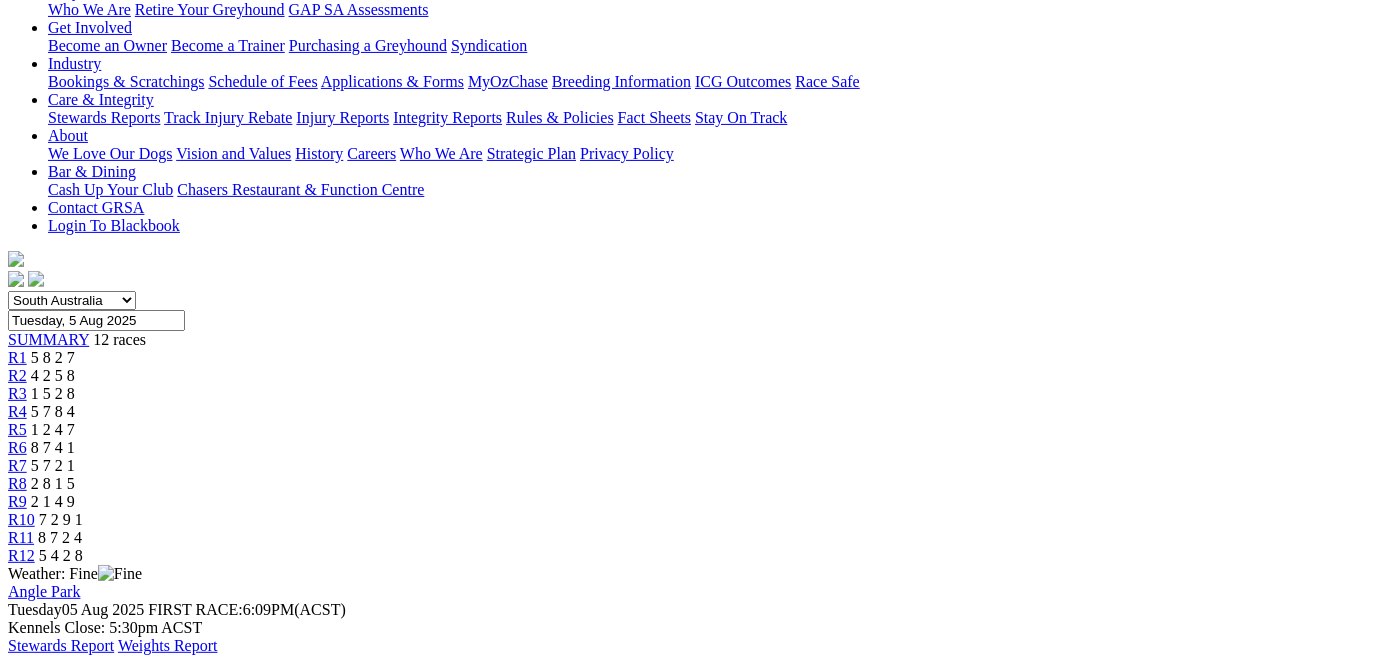 scroll, scrollTop: 181, scrollLeft: 0, axis: vertical 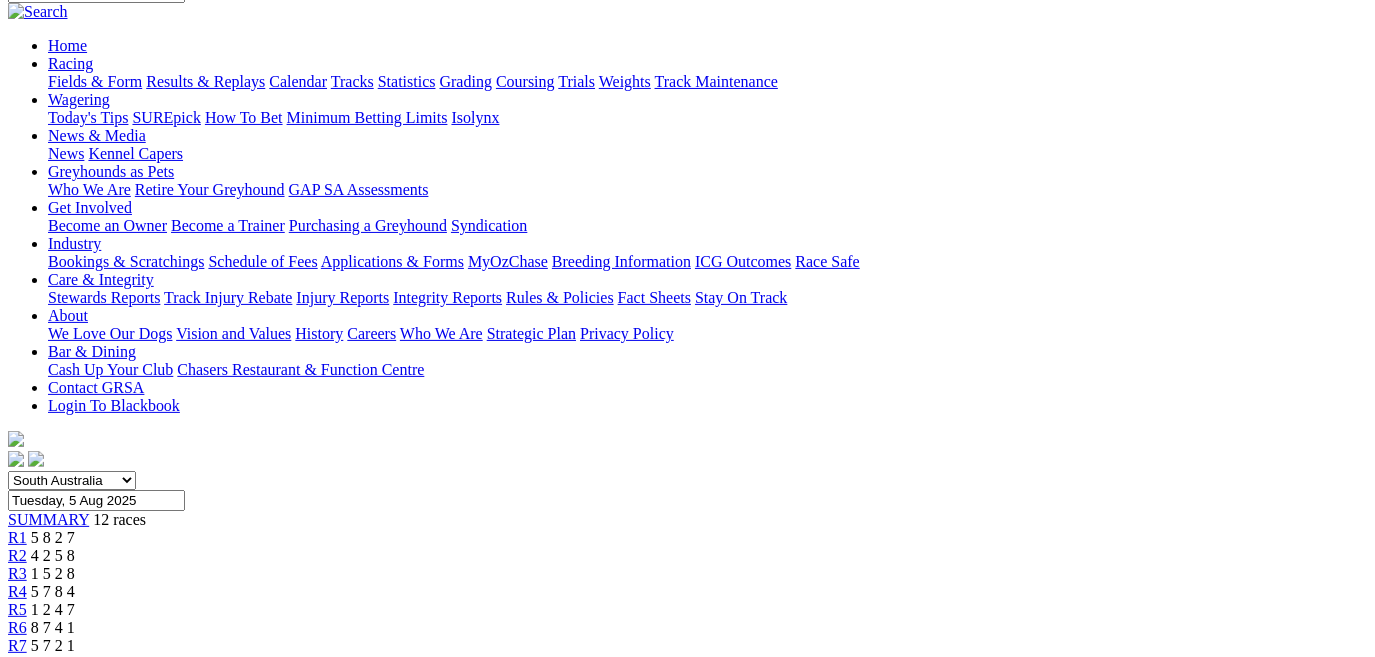 click on "R6
8 7 4 1" at bounding box center (687, 628) 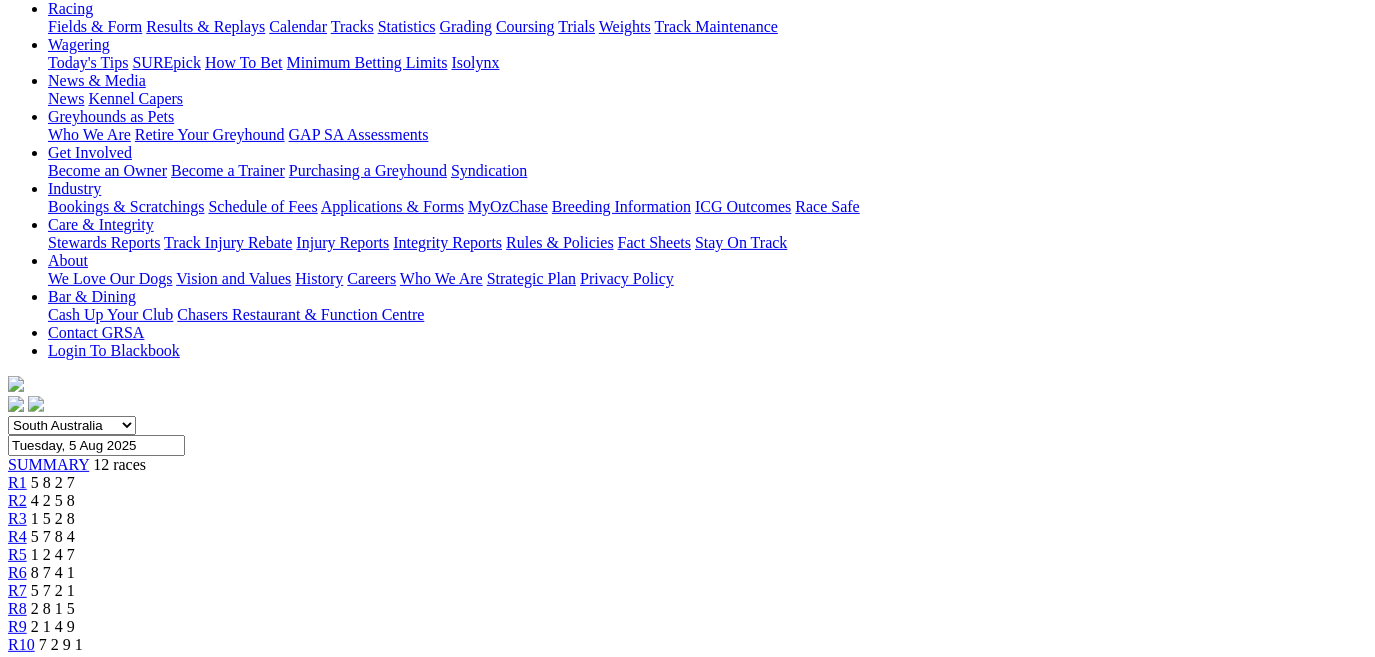 scroll, scrollTop: 181, scrollLeft: 0, axis: vertical 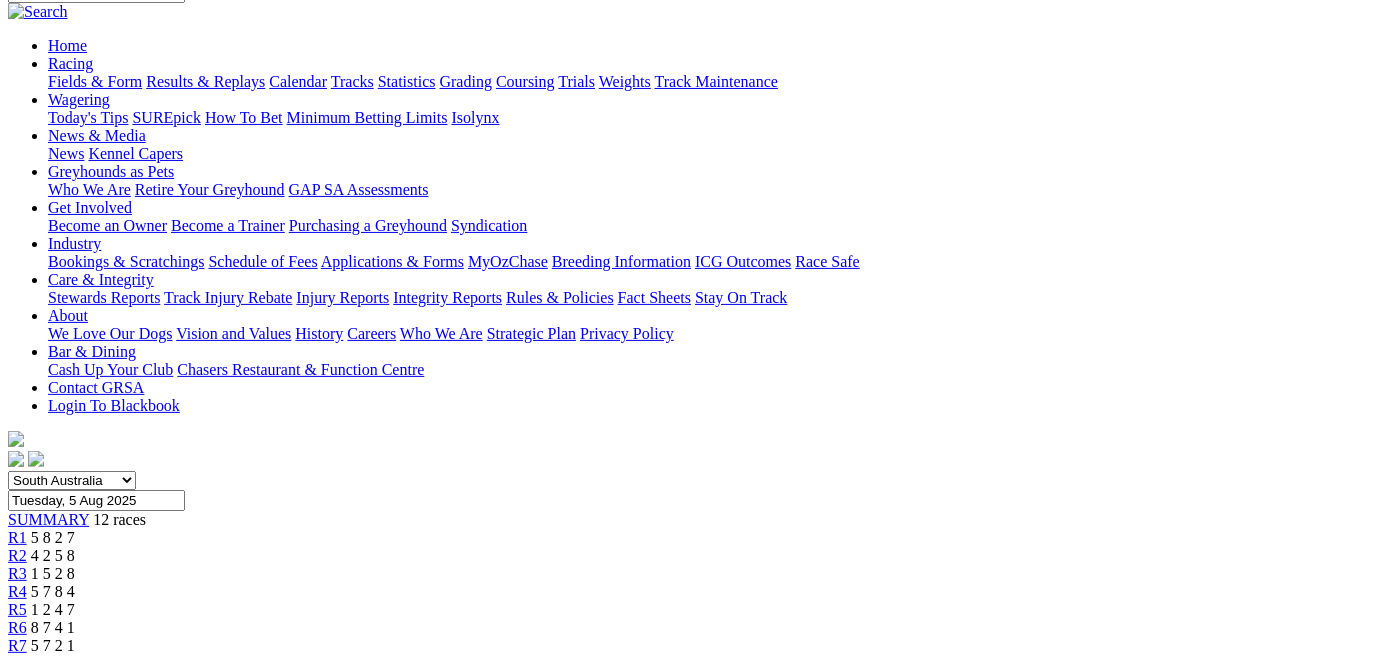 click on "R7" at bounding box center (17, 645) 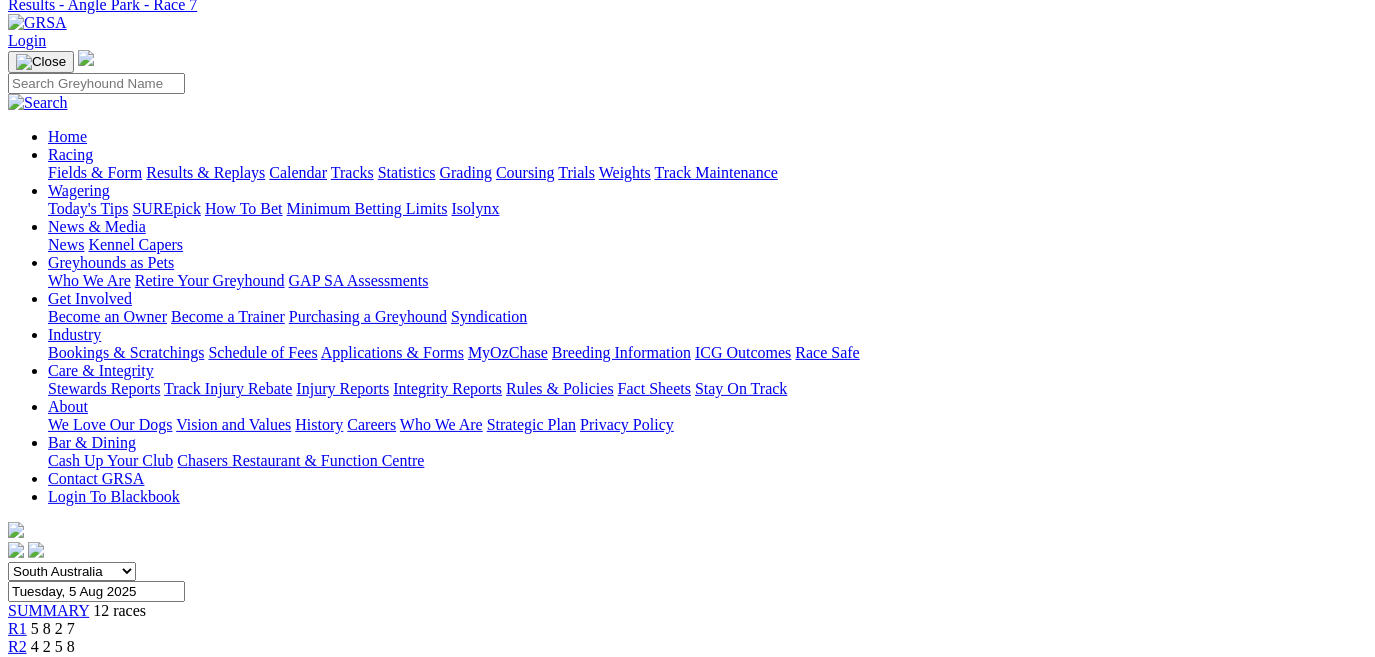 click on "R8" at bounding box center [17, 754] 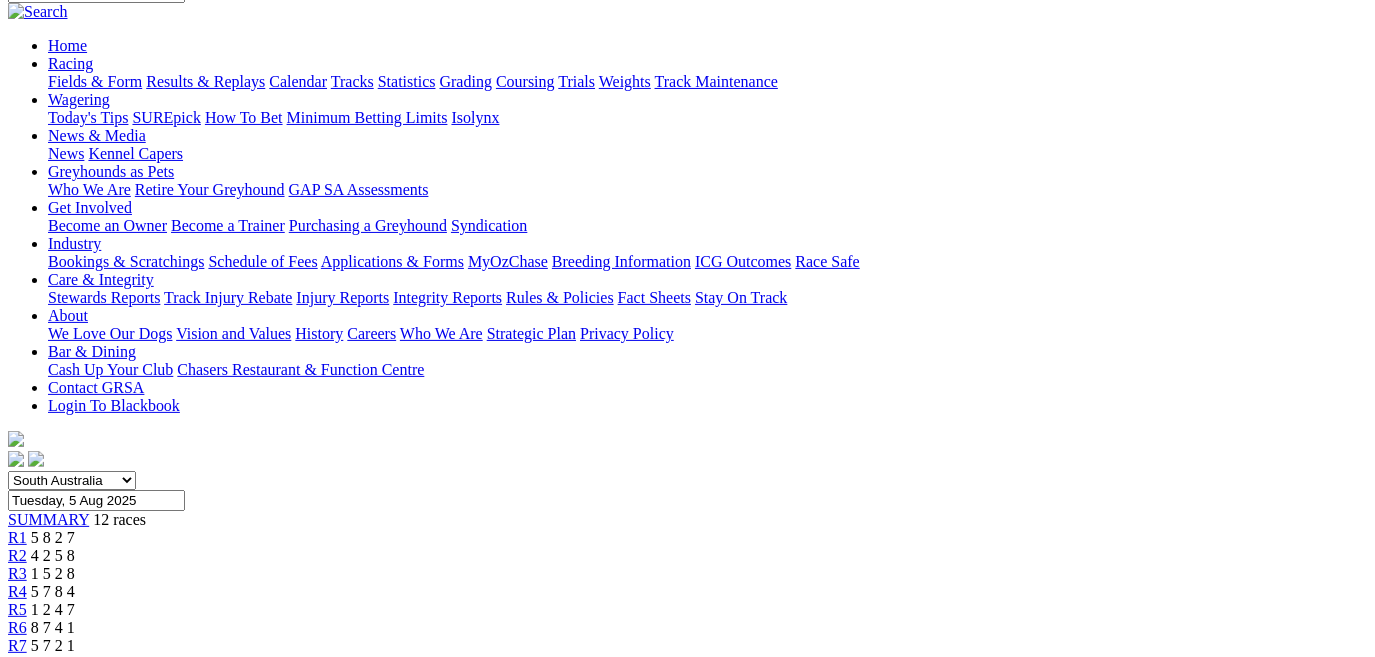 scroll, scrollTop: 272, scrollLeft: 0, axis: vertical 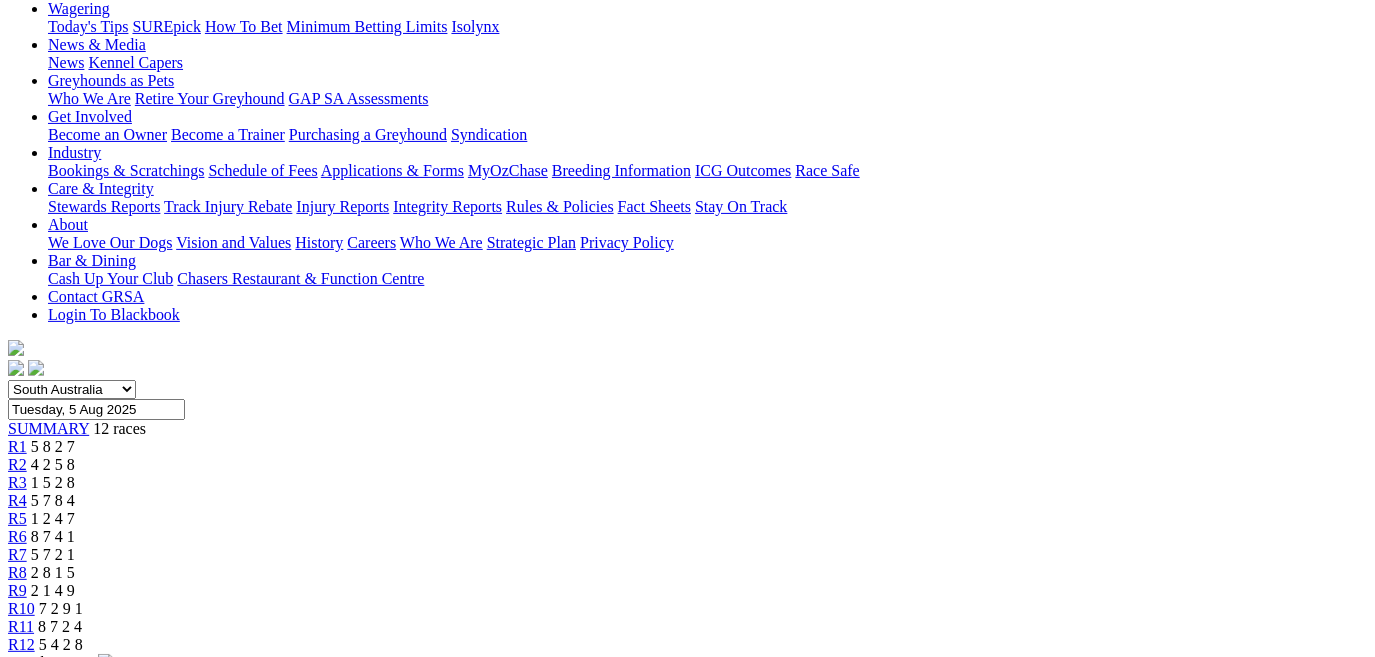 click on "R9
2 1 4 9" at bounding box center (687, 591) 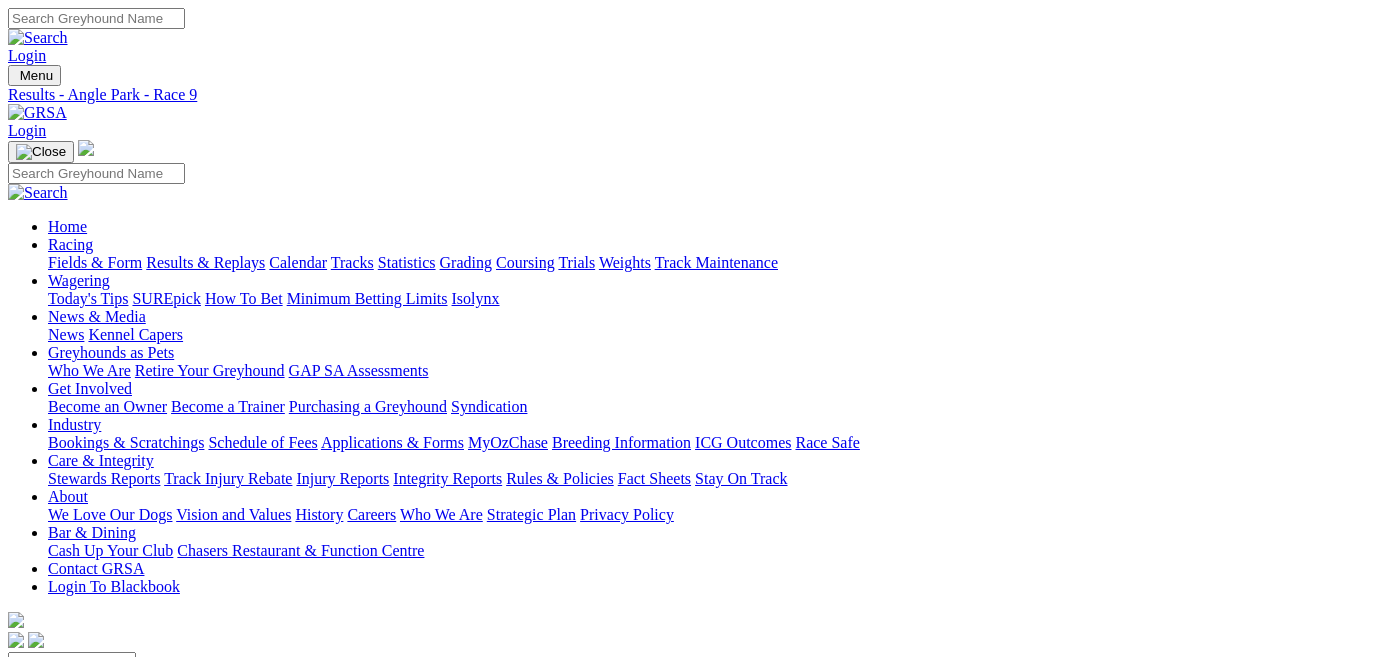scroll, scrollTop: 0, scrollLeft: 0, axis: both 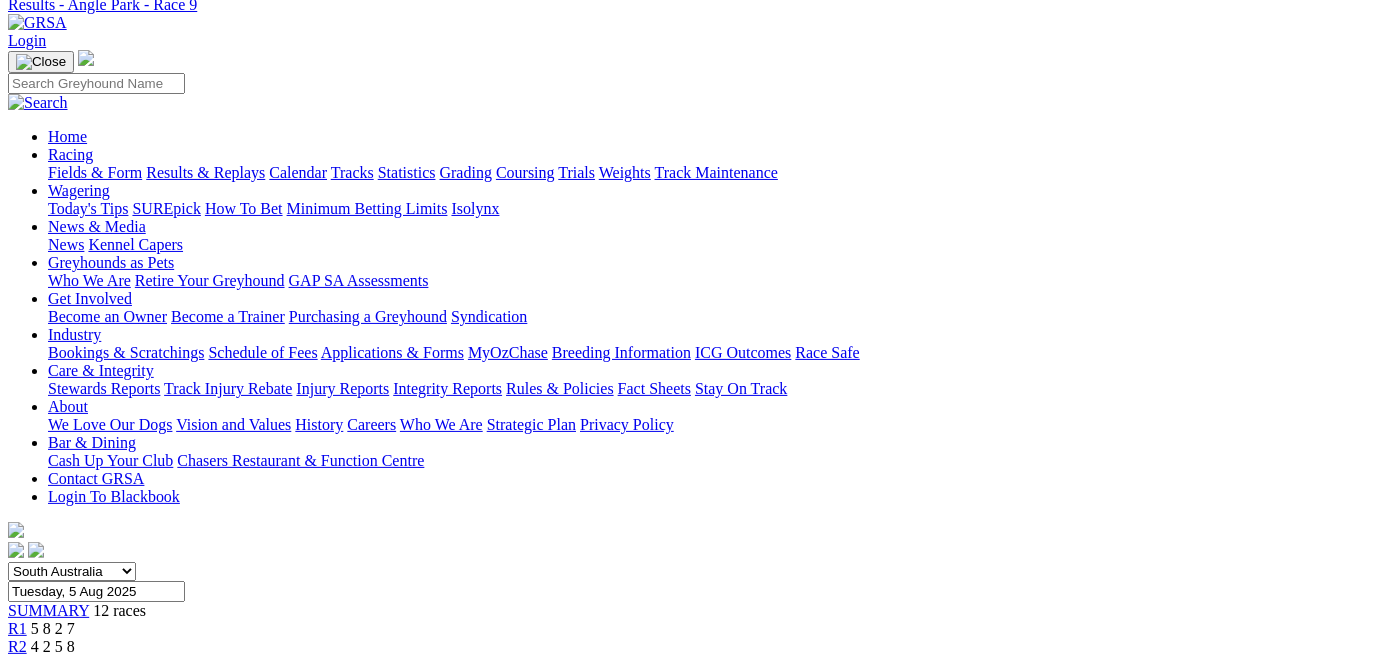 click on "R10" at bounding box center [21, 790] 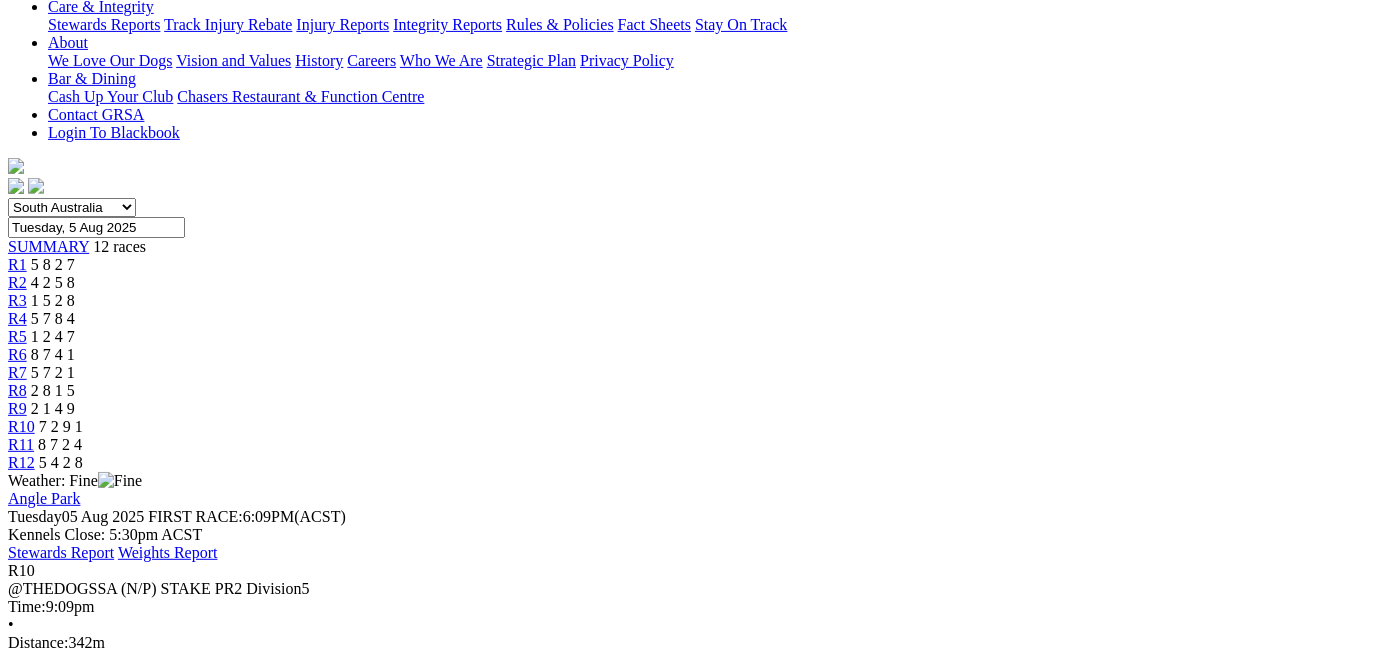 scroll, scrollTop: 272, scrollLeft: 0, axis: vertical 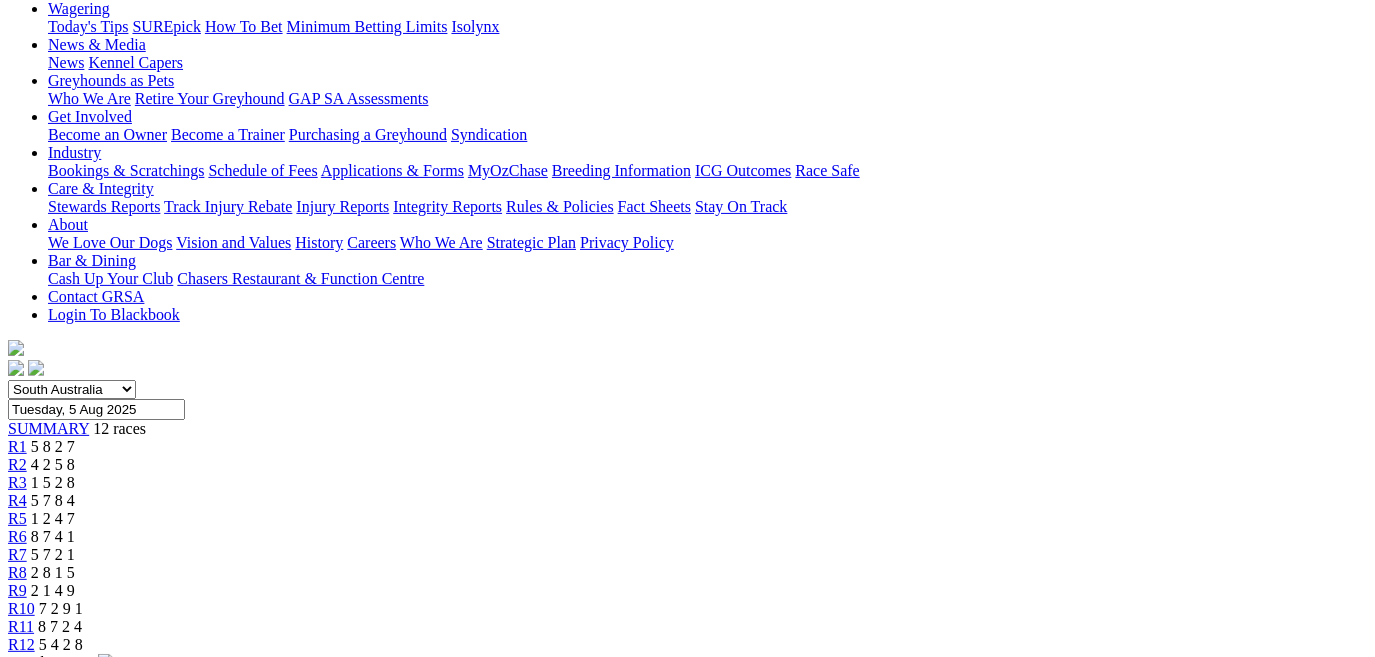 click on "R11" at bounding box center (21, 626) 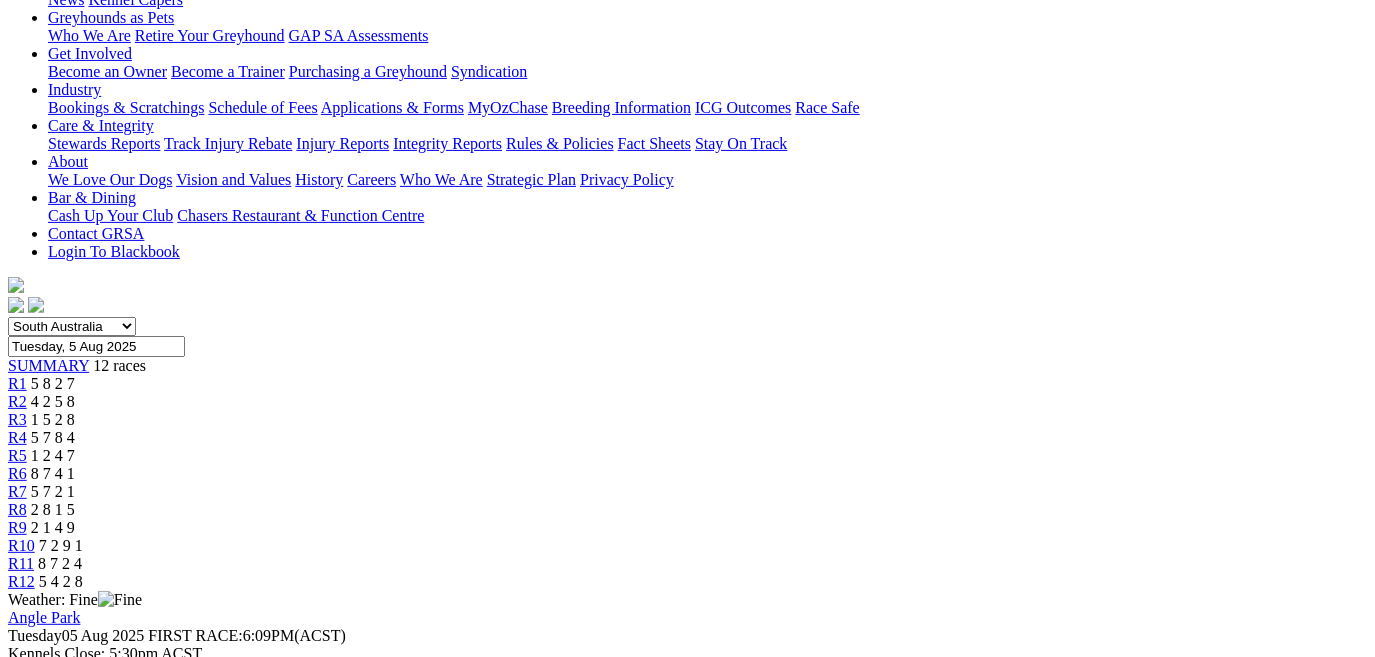 scroll, scrollTop: 272, scrollLeft: 0, axis: vertical 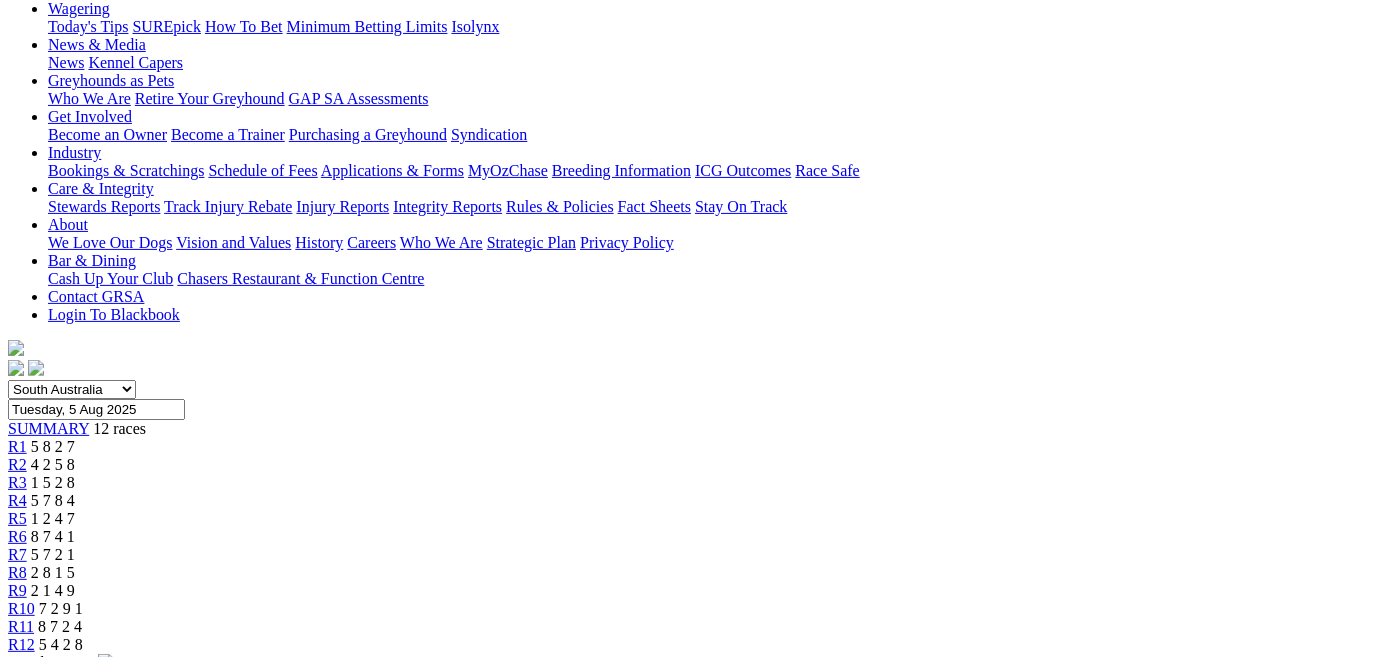 click on "R12
[PHONE]" at bounding box center [687, 645] 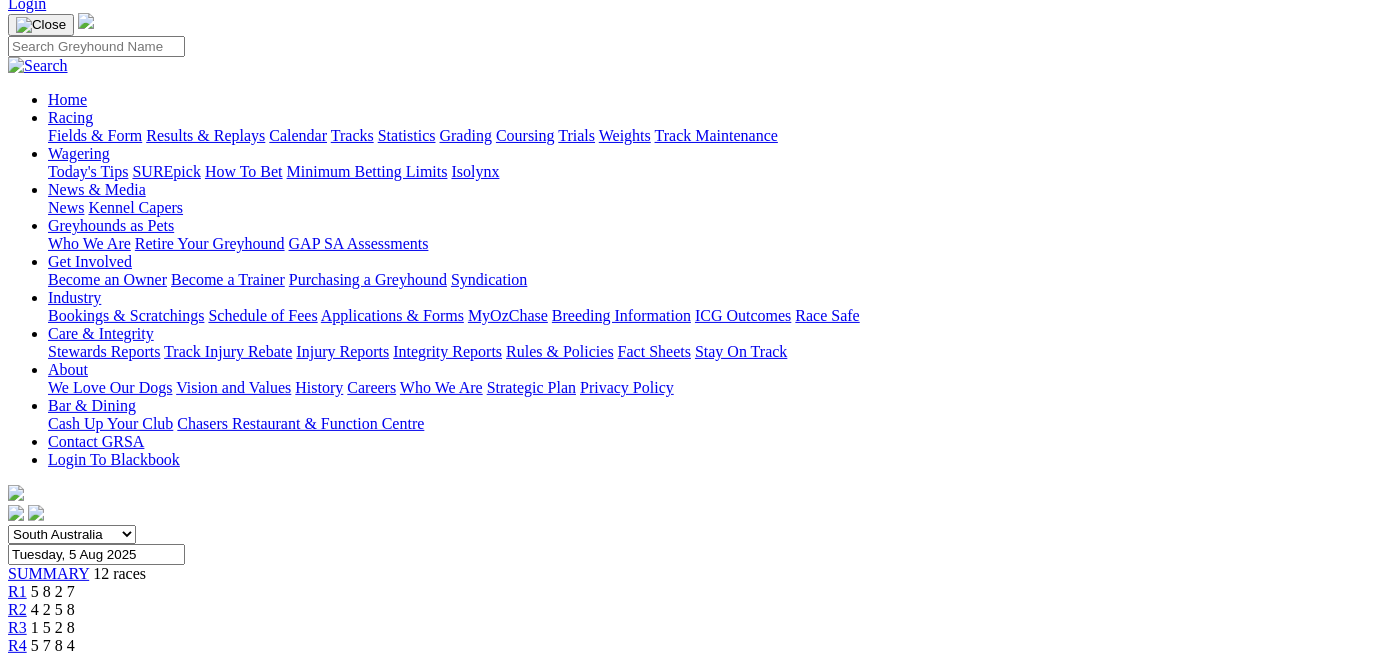 scroll, scrollTop: 181, scrollLeft: 0, axis: vertical 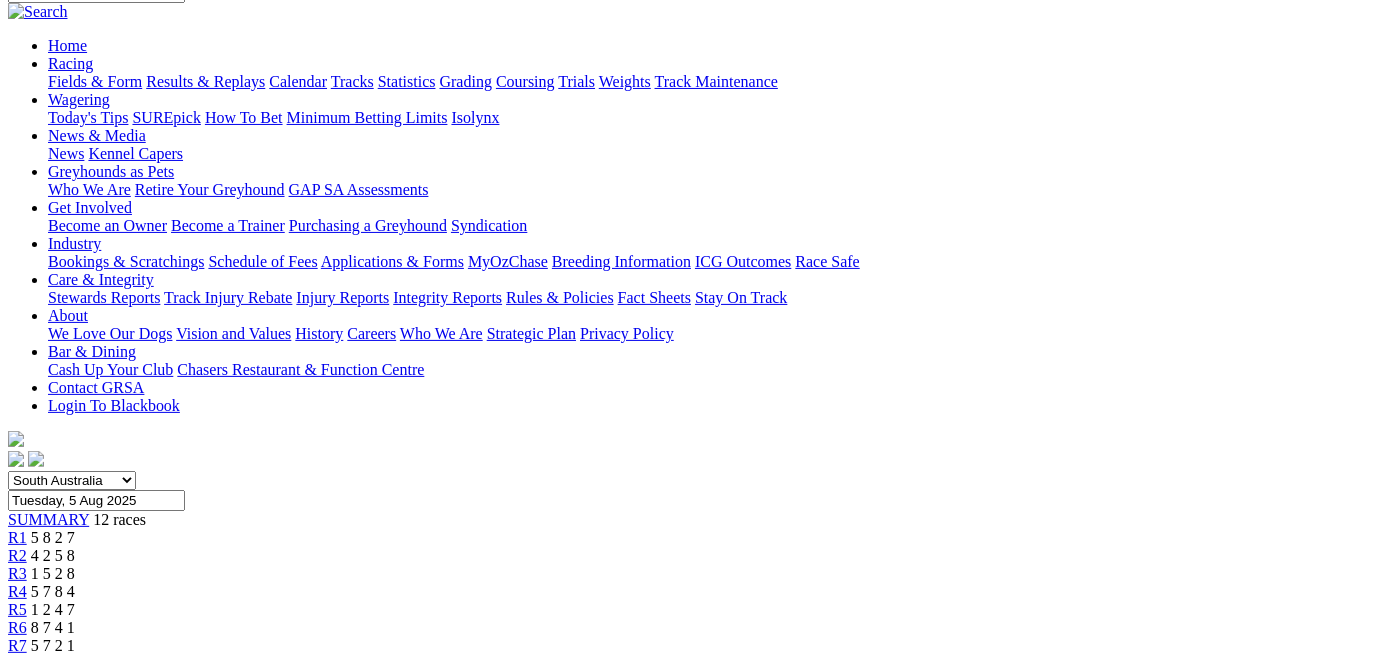 click on "SUMMARY" at bounding box center [48, 519] 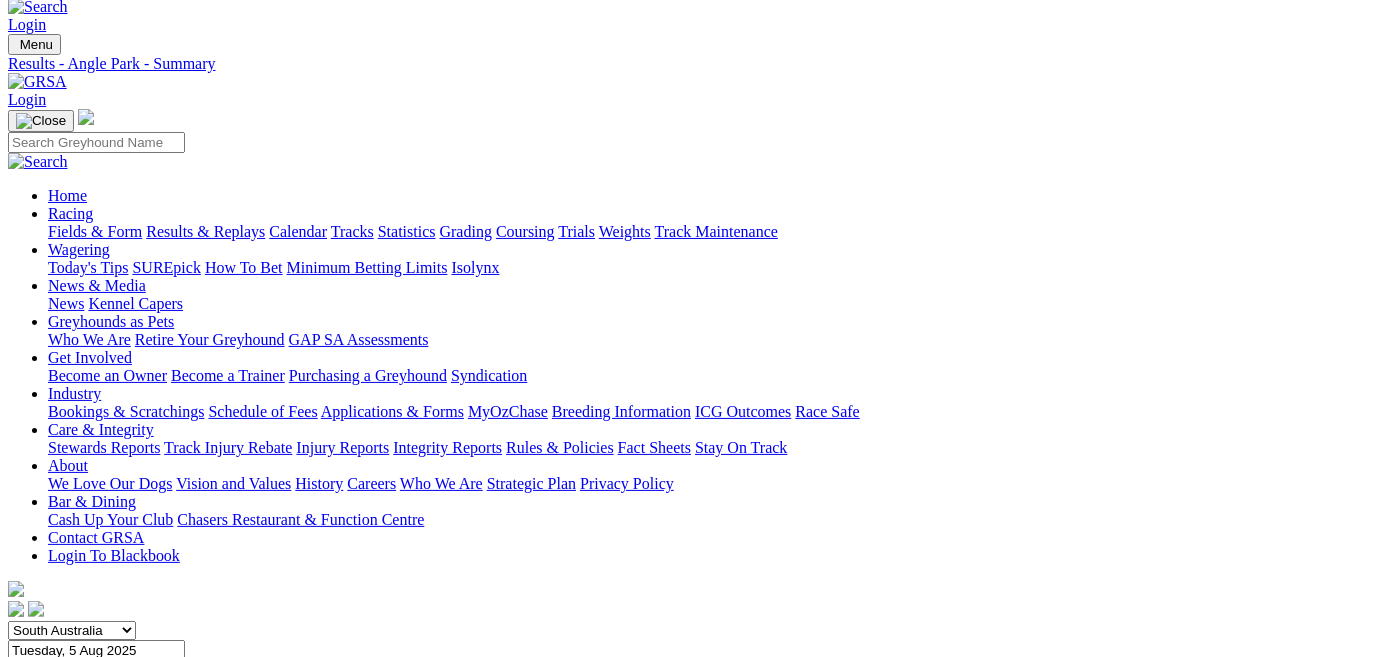 scroll, scrollTop: 0, scrollLeft: 0, axis: both 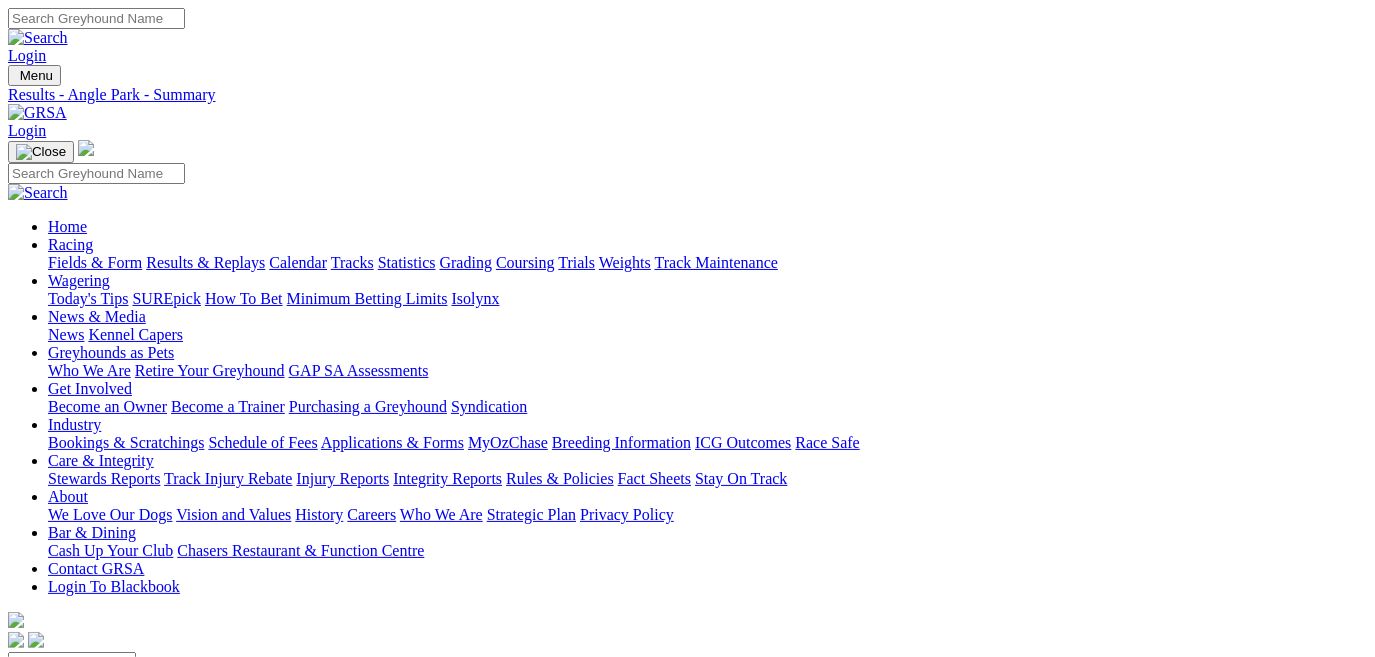 click on "Fields & Form" at bounding box center (95, 262) 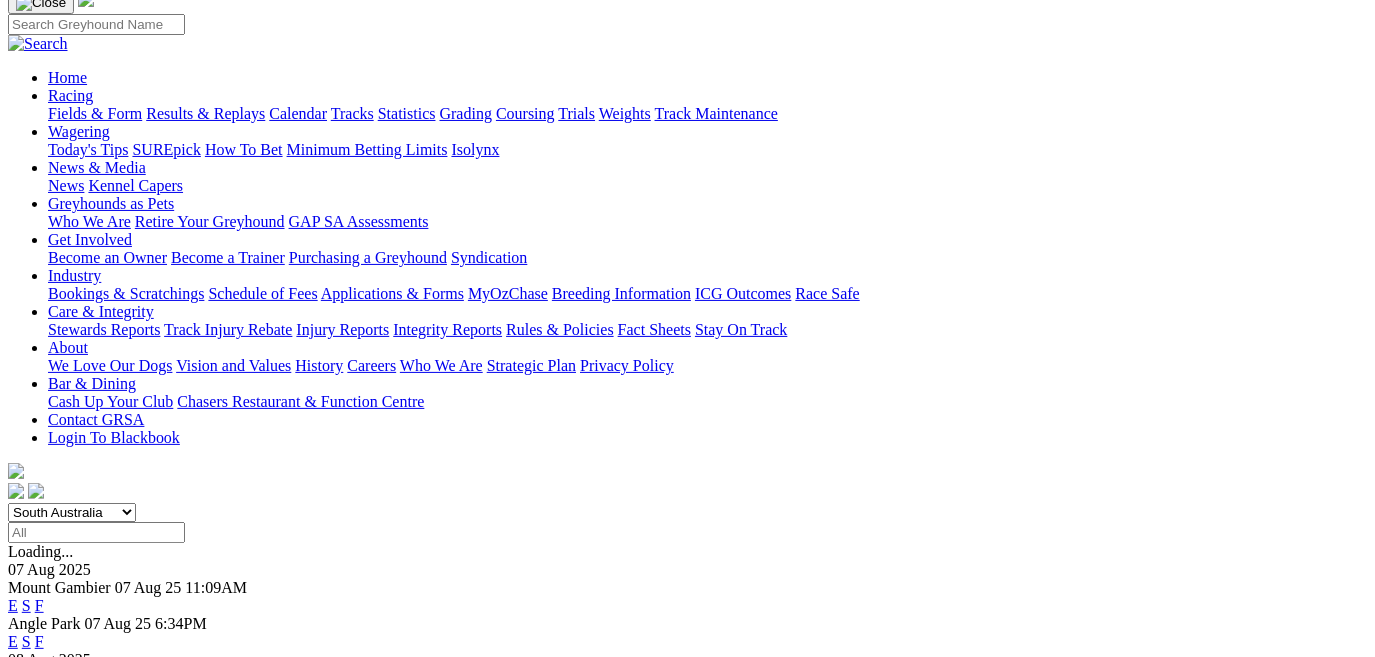 scroll, scrollTop: 181, scrollLeft: 0, axis: vertical 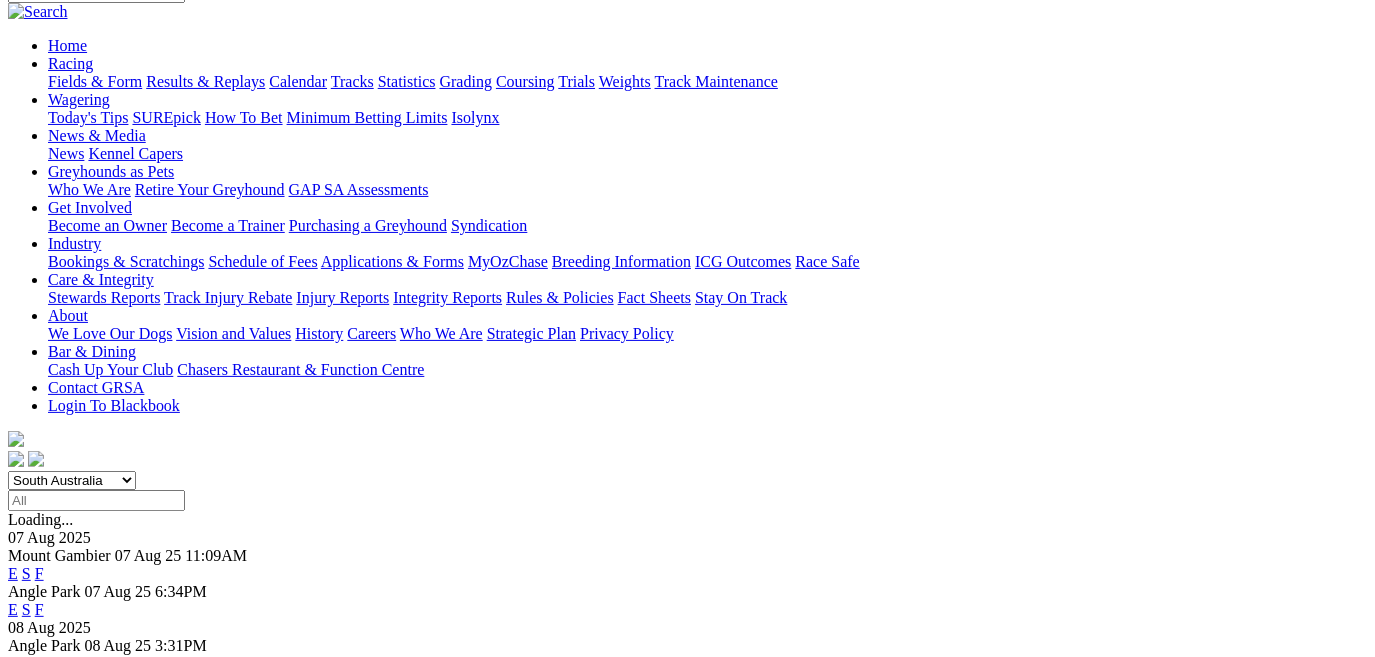 click on "F" at bounding box center [39, 609] 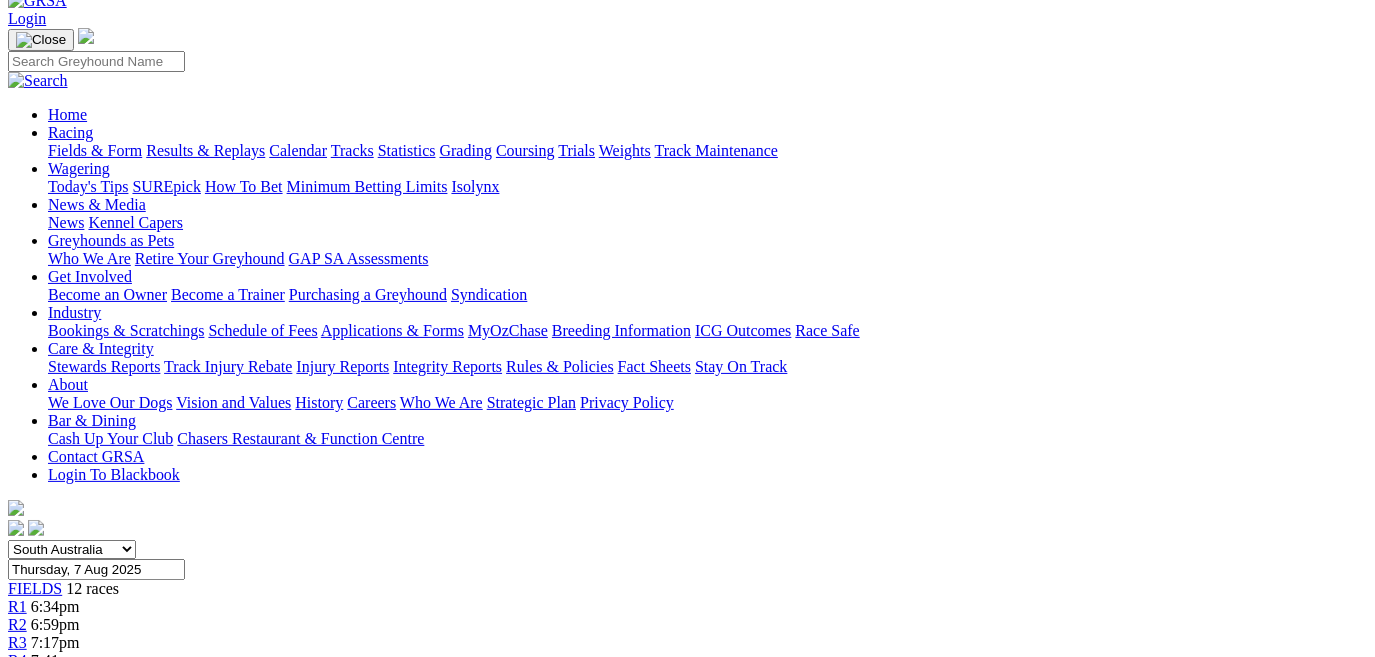 scroll, scrollTop: 0, scrollLeft: 0, axis: both 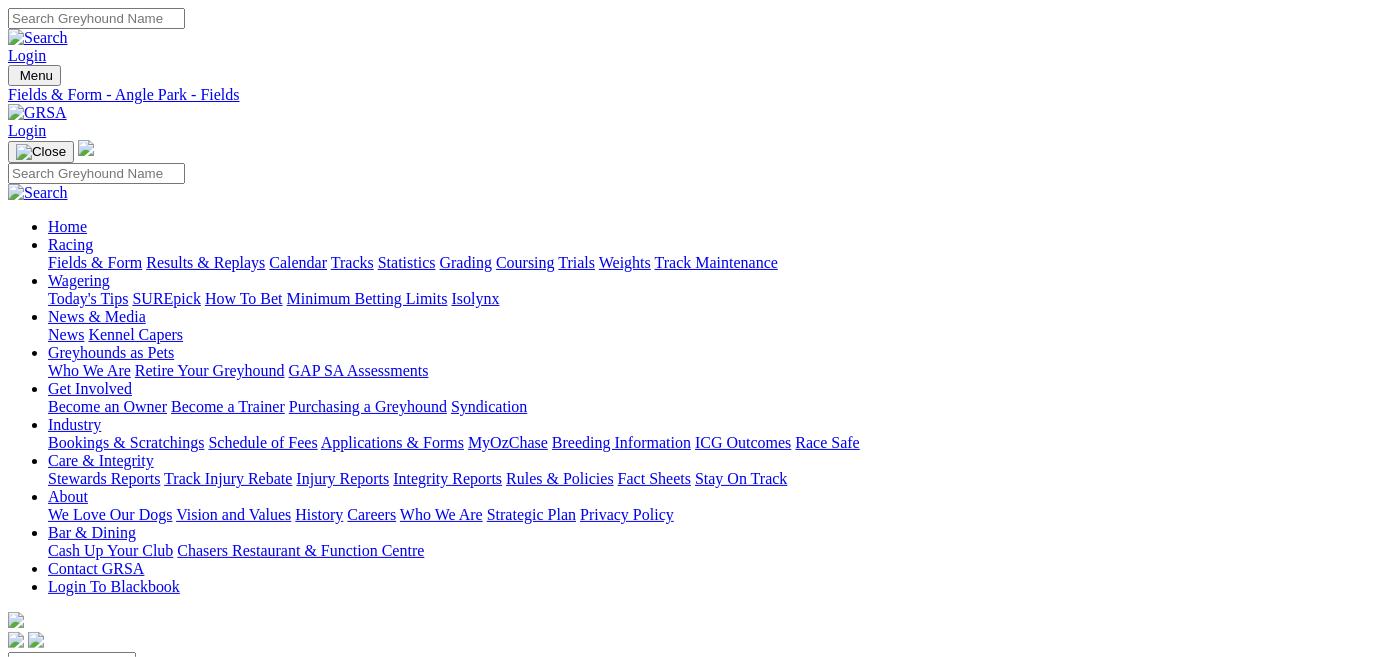 click on "Fields & Form" at bounding box center [95, 262] 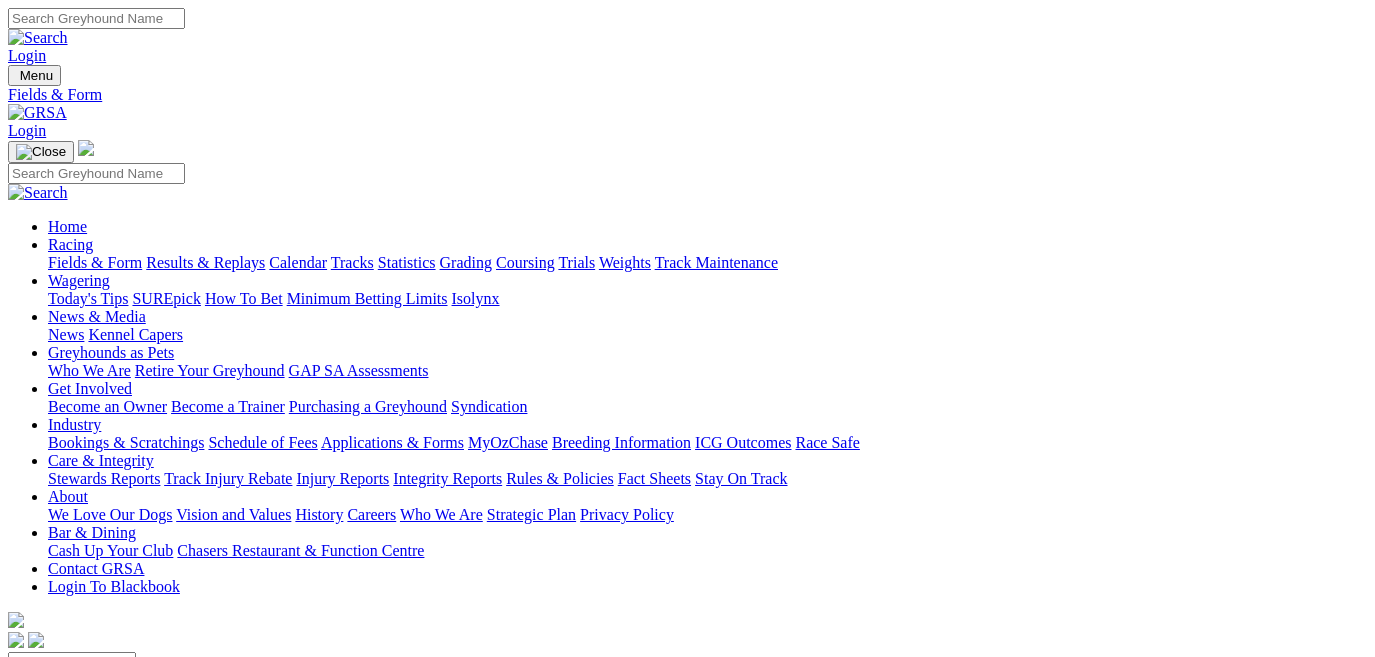 scroll, scrollTop: 0, scrollLeft: 0, axis: both 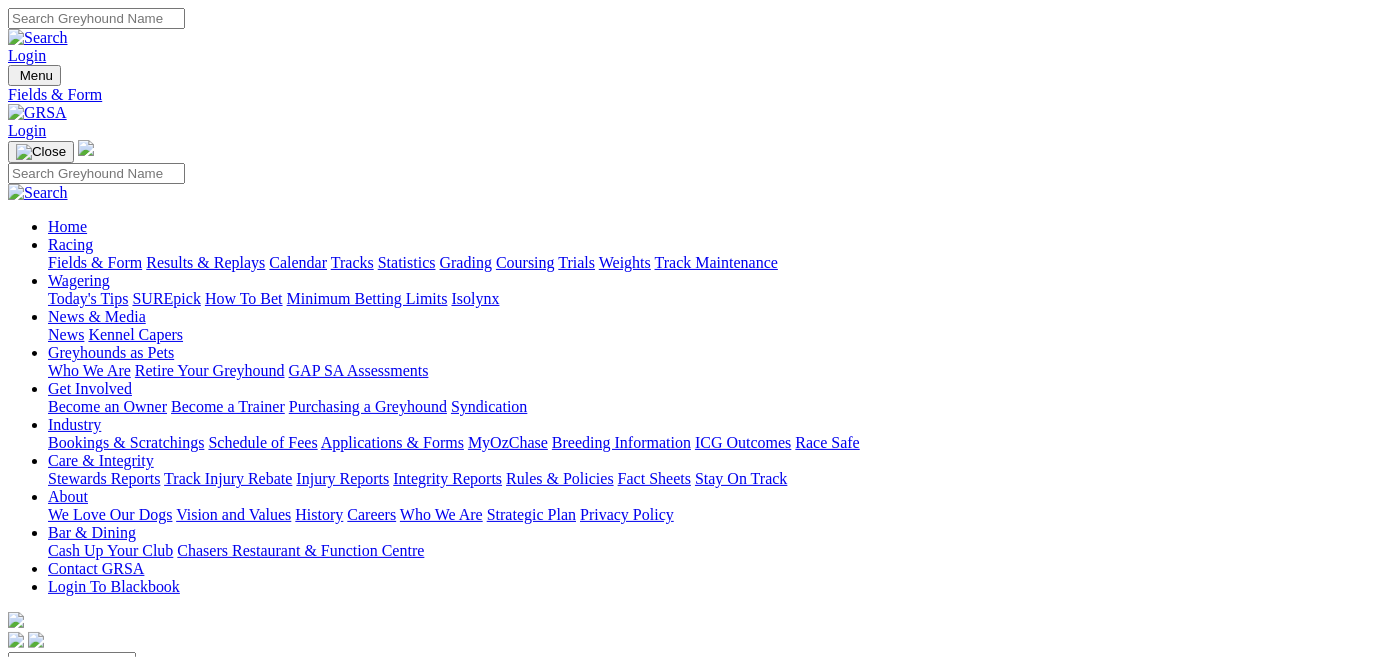 click on "S" at bounding box center [26, 790] 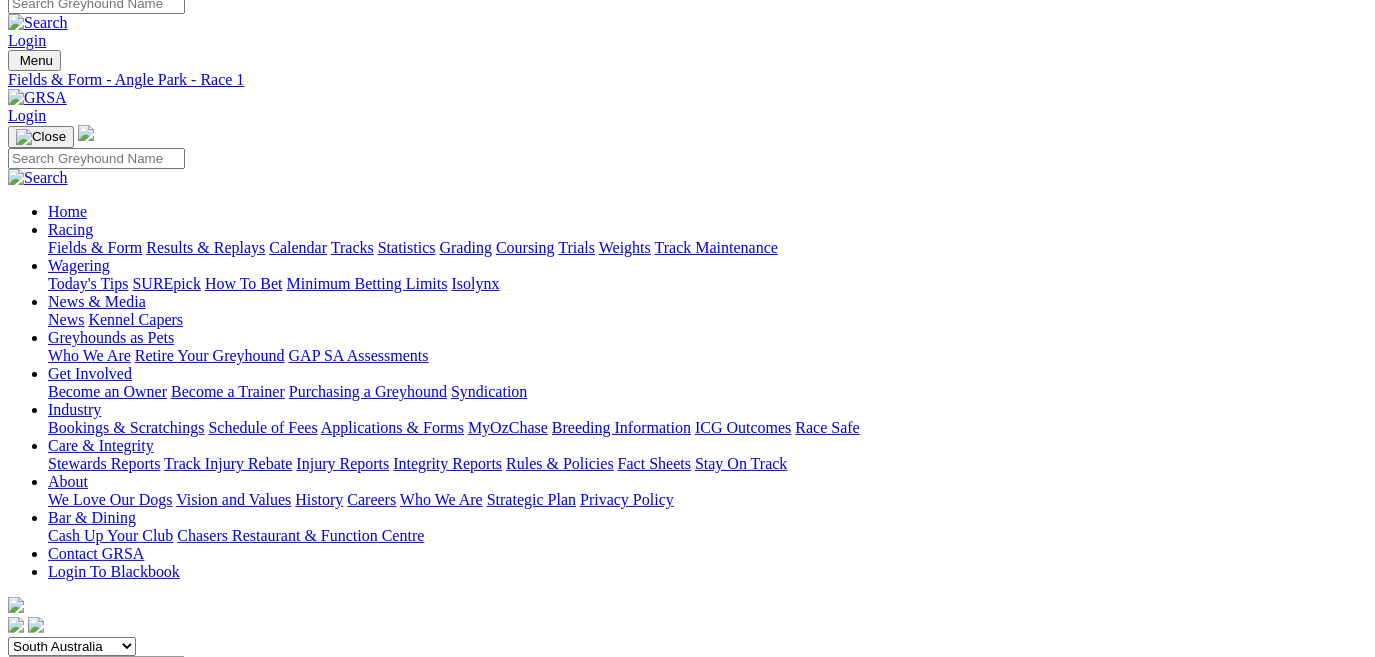 scroll, scrollTop: 0, scrollLeft: 0, axis: both 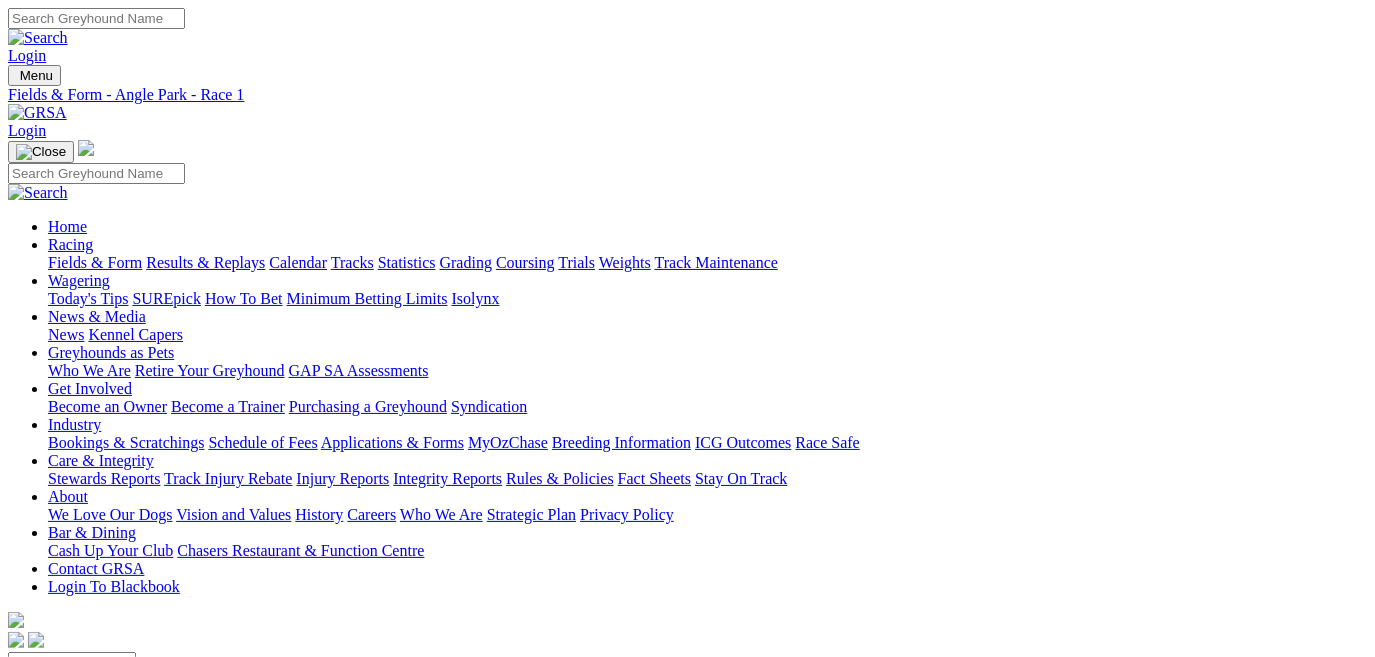 click on "R2" at bounding box center [17, 736] 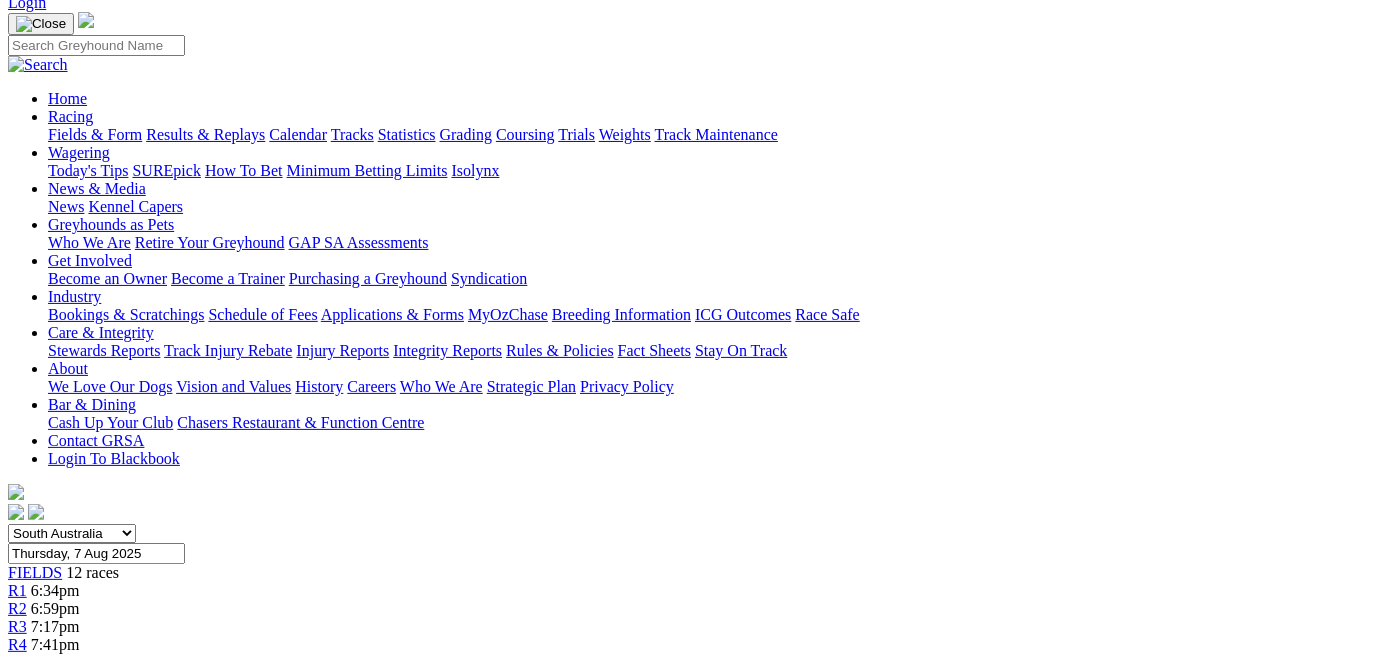 scroll, scrollTop: 90, scrollLeft: 0, axis: vertical 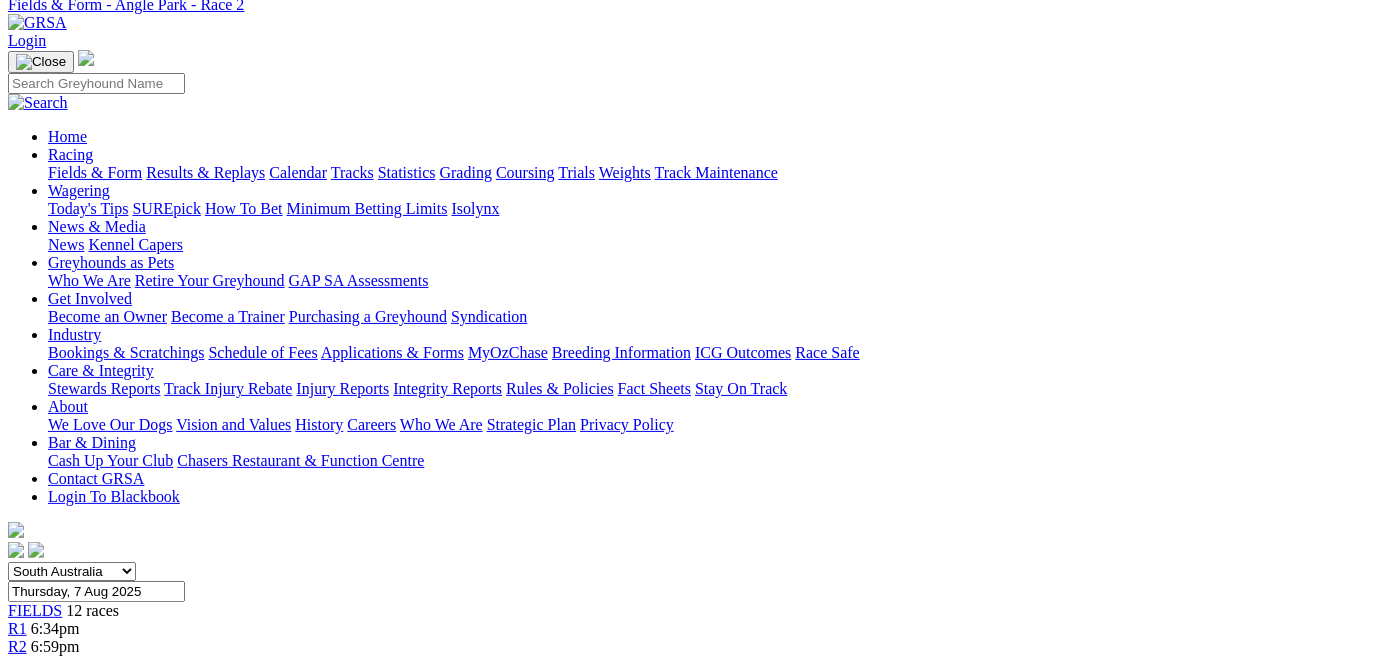 click on "R3" at bounding box center (17, 664) 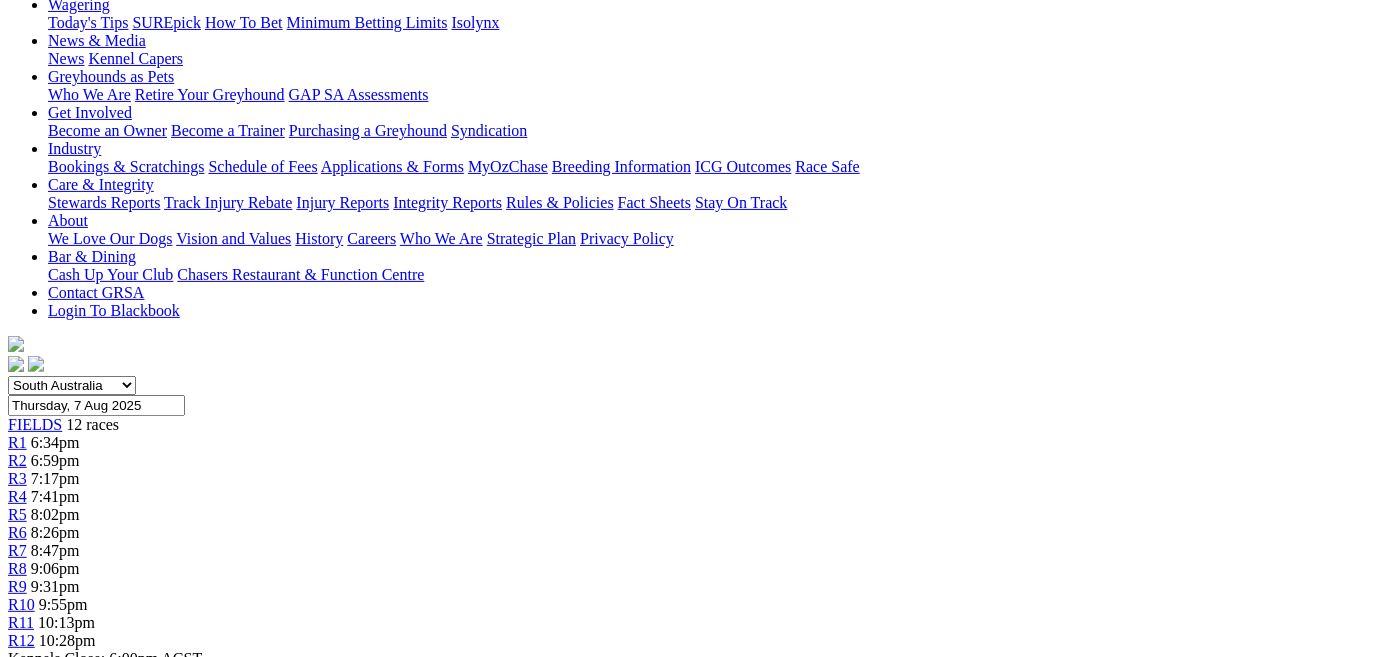 scroll, scrollTop: 272, scrollLeft: 0, axis: vertical 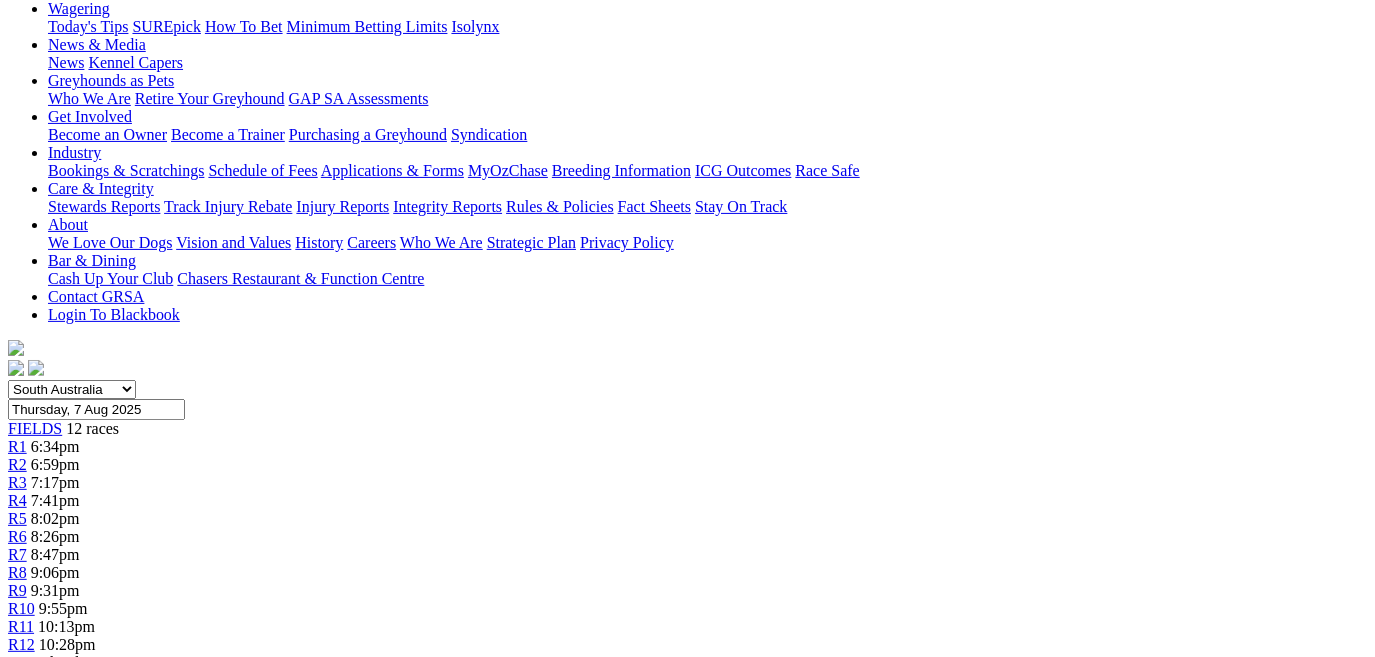 click on "R4" at bounding box center (17, 500) 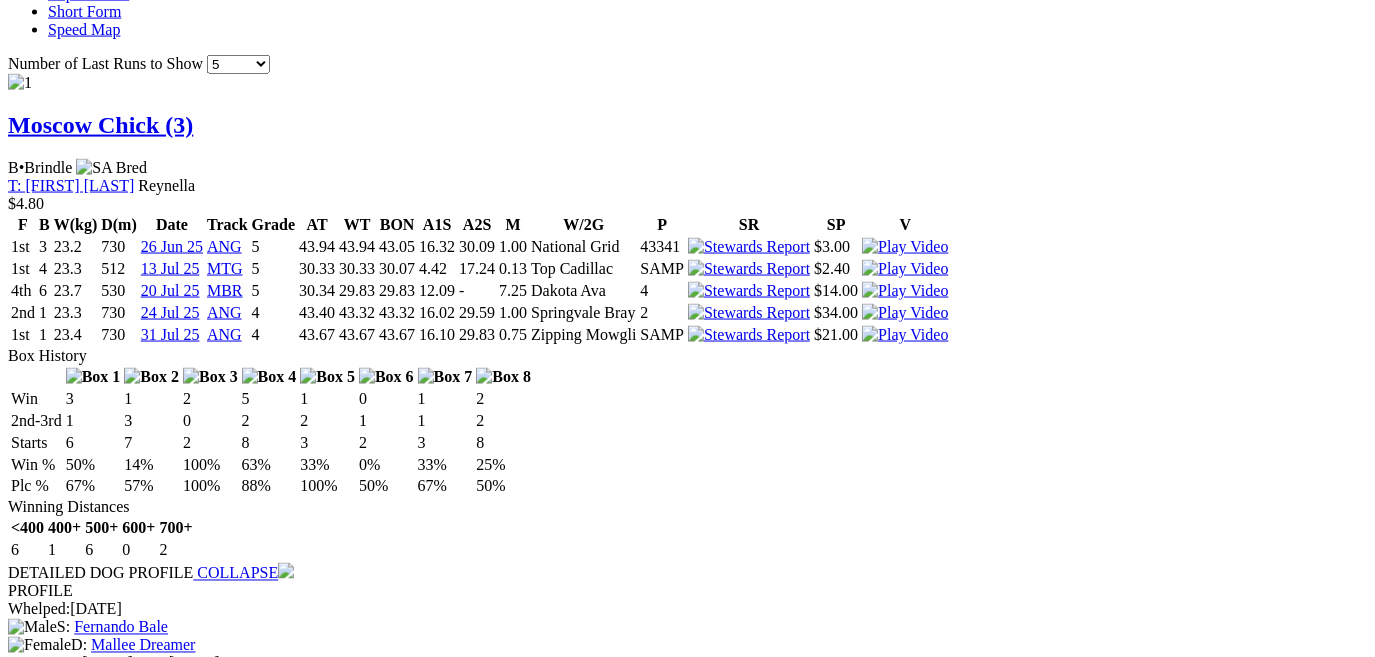 scroll, scrollTop: 2090, scrollLeft: 0, axis: vertical 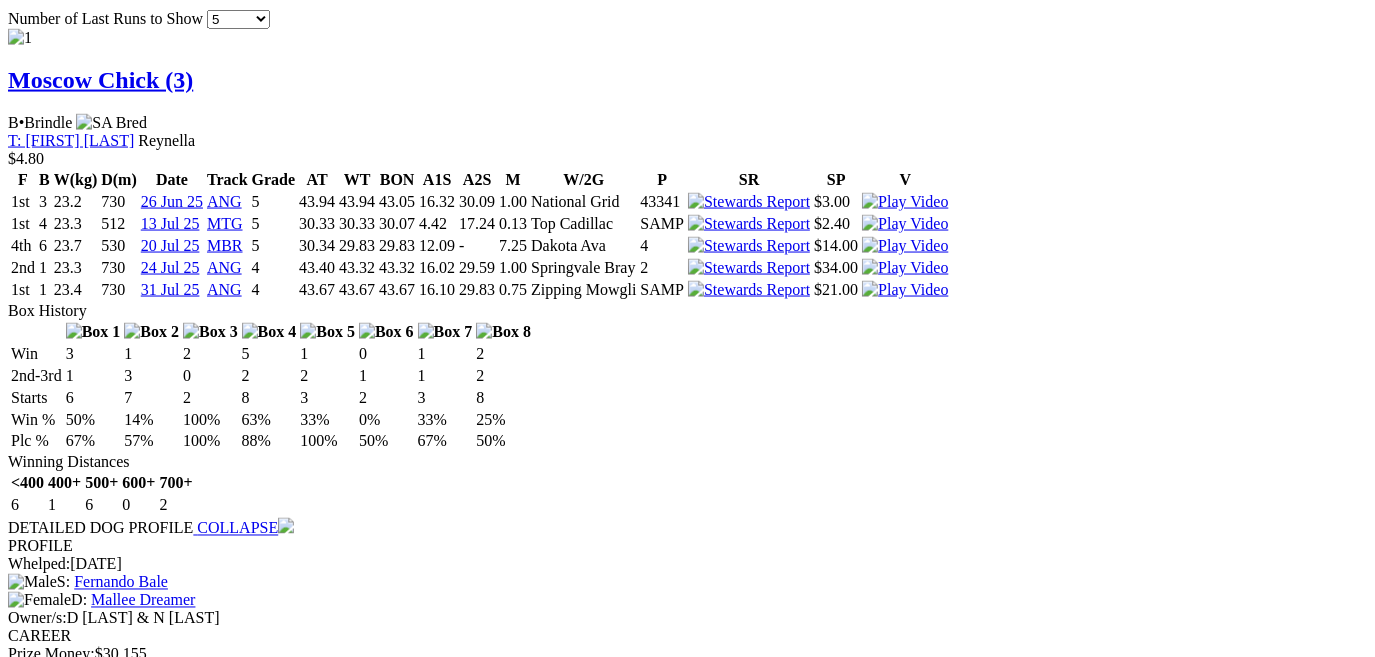 click at bounding box center (940, 5400) 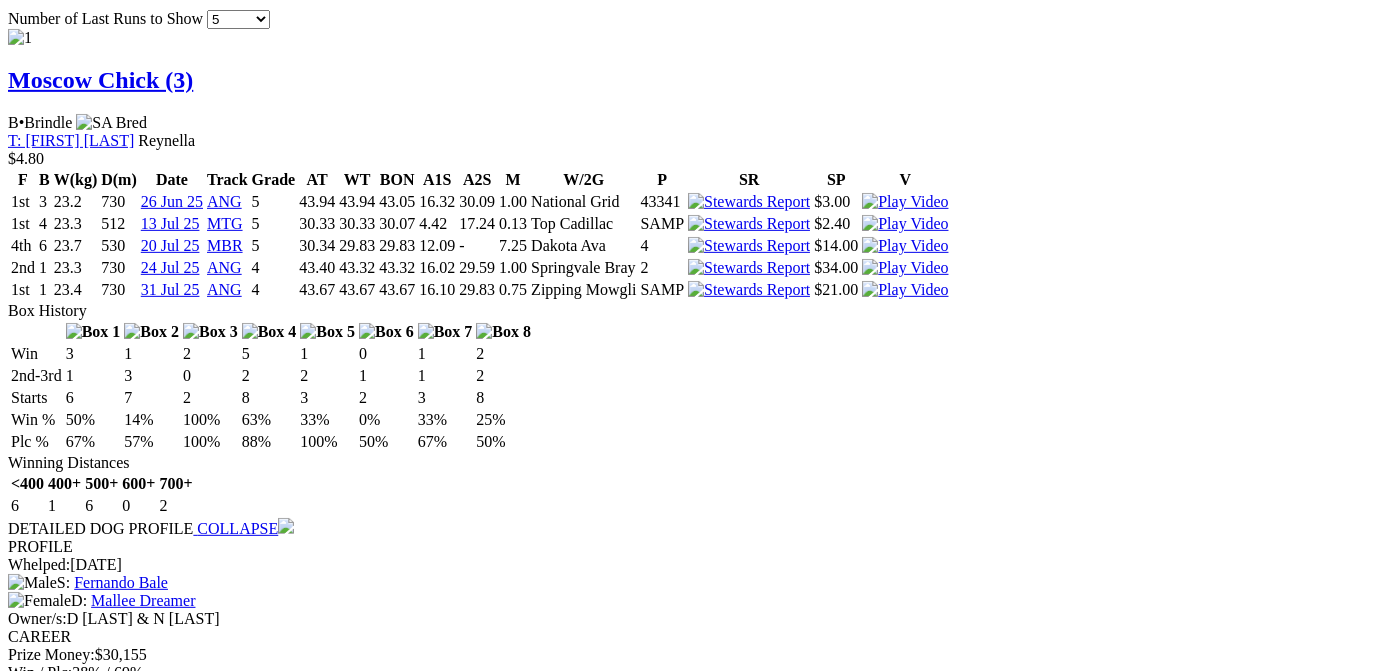 click at bounding box center [16, 20872] 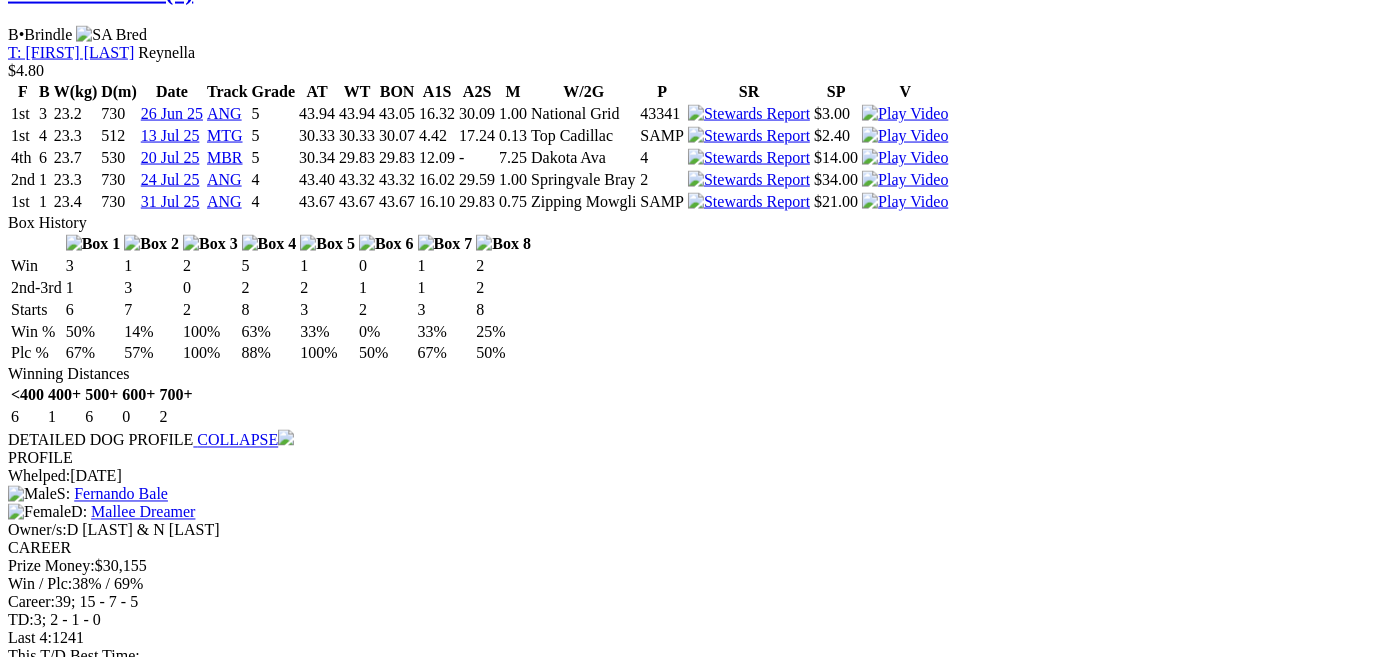 scroll, scrollTop: 2181, scrollLeft: 0, axis: vertical 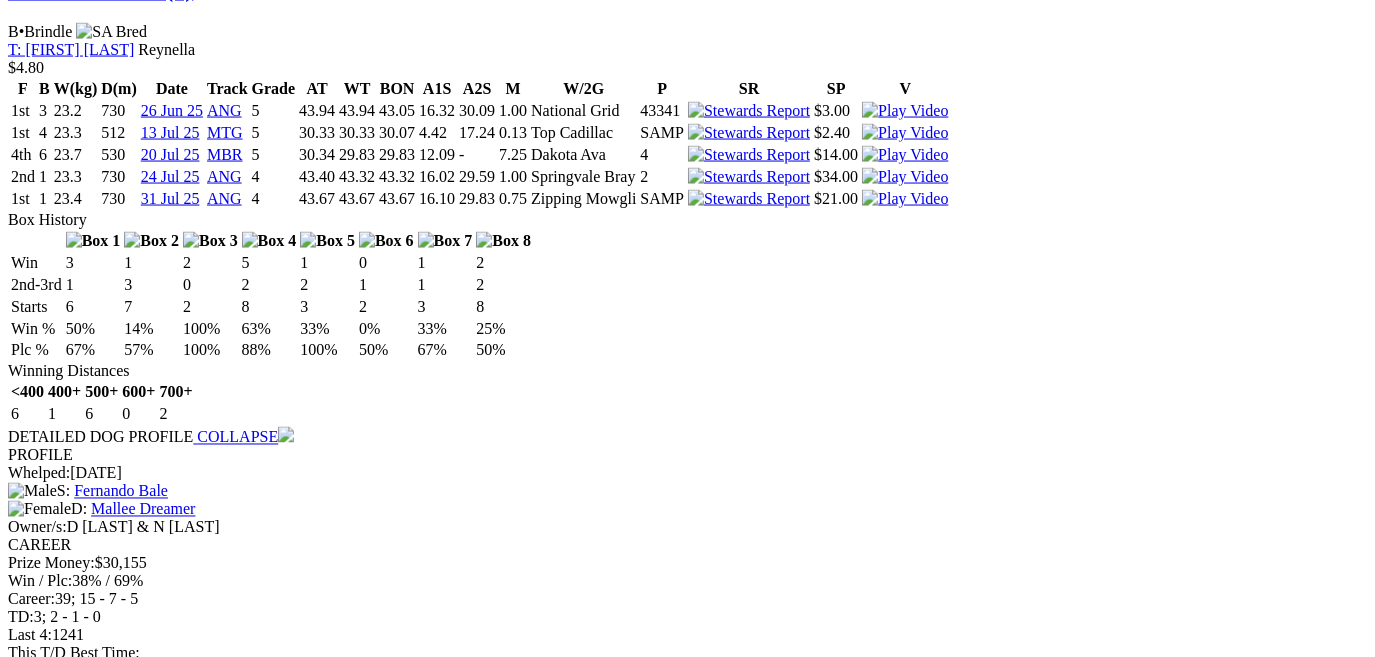 click on "Time To Fire (5)" at bounding box center [91, 5099] 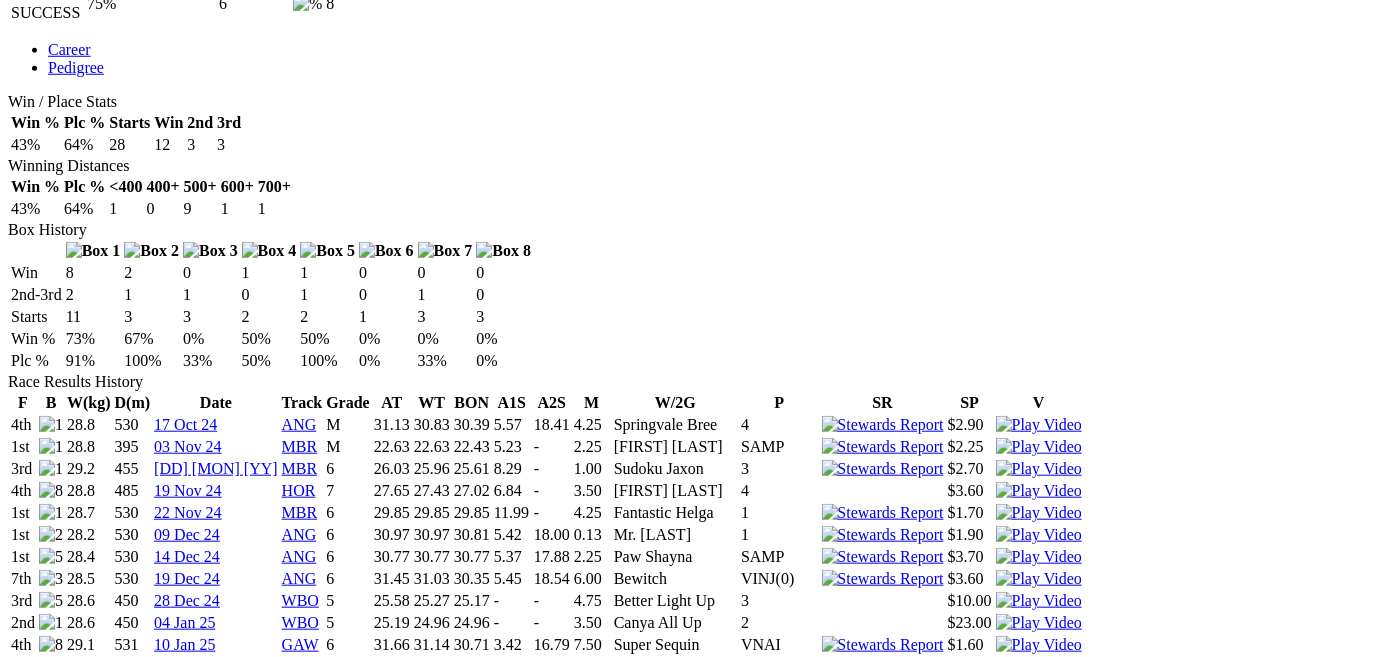 scroll, scrollTop: 818, scrollLeft: 0, axis: vertical 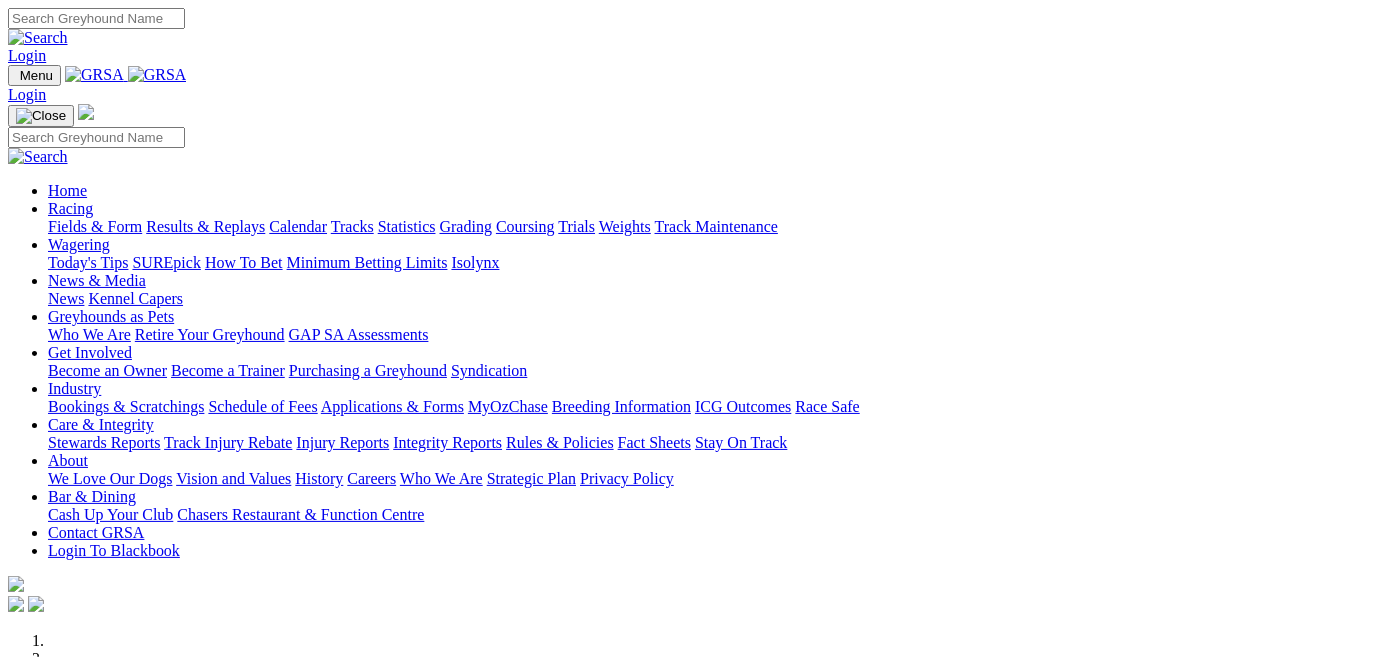 click on "Fields & Form" at bounding box center [95, 226] 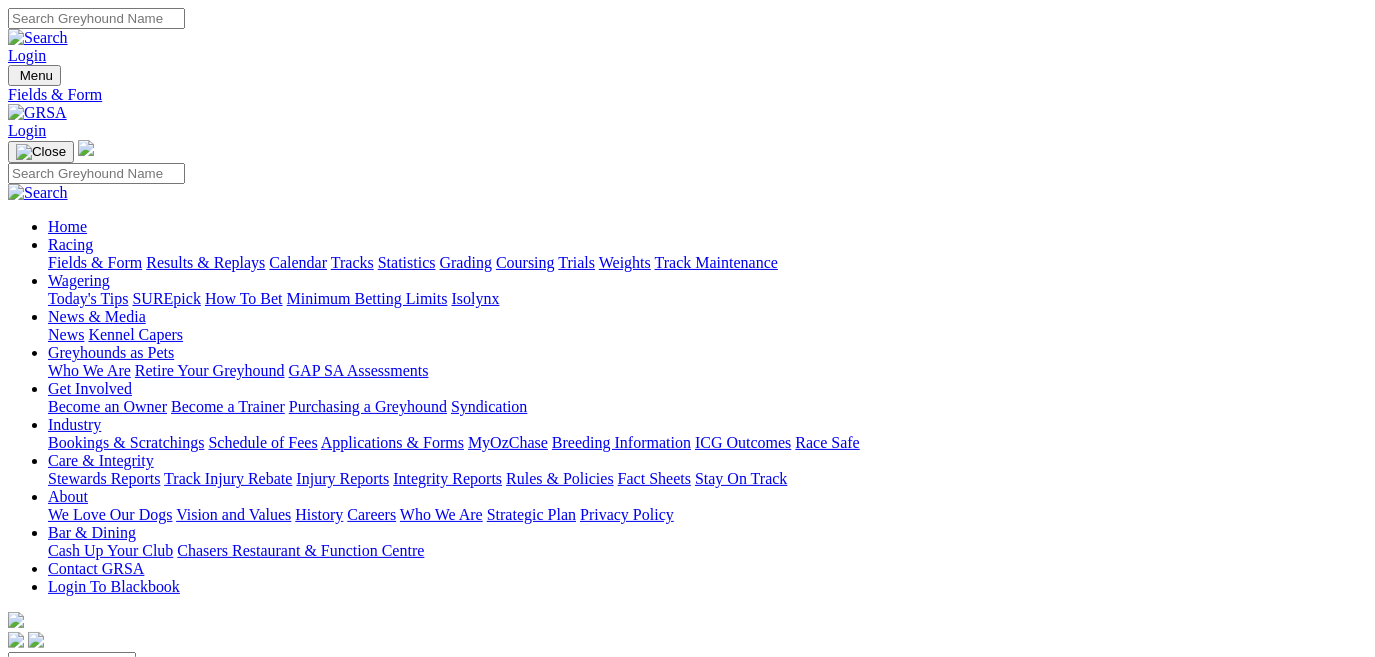 scroll, scrollTop: 181, scrollLeft: 0, axis: vertical 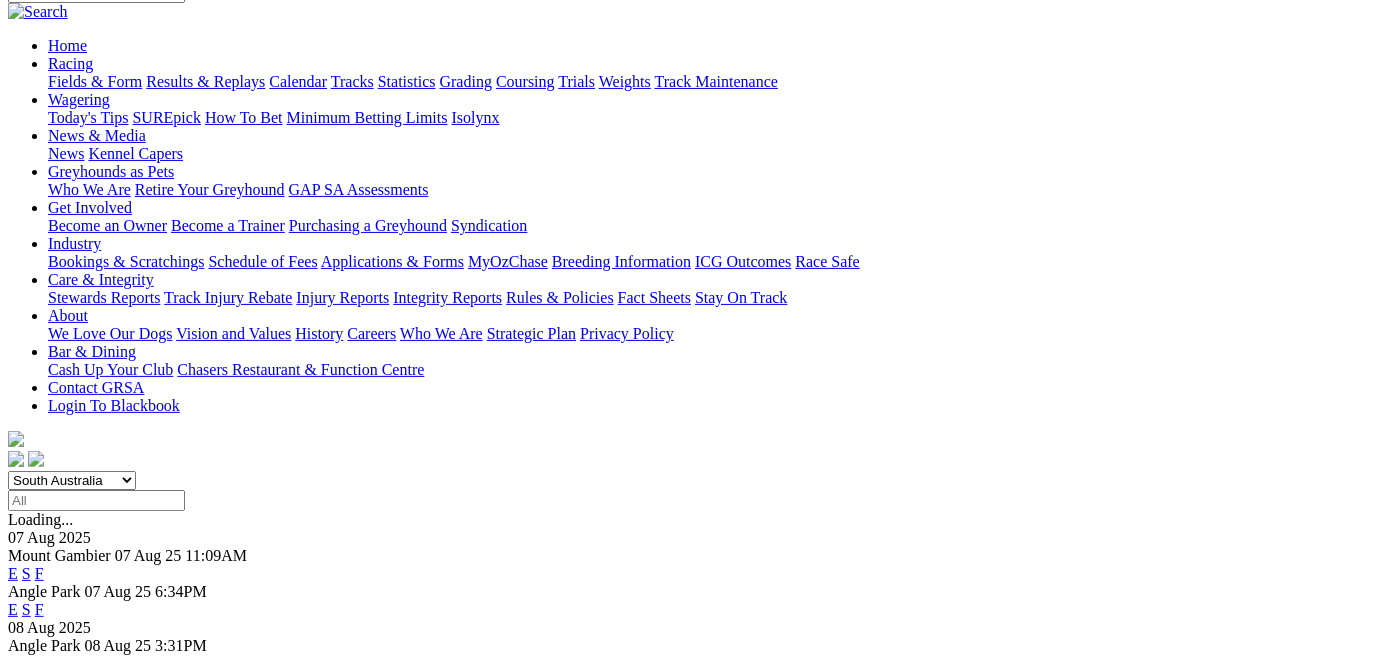 click on "E" at bounding box center [13, 609] 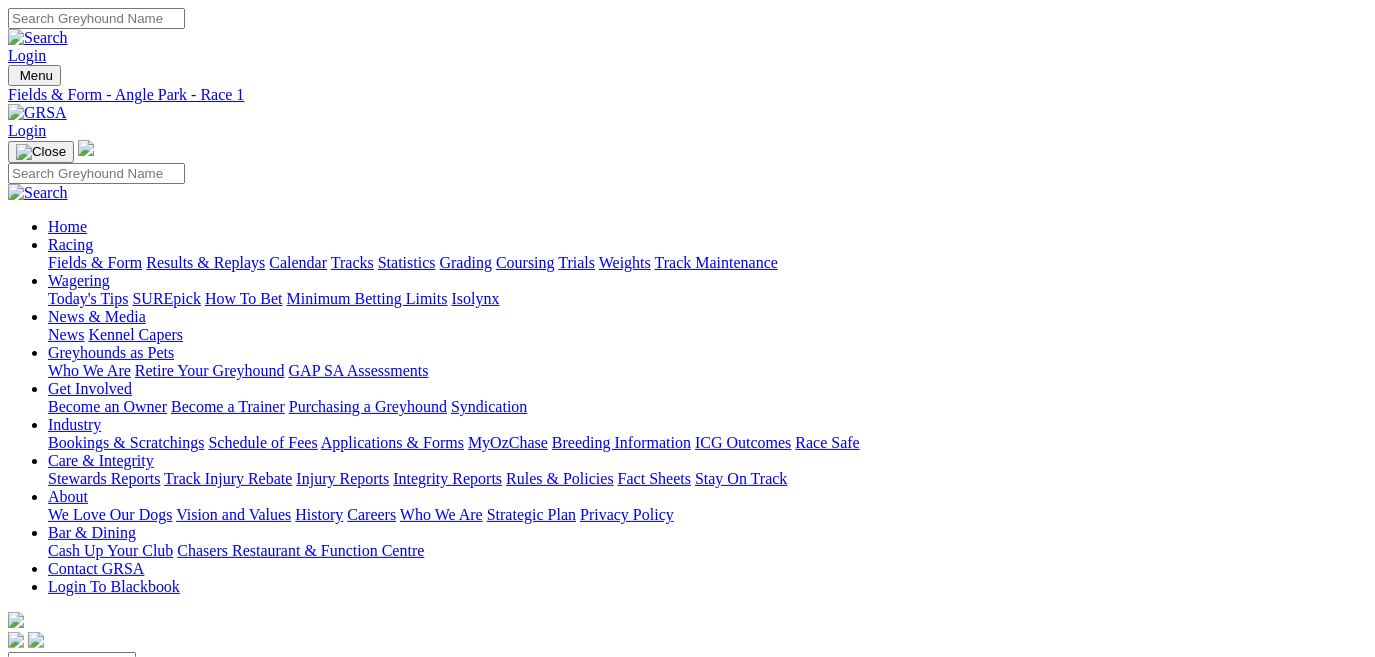 scroll, scrollTop: 90, scrollLeft: 0, axis: vertical 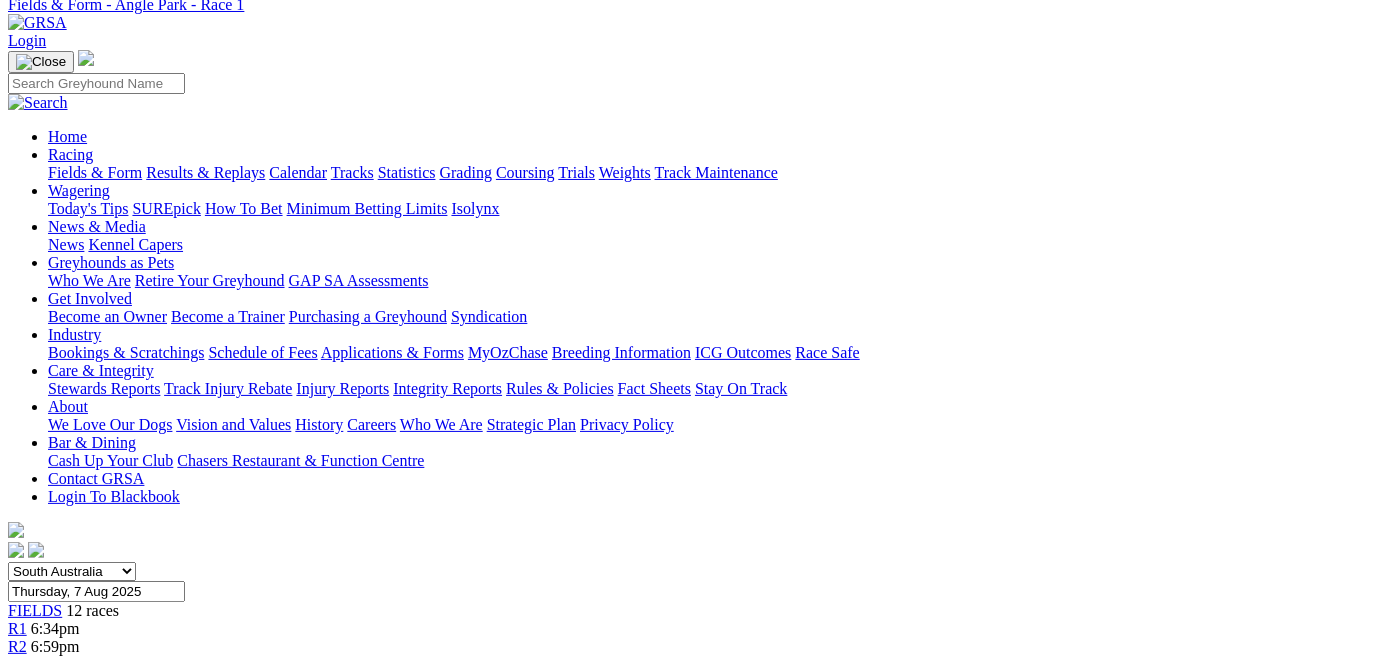 click on "R4" at bounding box center (17, 682) 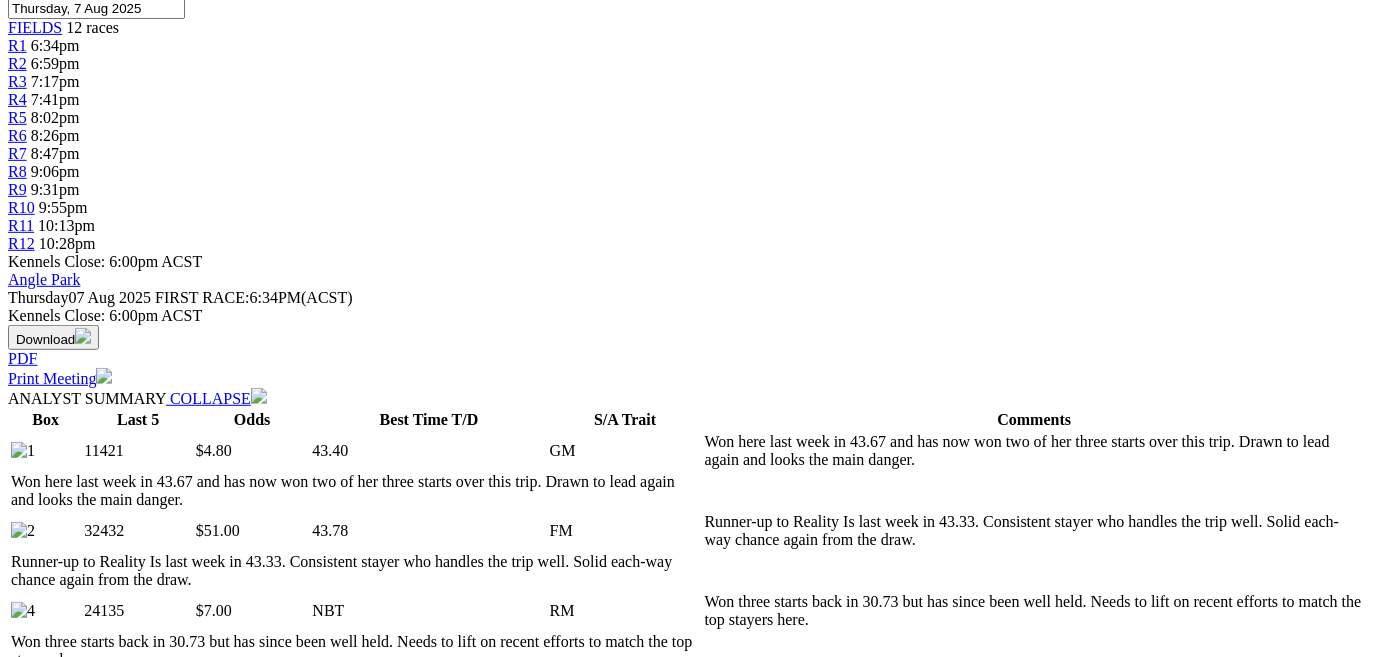 scroll, scrollTop: 636, scrollLeft: 0, axis: vertical 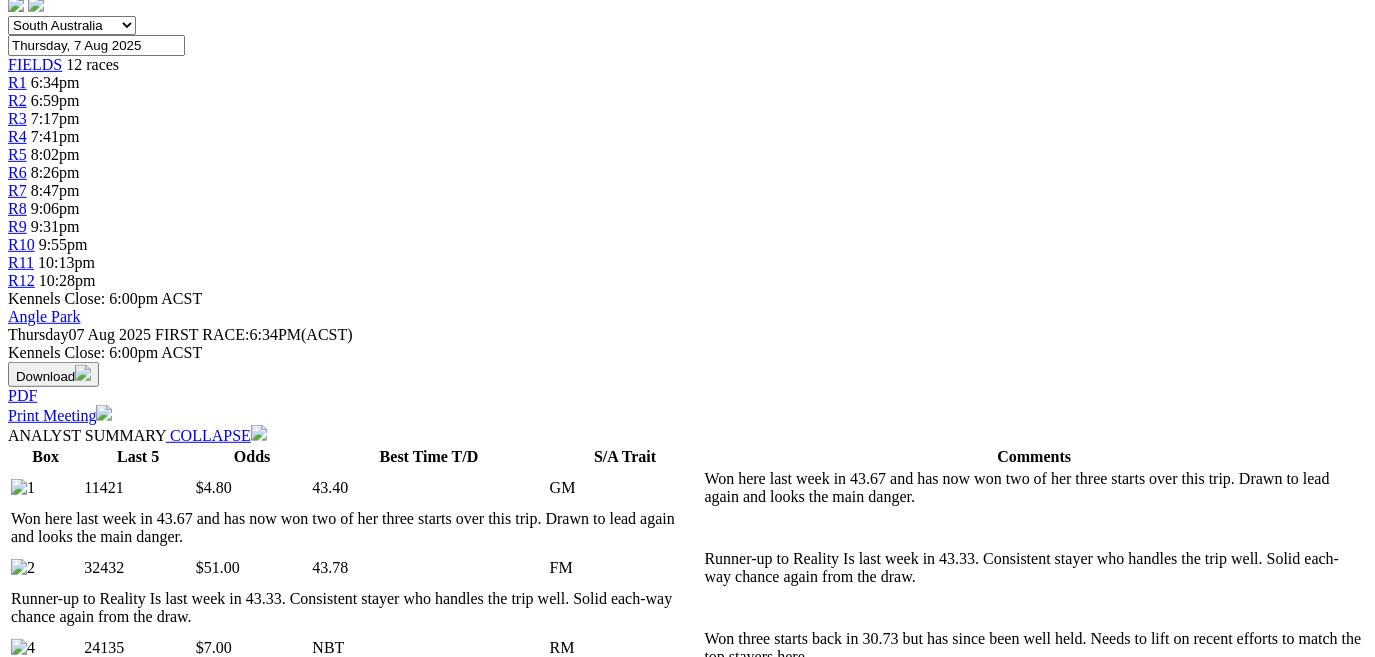 click on "Expert Form" at bounding box center (88, 1402) 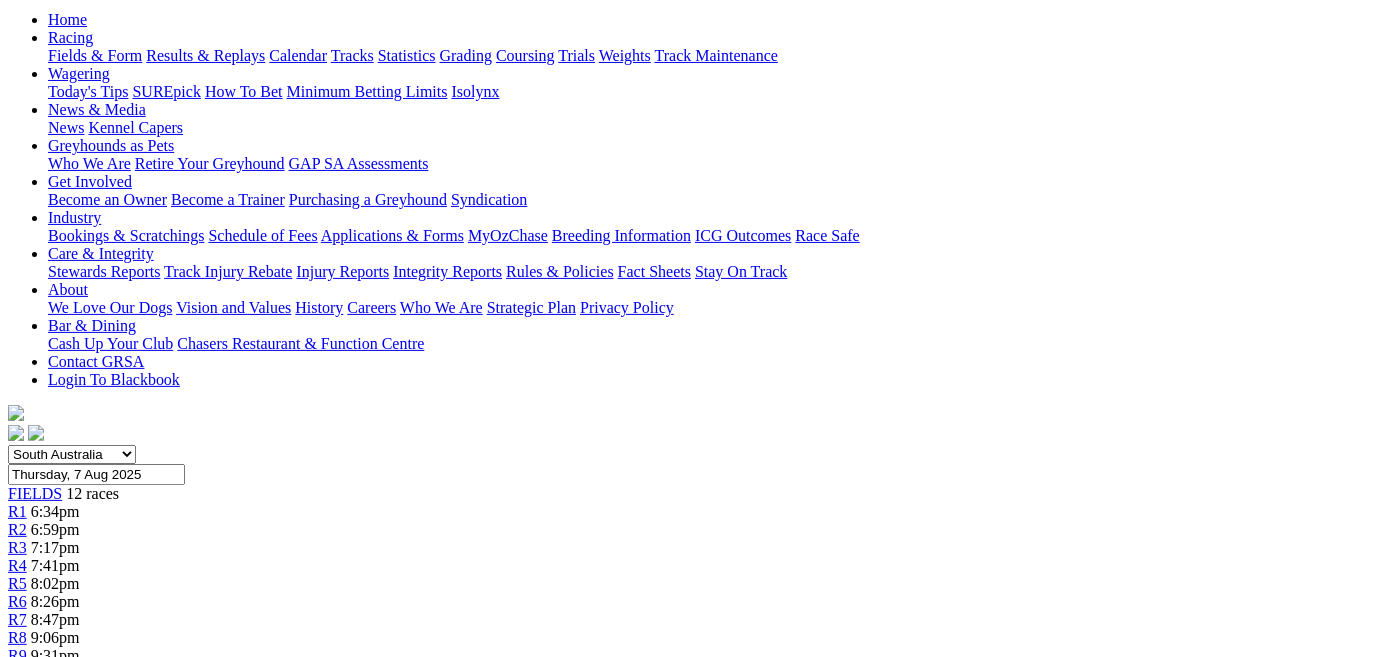 scroll, scrollTop: 181, scrollLeft: 0, axis: vertical 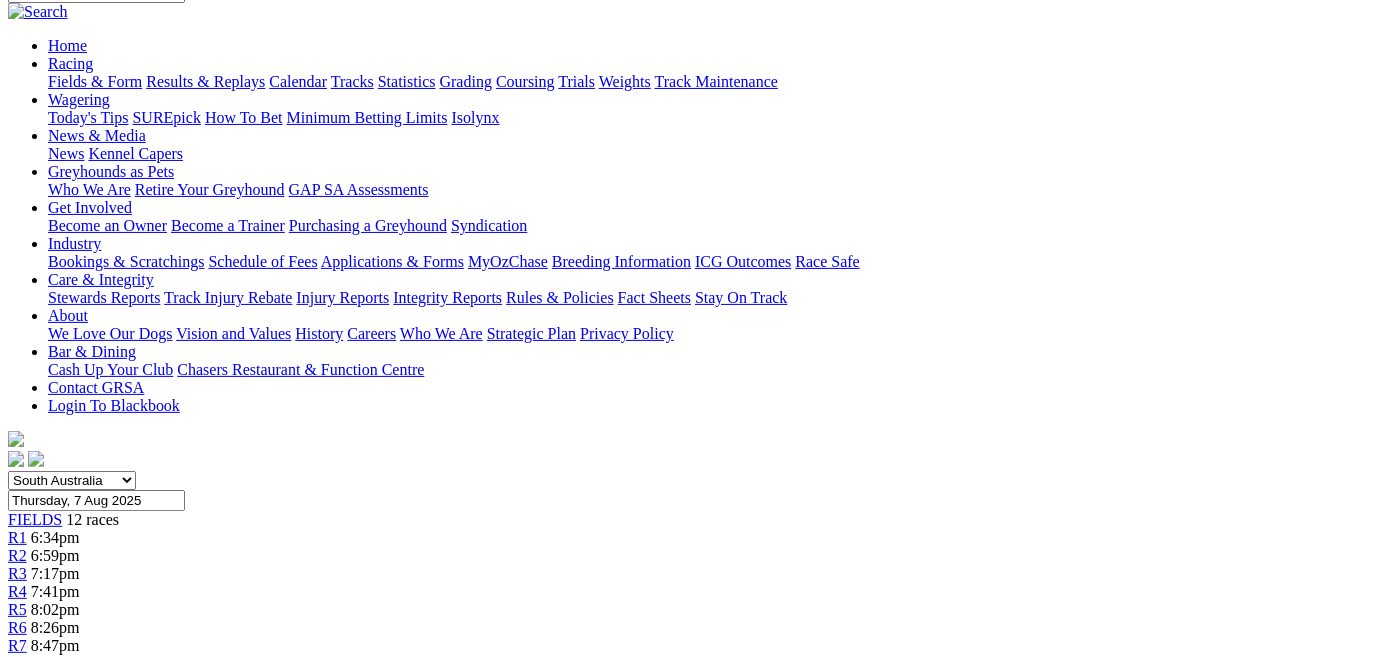 click on "R5" at bounding box center (17, 609) 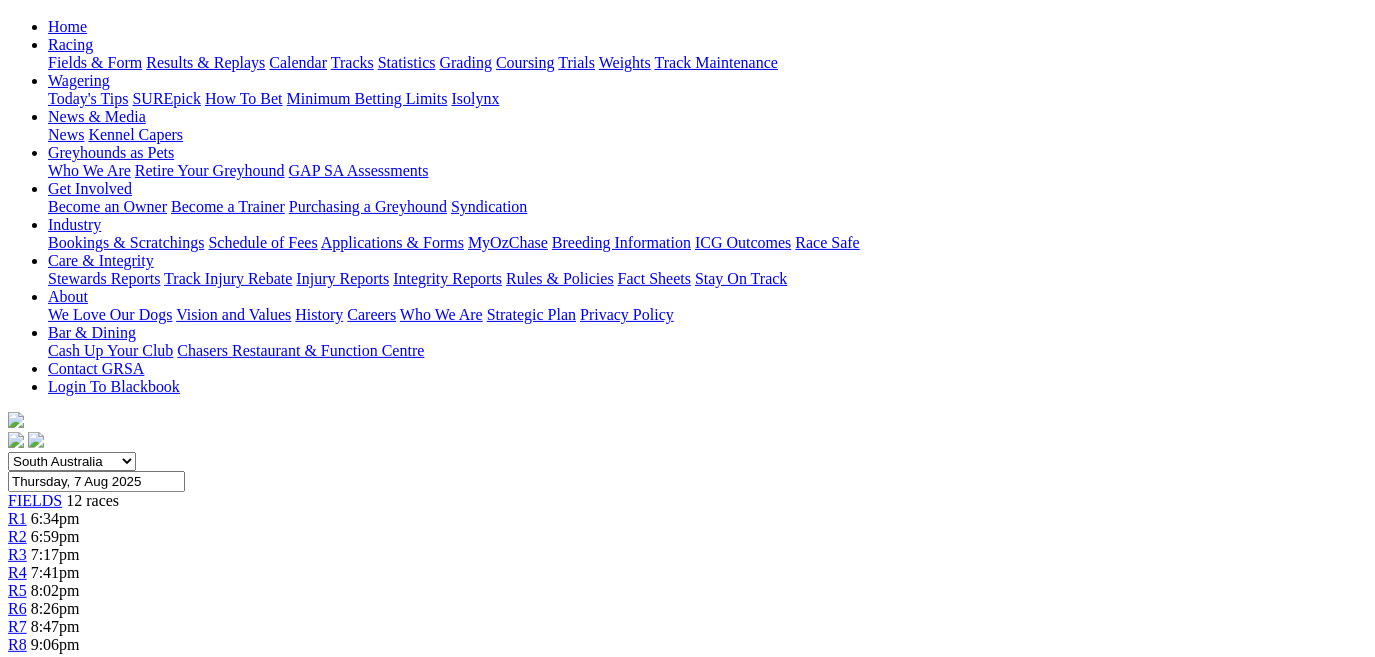 scroll, scrollTop: 181, scrollLeft: 0, axis: vertical 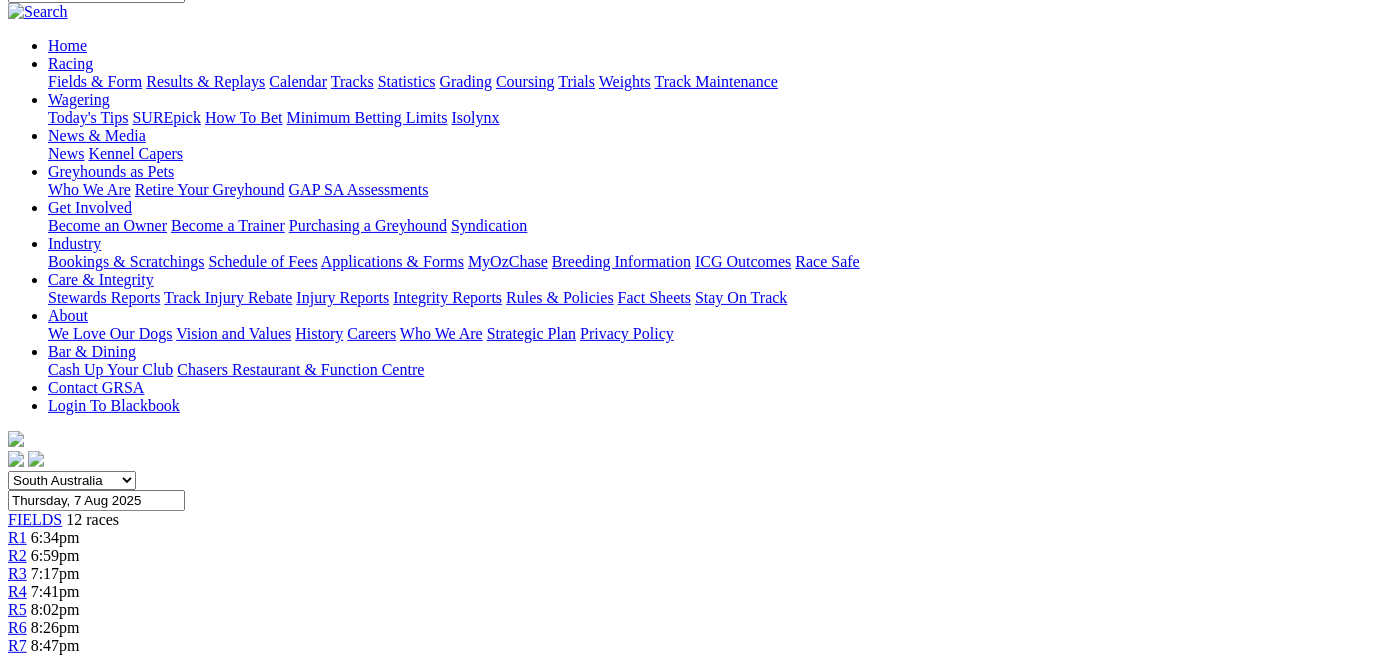 click on "R6" at bounding box center (17, 627) 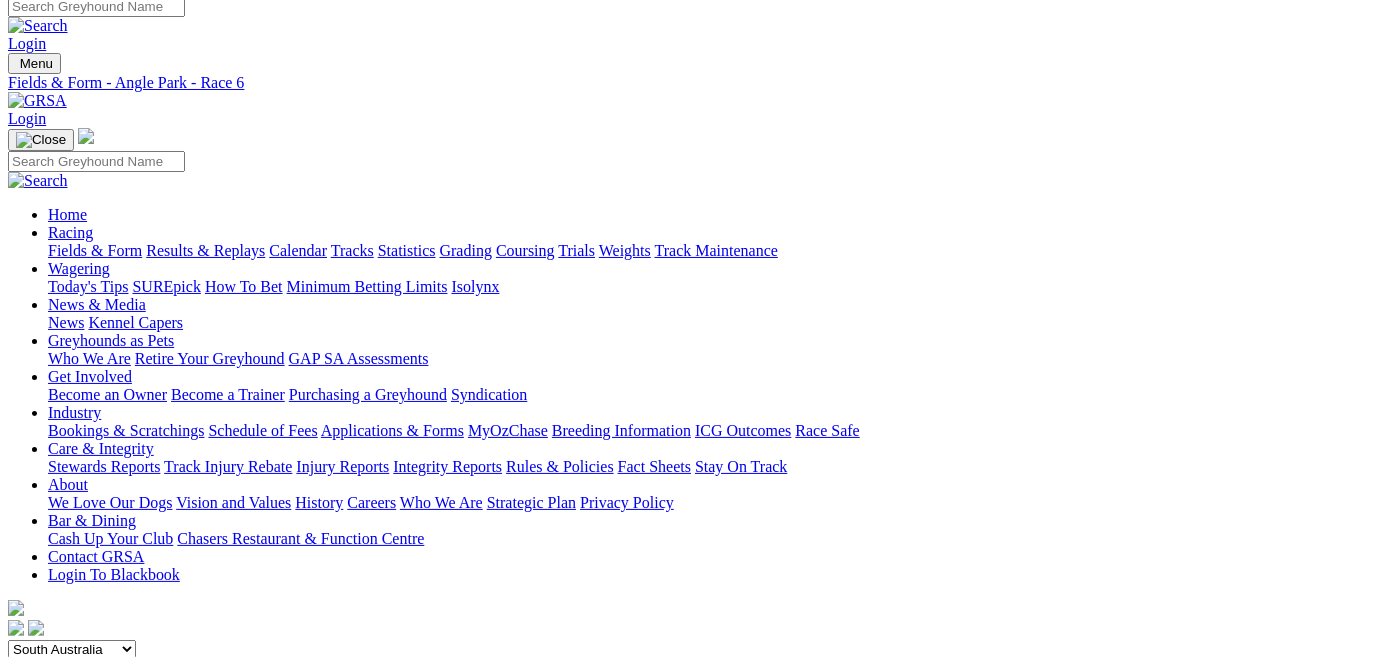 scroll, scrollTop: 0, scrollLeft: 0, axis: both 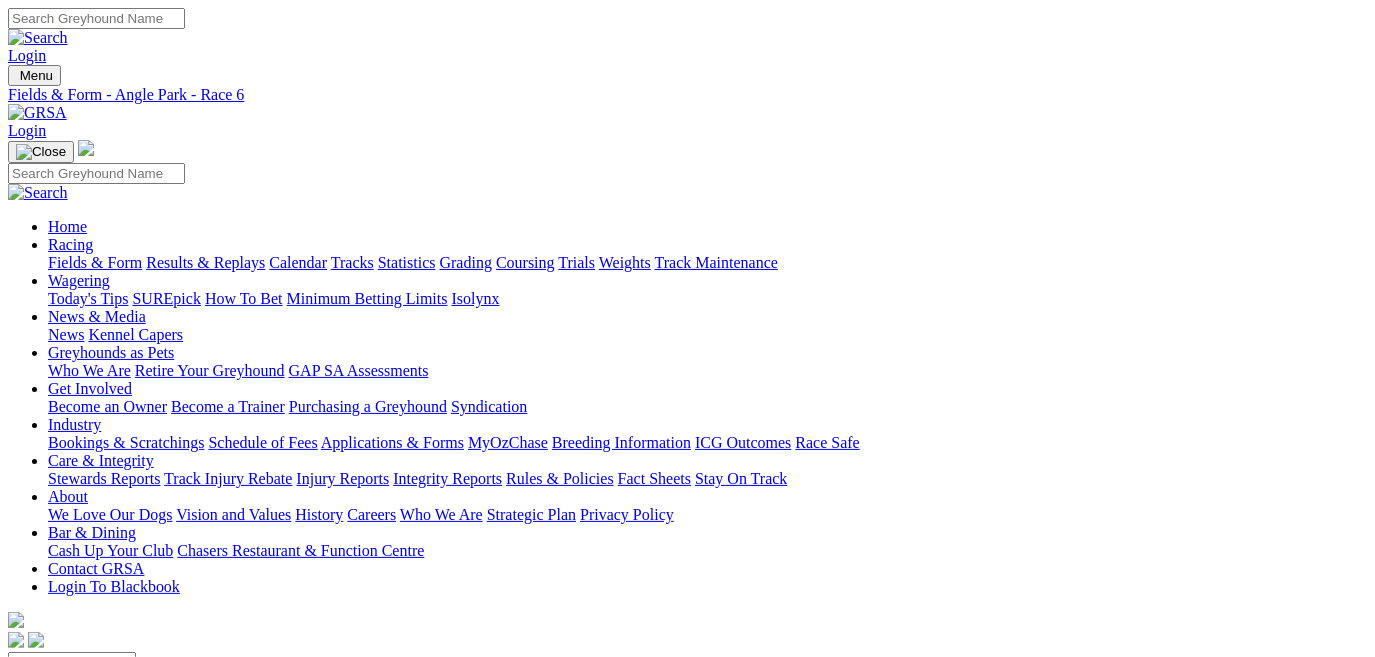 click on "R7" at bounding box center (17, 826) 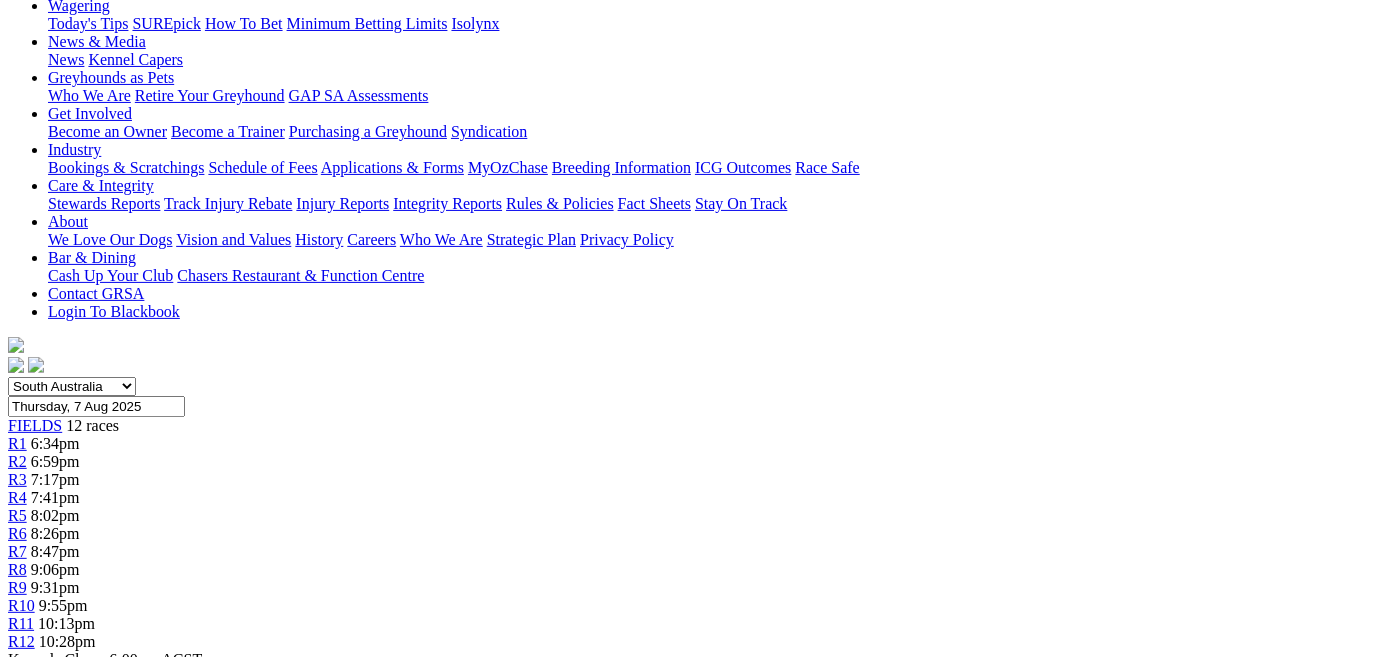 scroll, scrollTop: 272, scrollLeft: 0, axis: vertical 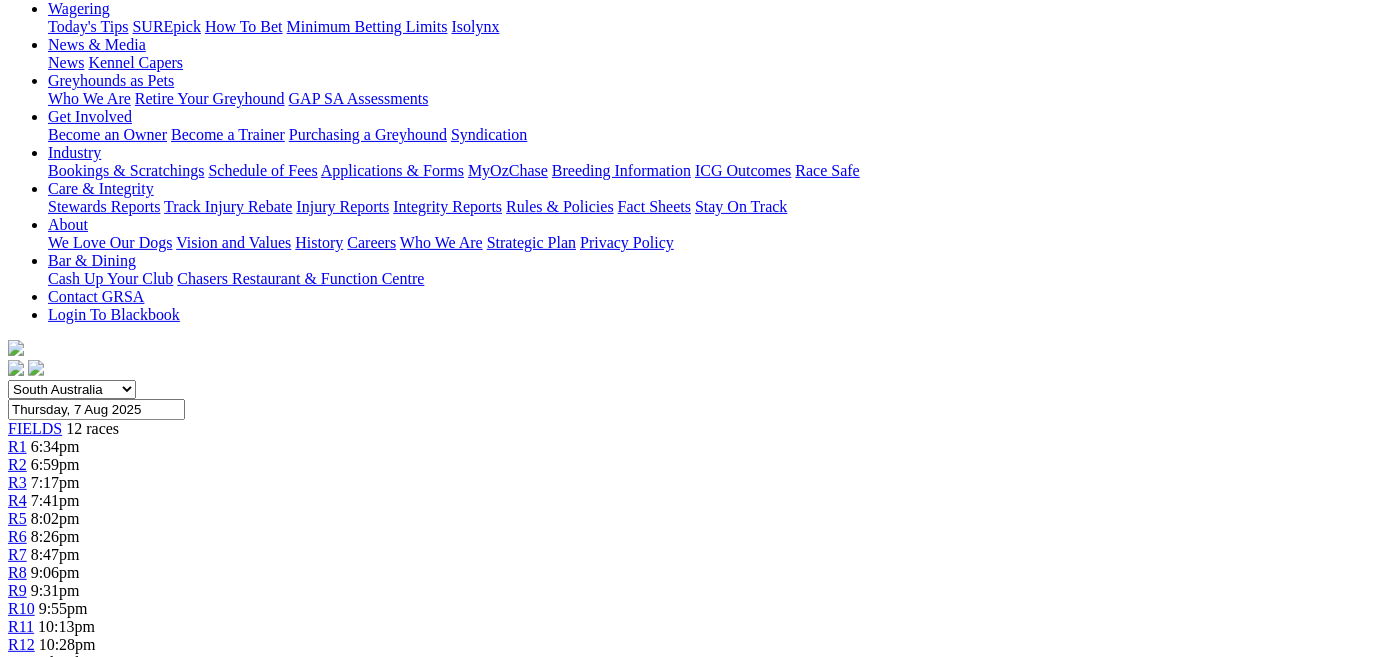 click on "R8" at bounding box center [17, 572] 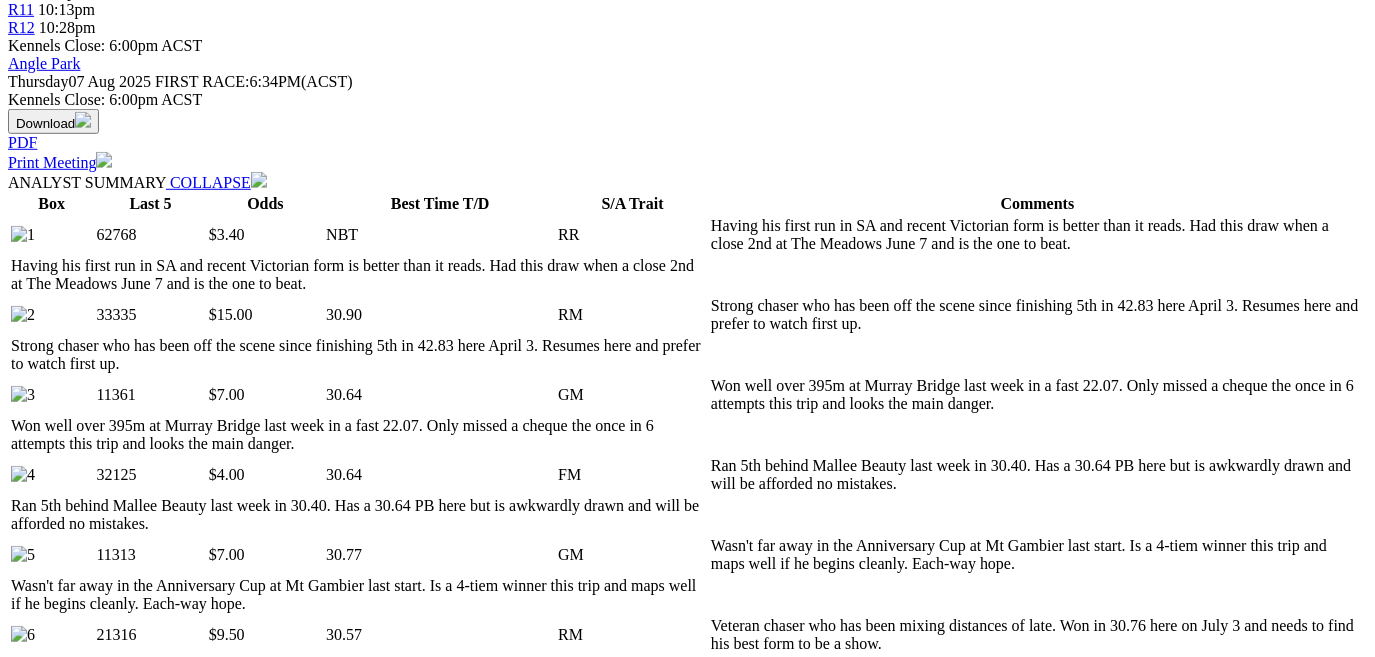scroll, scrollTop: 909, scrollLeft: 0, axis: vertical 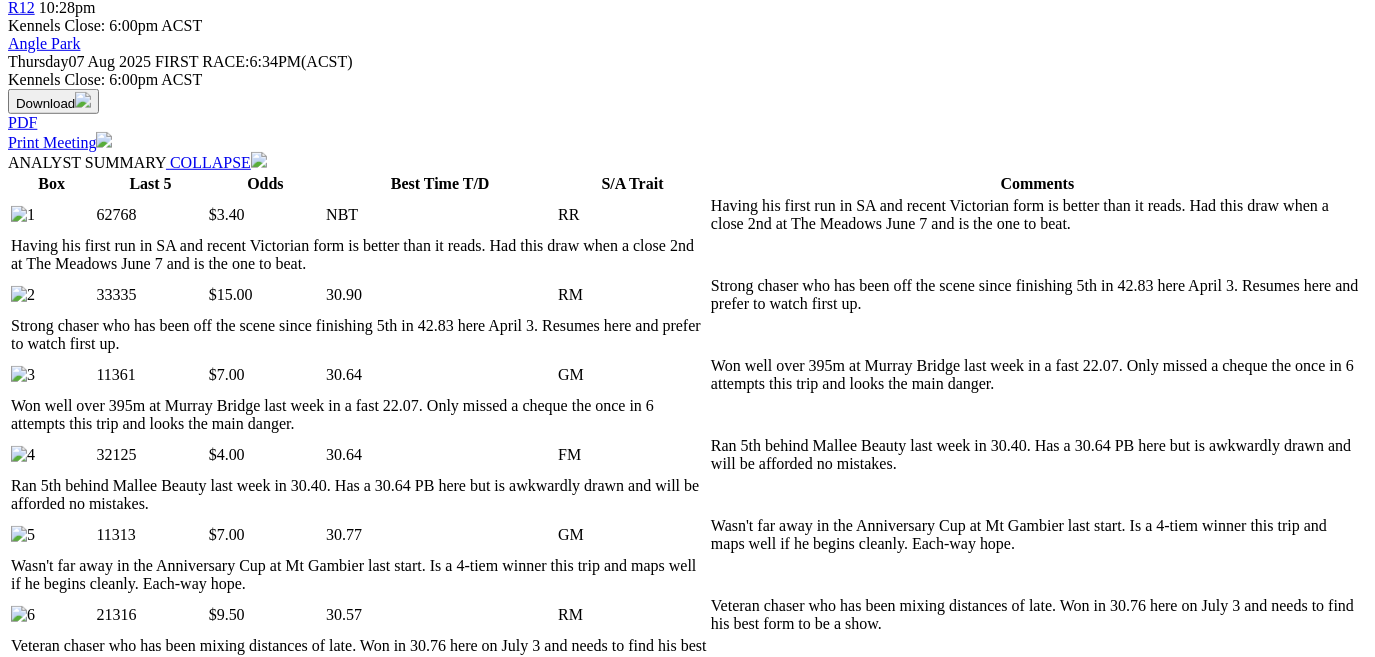 click on "Expert Form" at bounding box center (88, 1449) 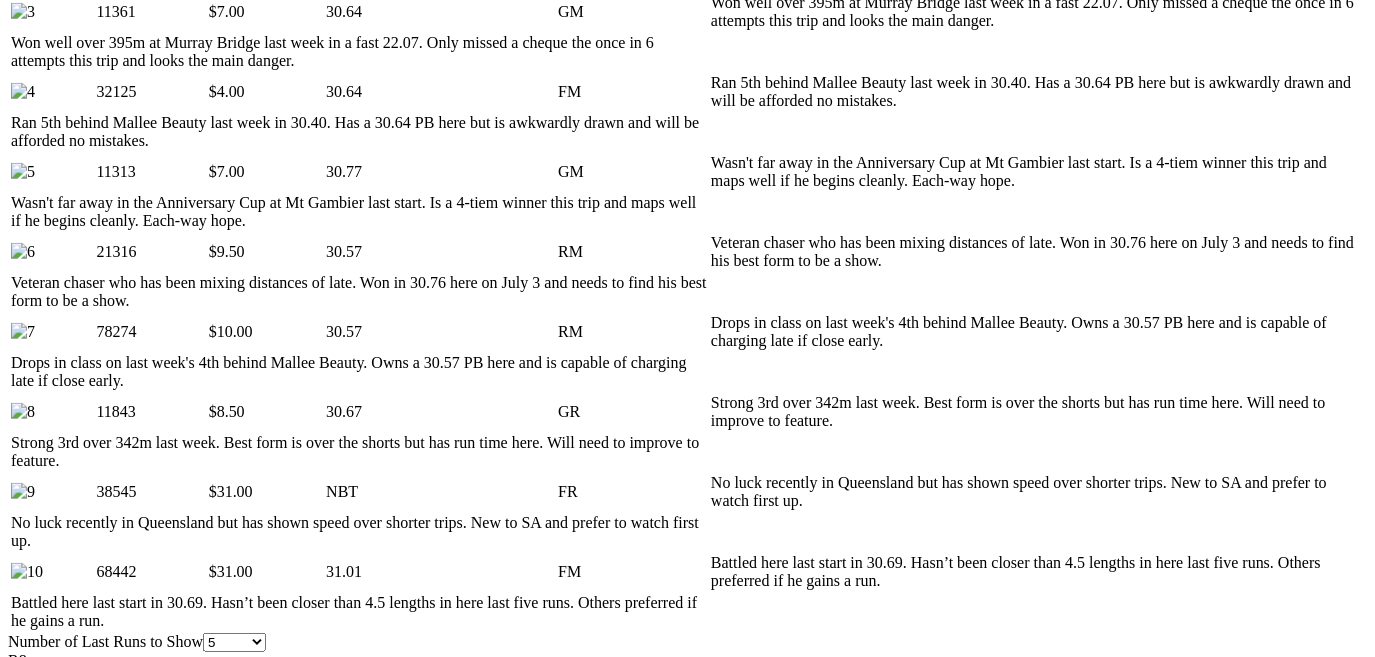 scroll, scrollTop: 1181, scrollLeft: 0, axis: vertical 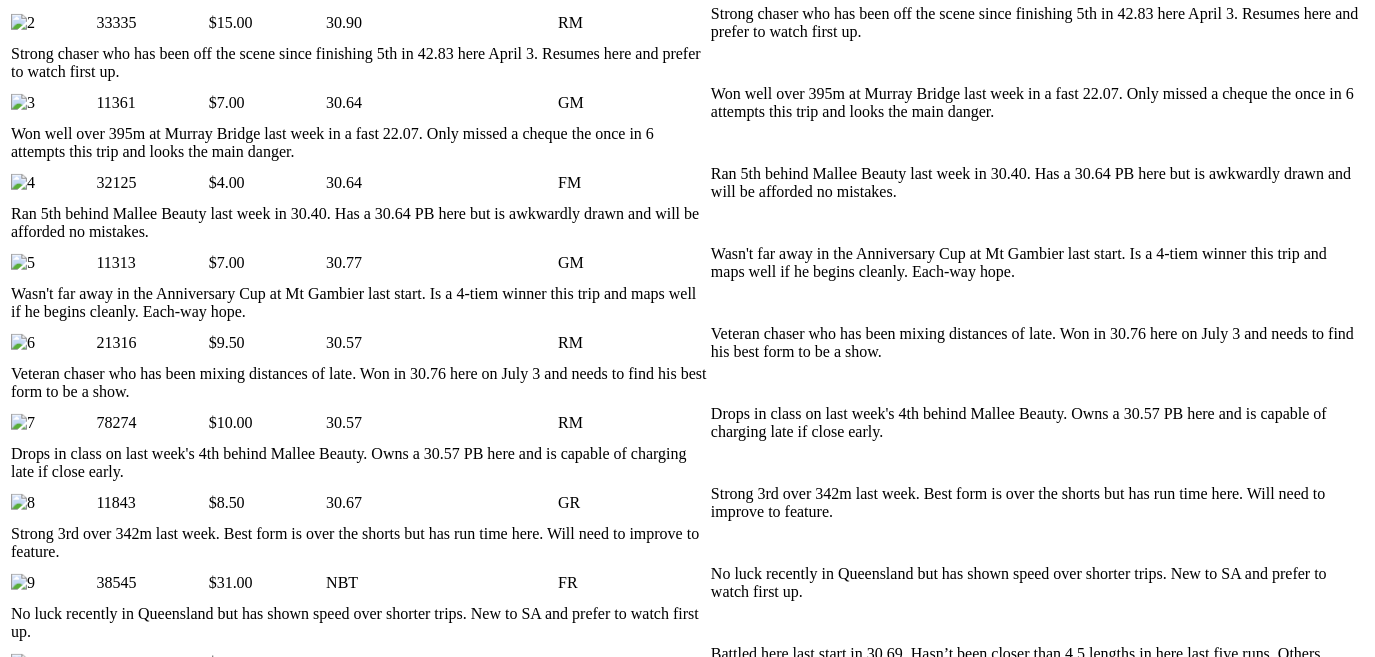 click at bounding box center [772, 11699] 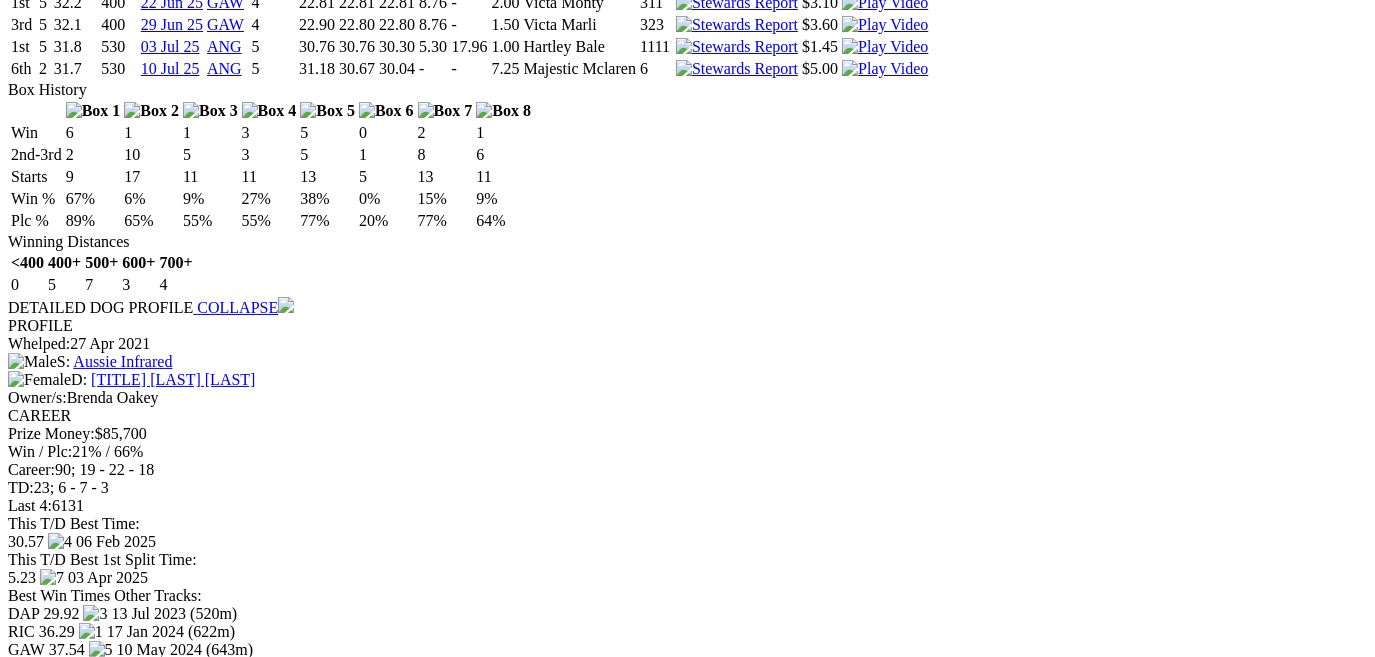 scroll, scrollTop: 7636, scrollLeft: 0, axis: vertical 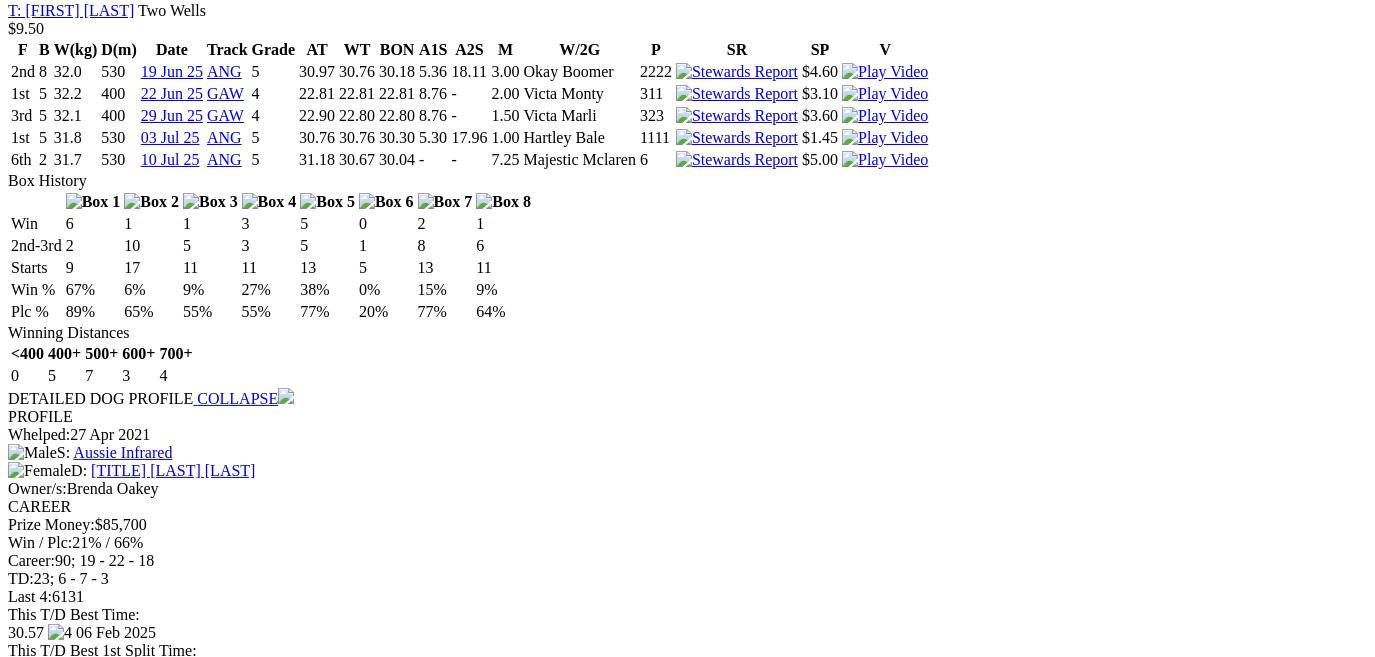 click on "Hara's Elsie (5)" at bounding box center (87, 12689) 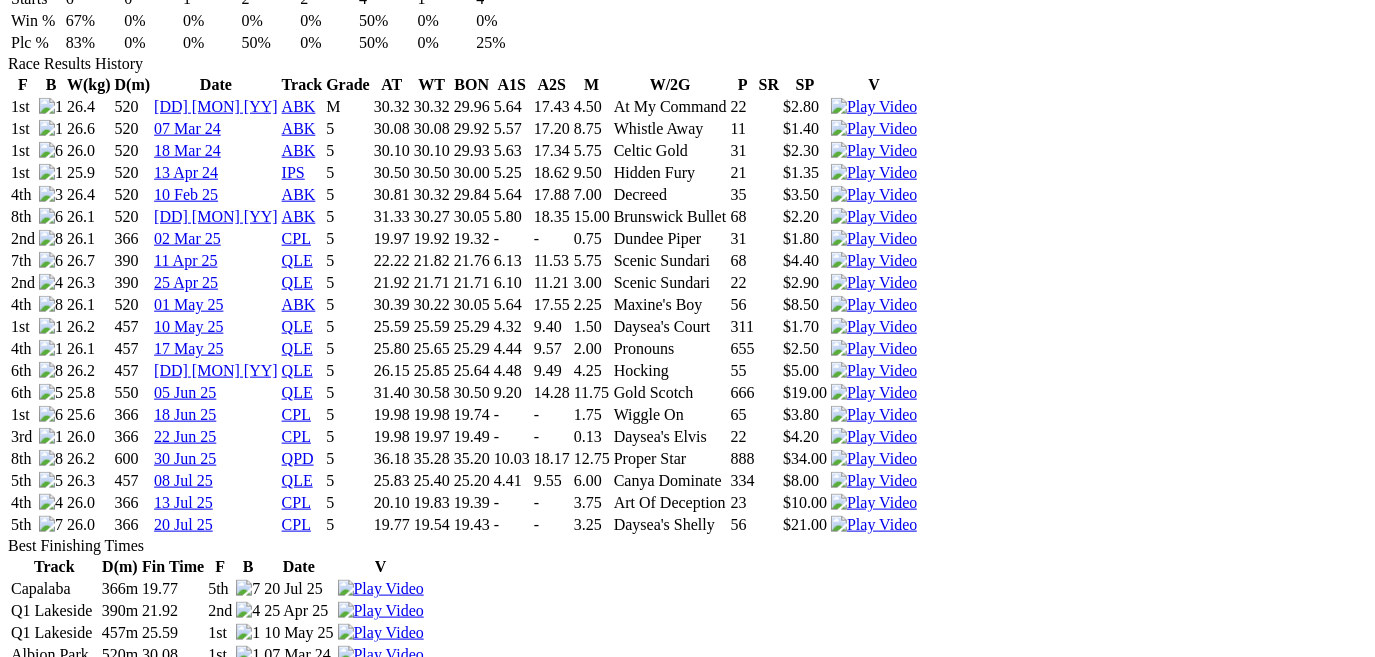 scroll, scrollTop: 1363, scrollLeft: 0, axis: vertical 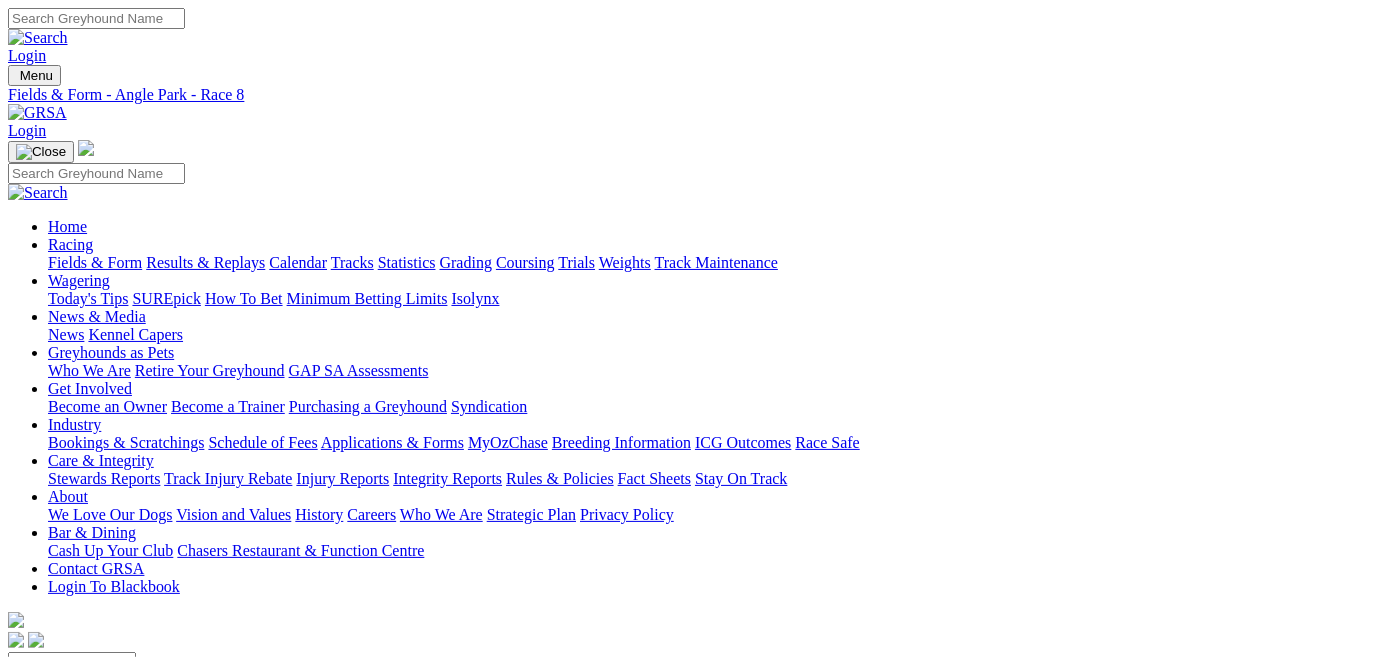 click on "R9" at bounding box center [17, 862] 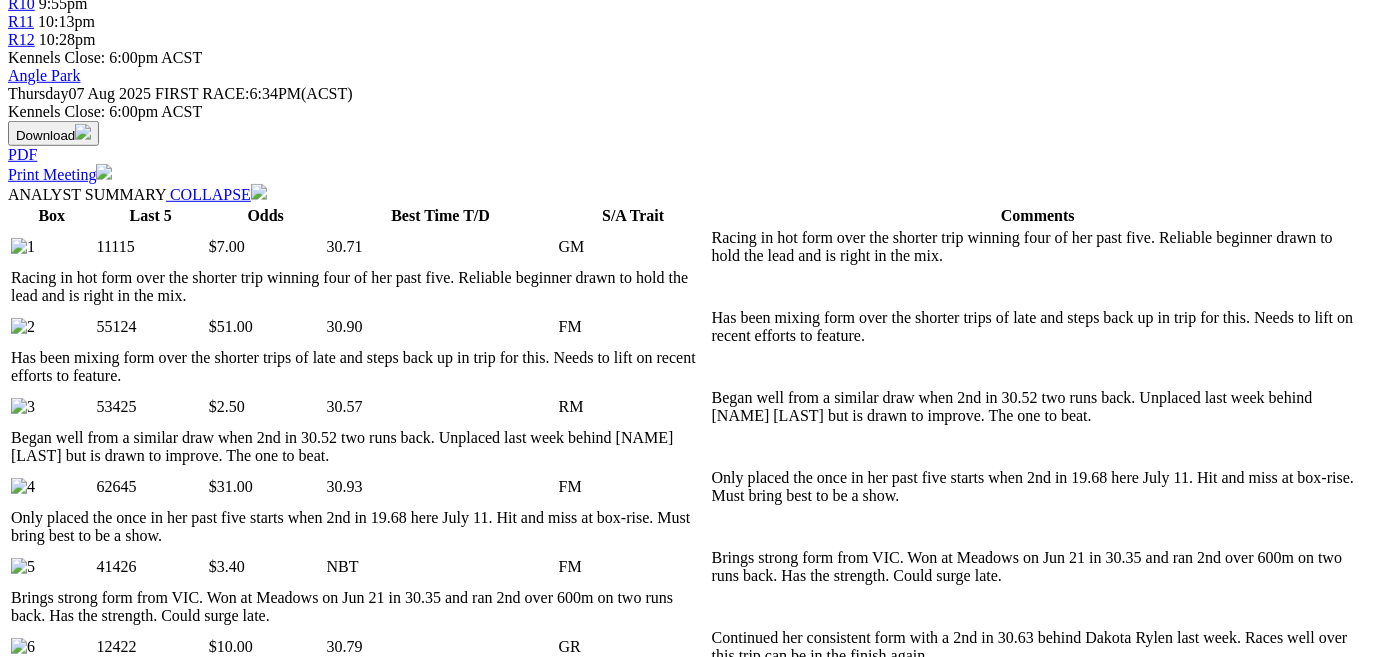 scroll, scrollTop: 909, scrollLeft: 0, axis: vertical 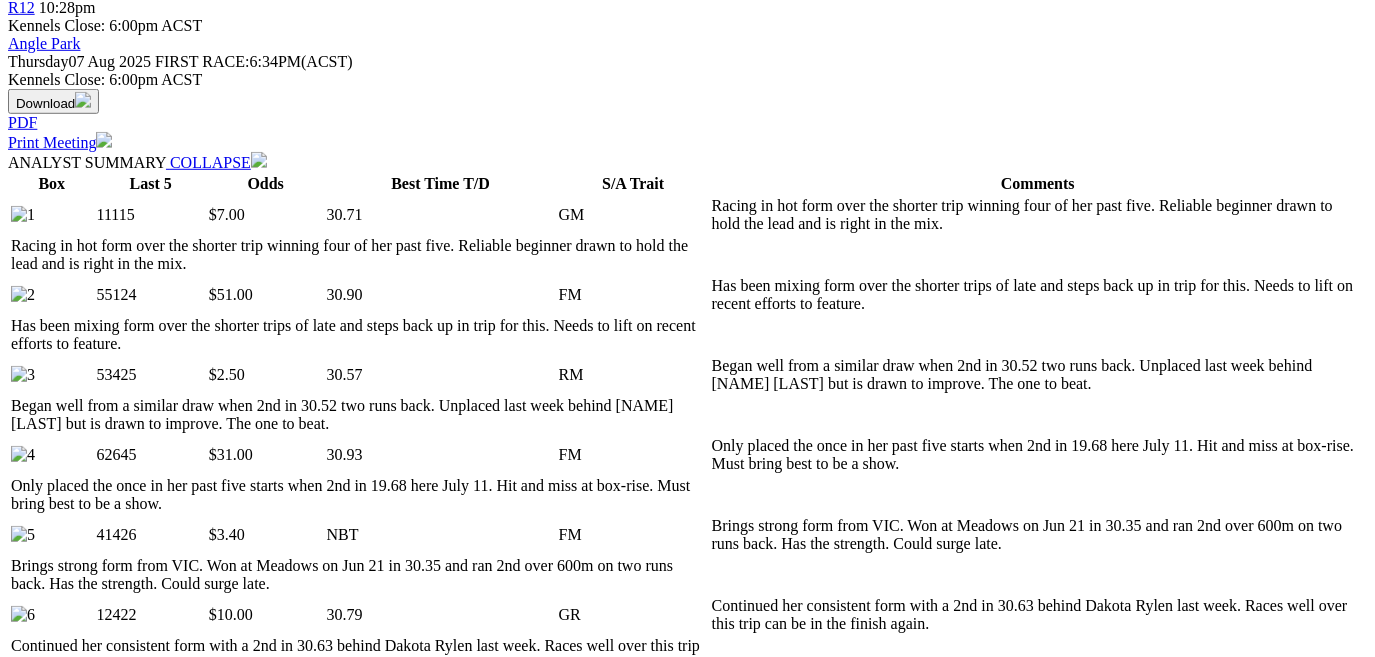 click on "Expert Form" at bounding box center [88, 1431] 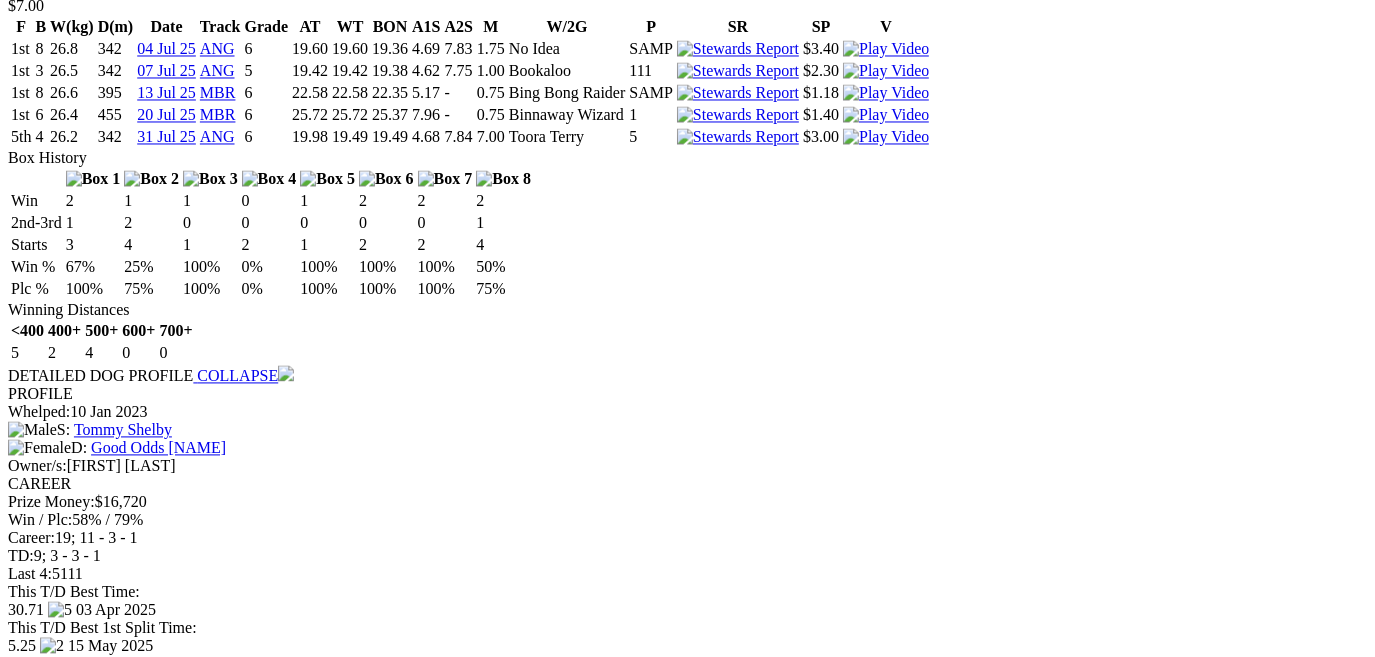 scroll, scrollTop: 2636, scrollLeft: 0, axis: vertical 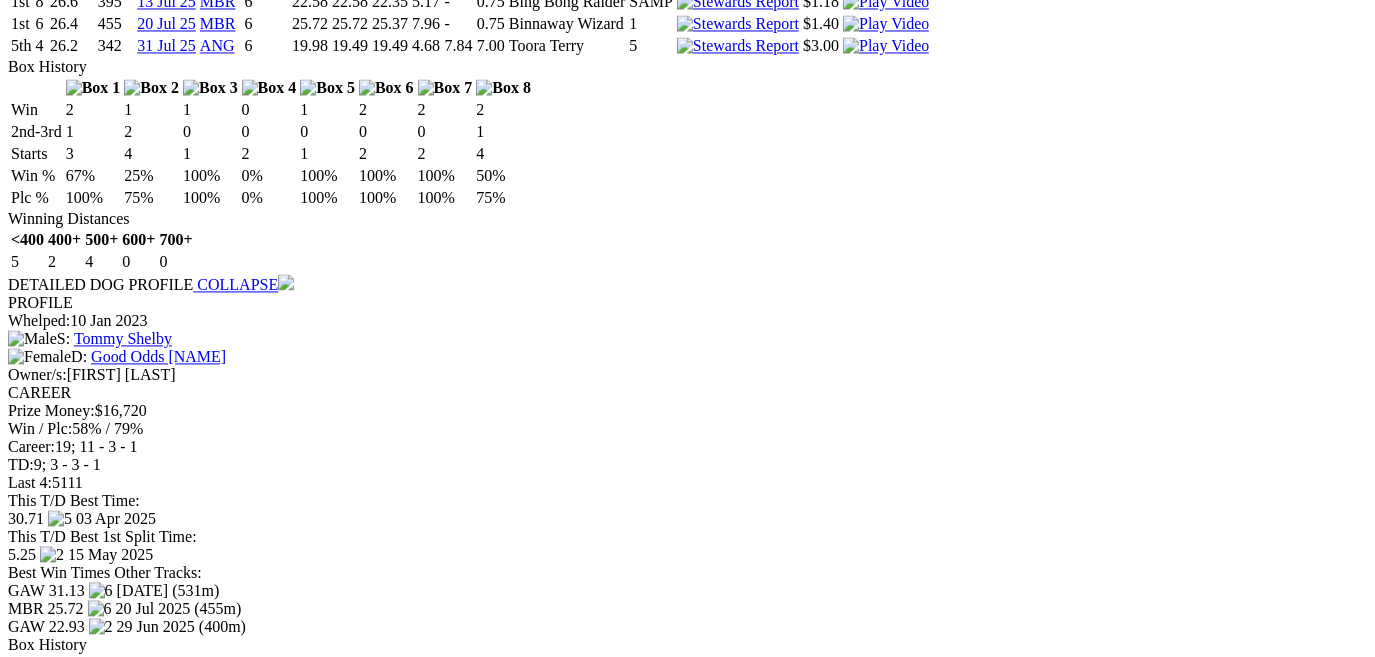 click at bounding box center [903, 12176] 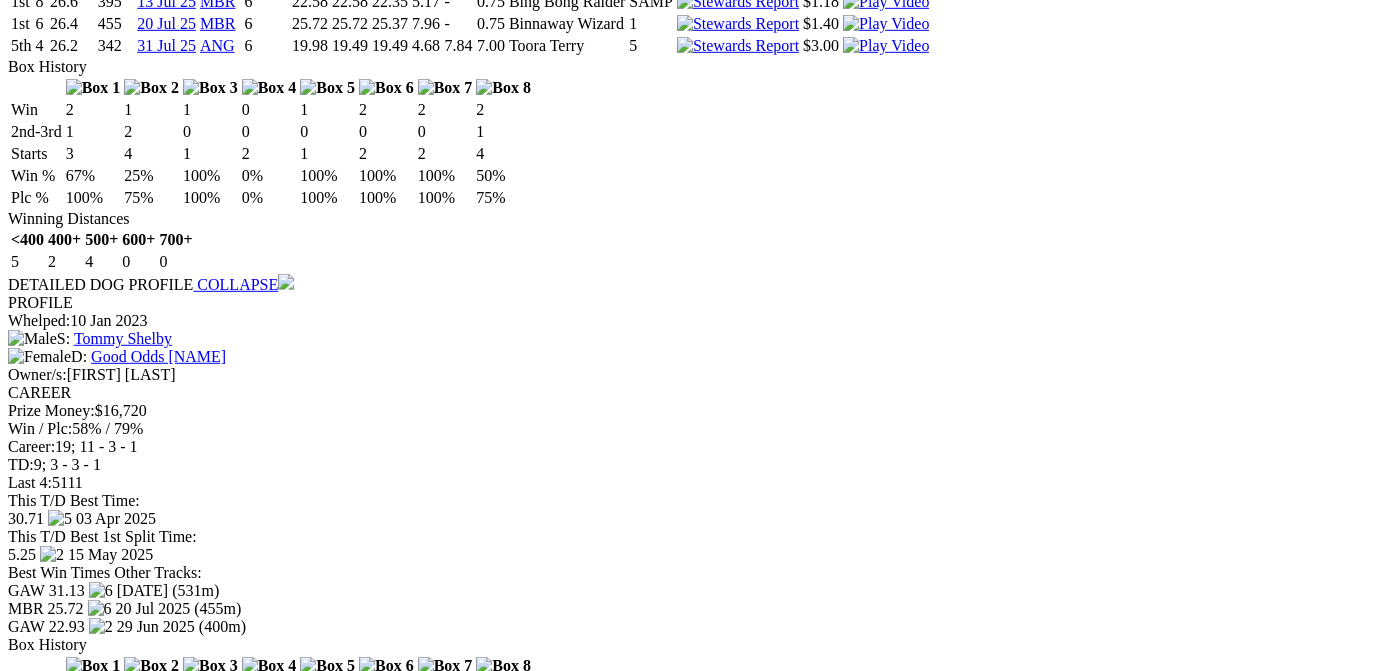 click at bounding box center (16, 32775) 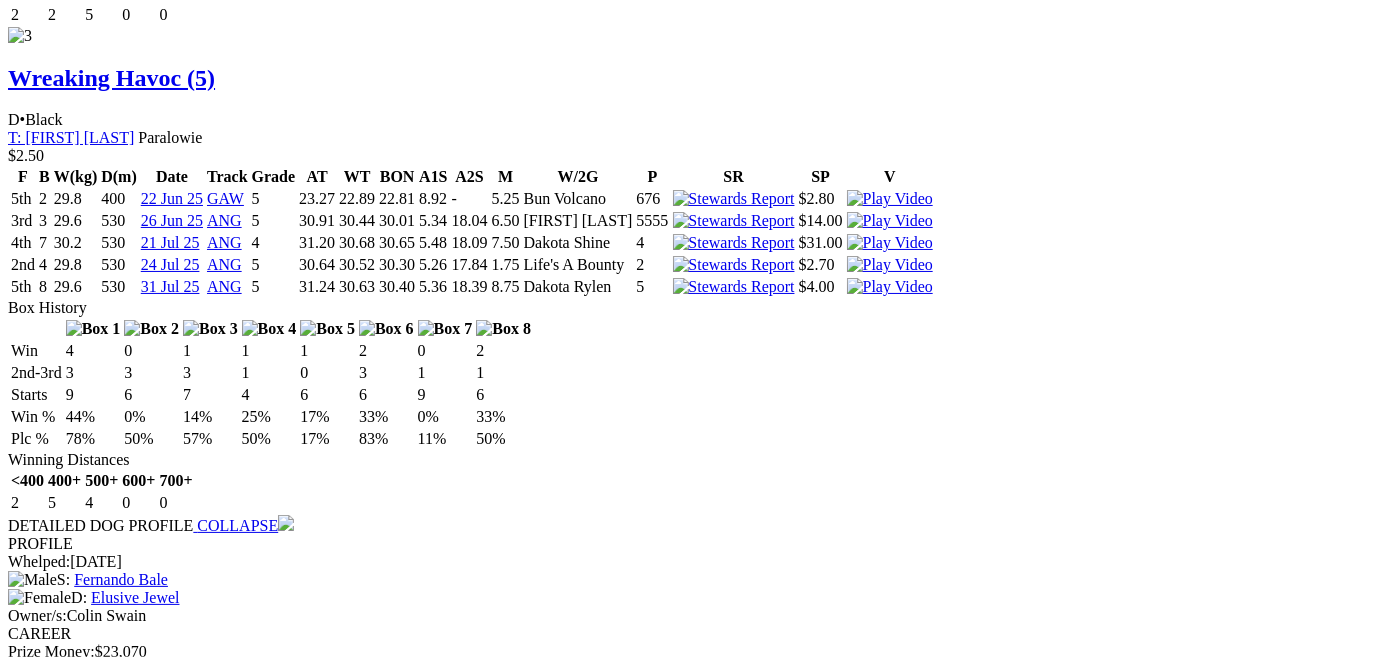 scroll, scrollTop: 4454, scrollLeft: 0, axis: vertical 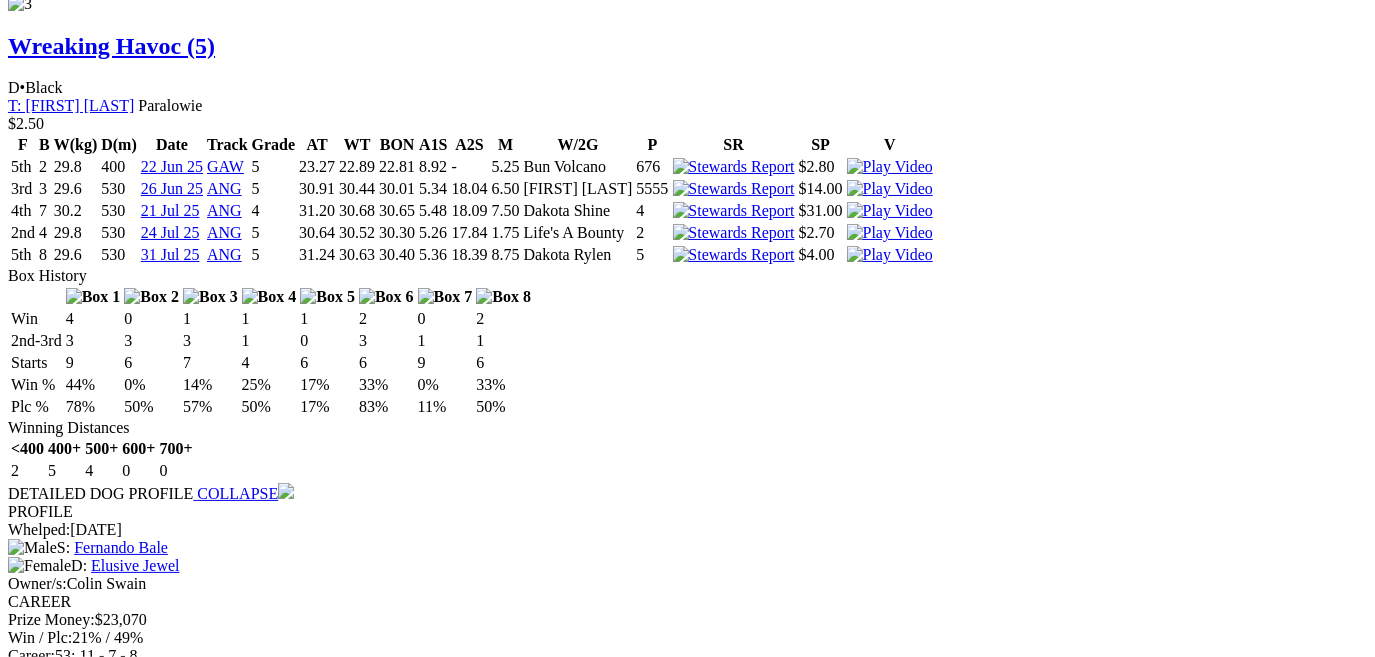 click at bounding box center [790, 12211] 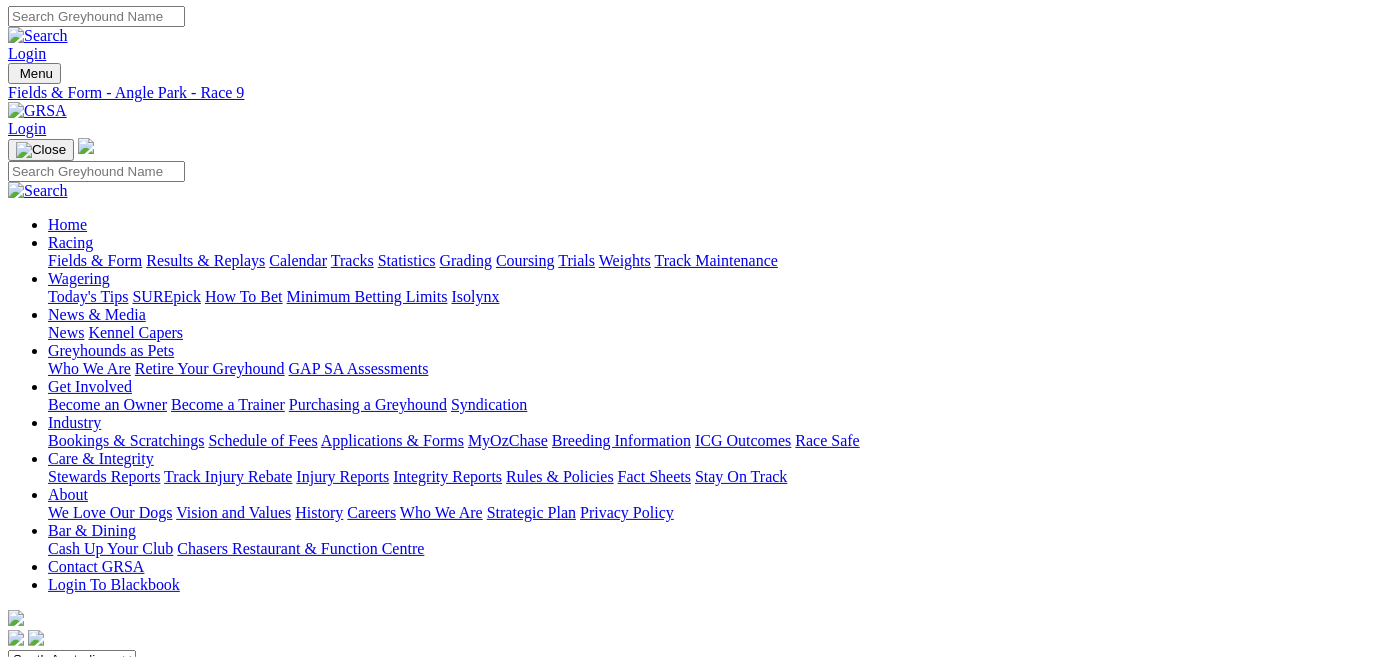 scroll, scrollTop: 0, scrollLeft: 0, axis: both 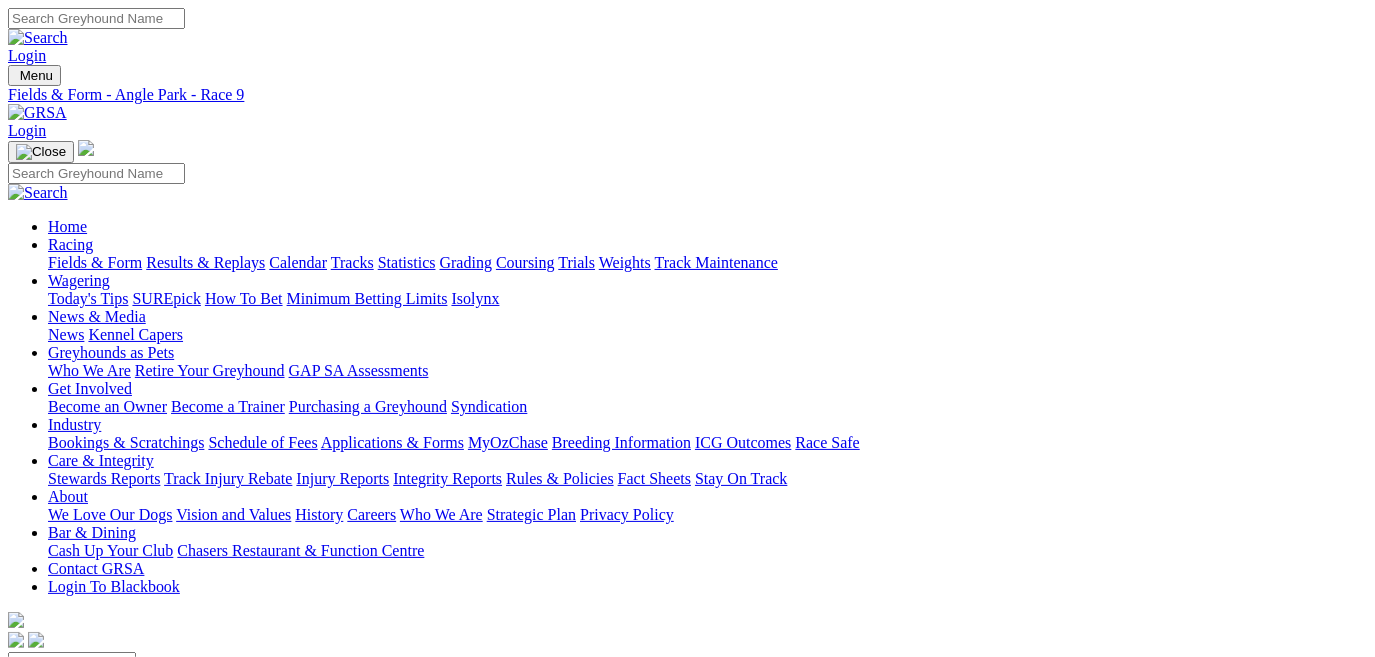 click on "R10" at bounding box center (21, 880) 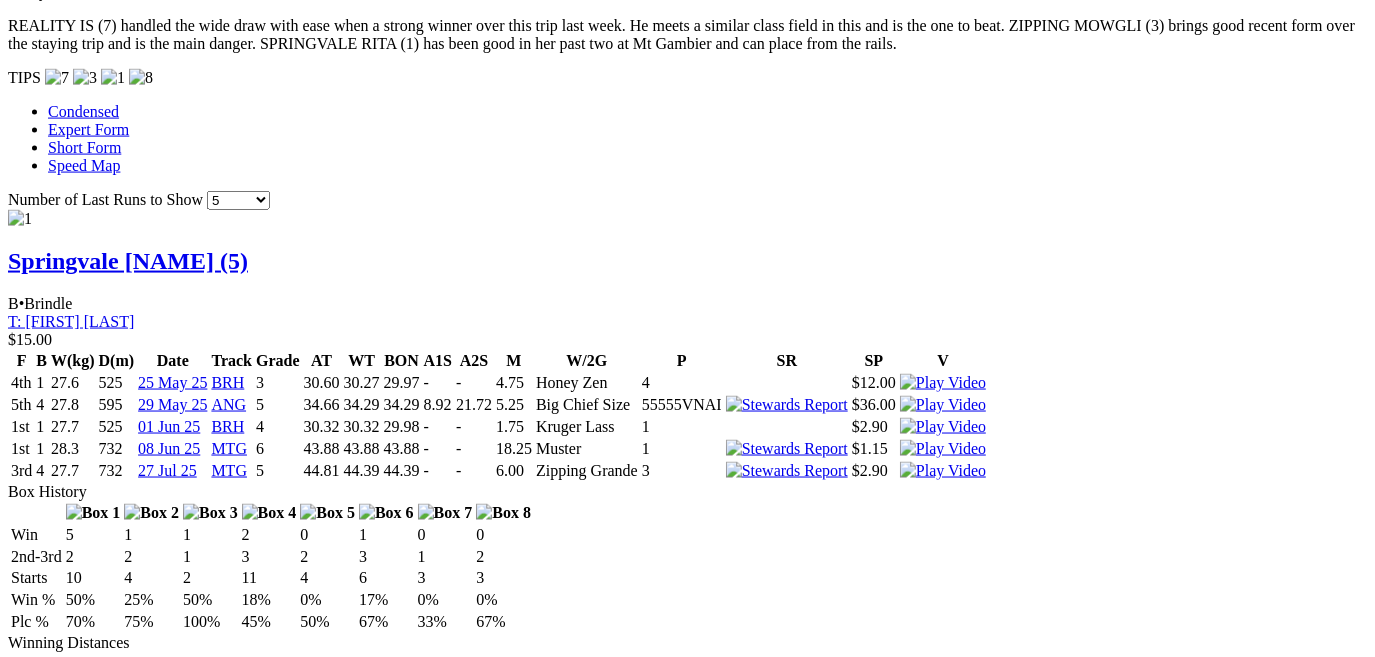 scroll, scrollTop: 1909, scrollLeft: 0, axis: vertical 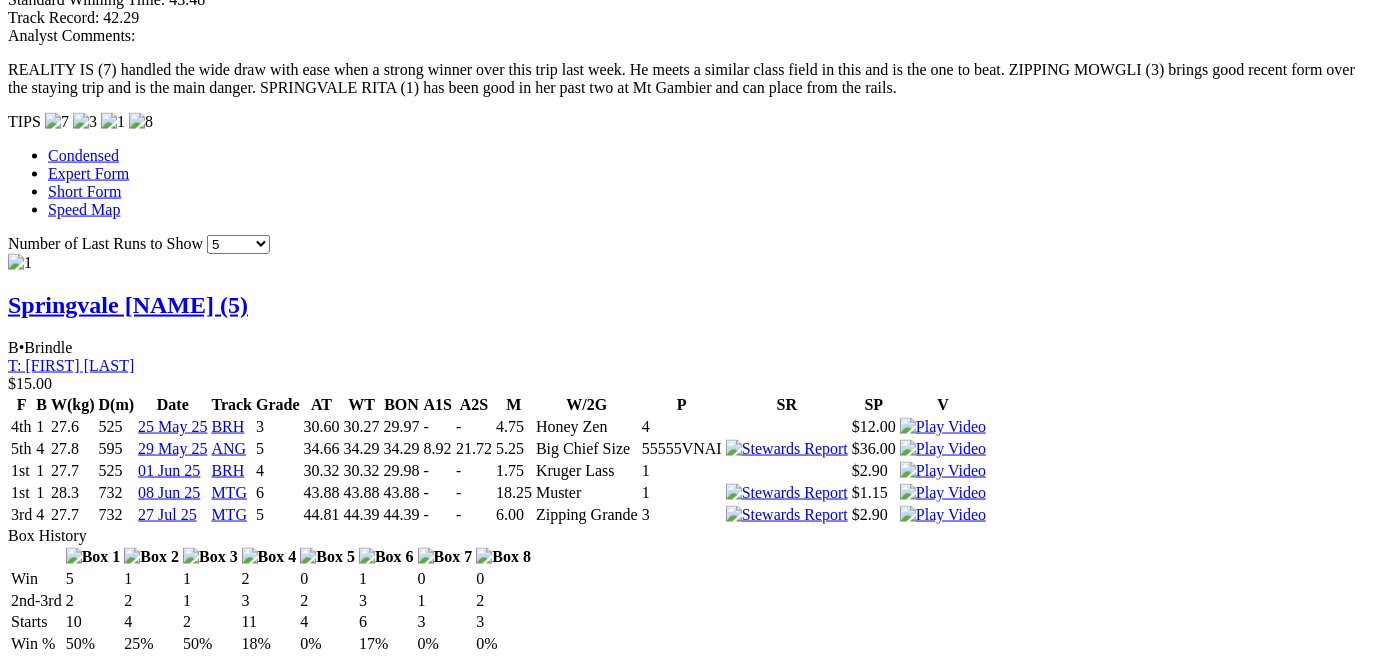 click on "JAMARRA (5)" at bounding box center (85, 4392) 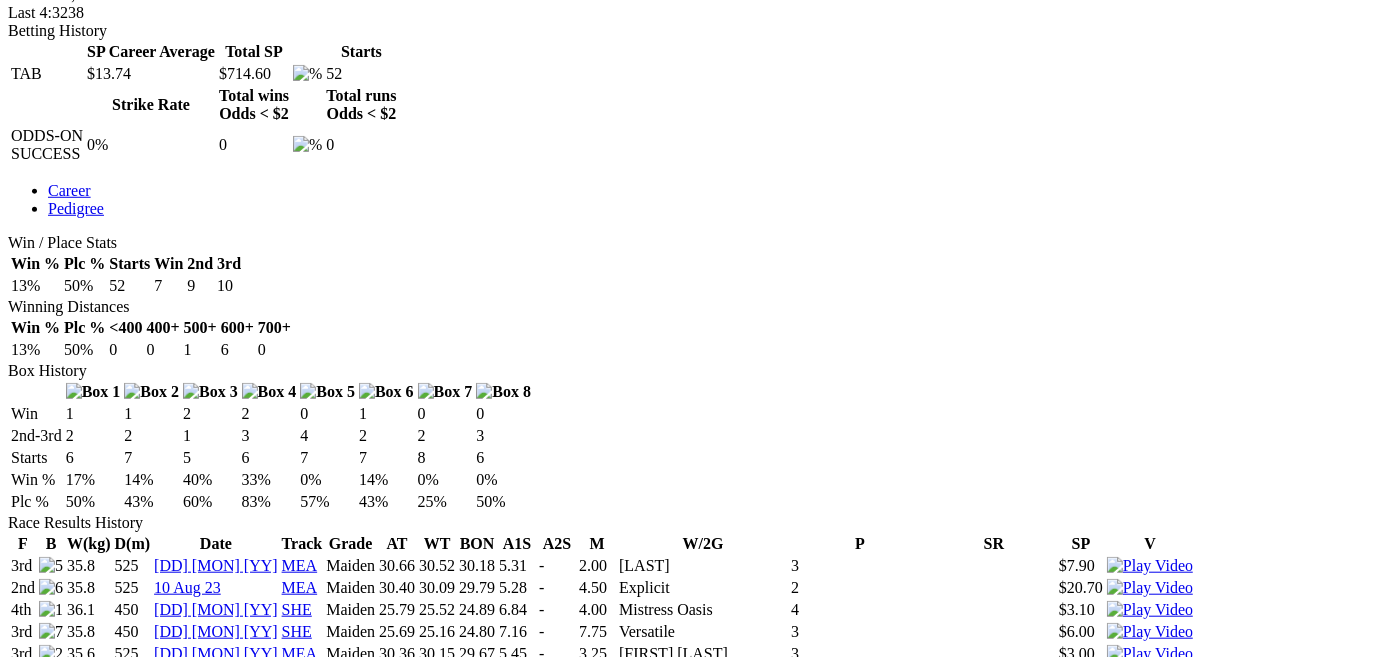 scroll, scrollTop: 909, scrollLeft: 0, axis: vertical 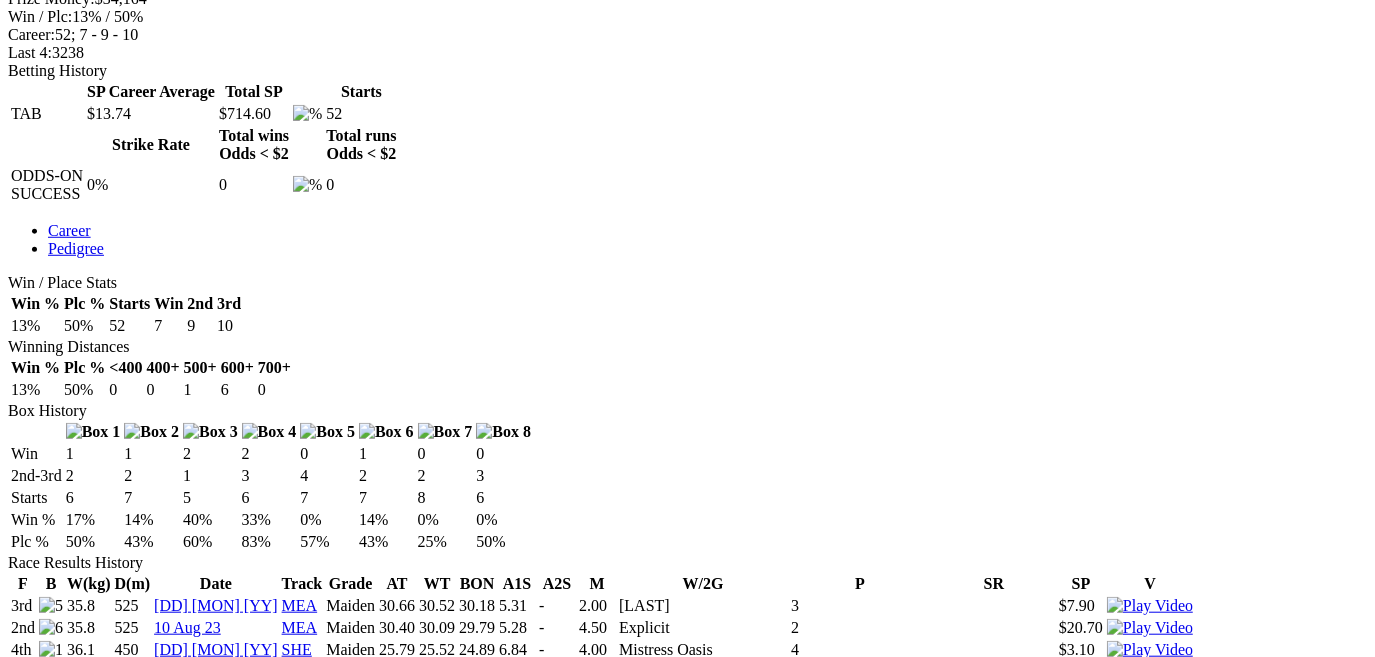 click at bounding box center (1150, 892) 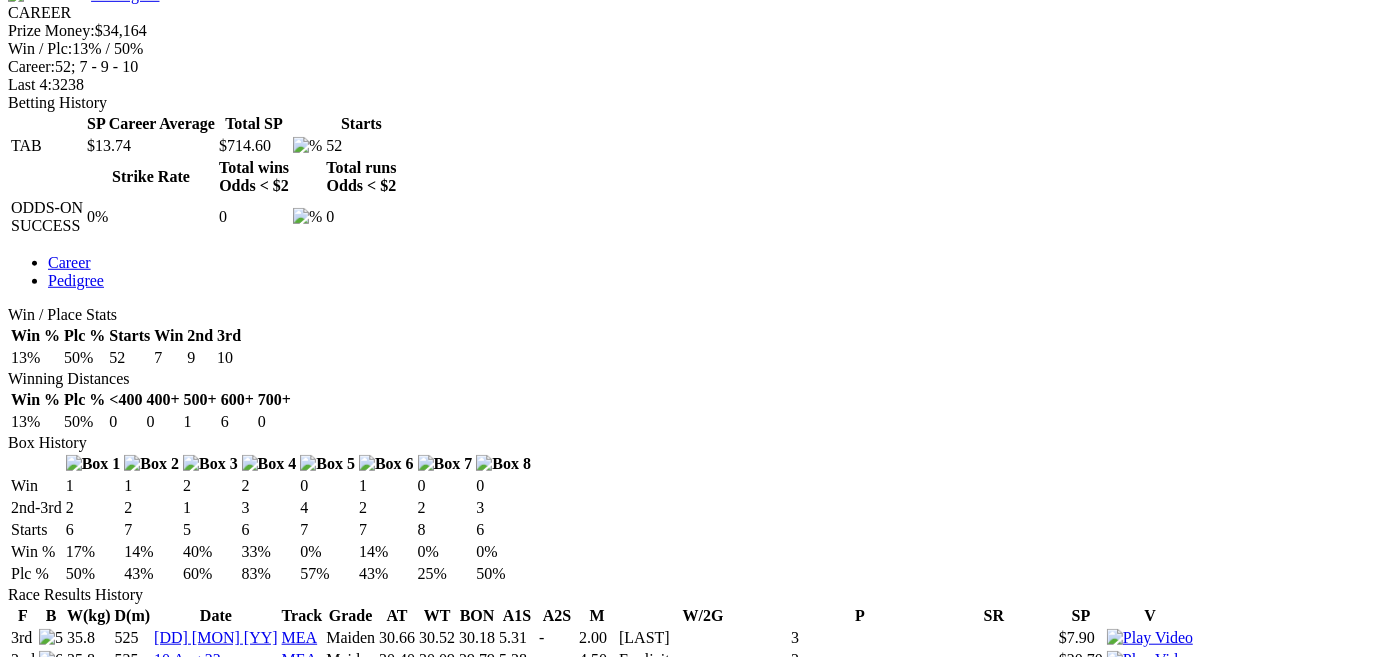 scroll, scrollTop: 909, scrollLeft: 0, axis: vertical 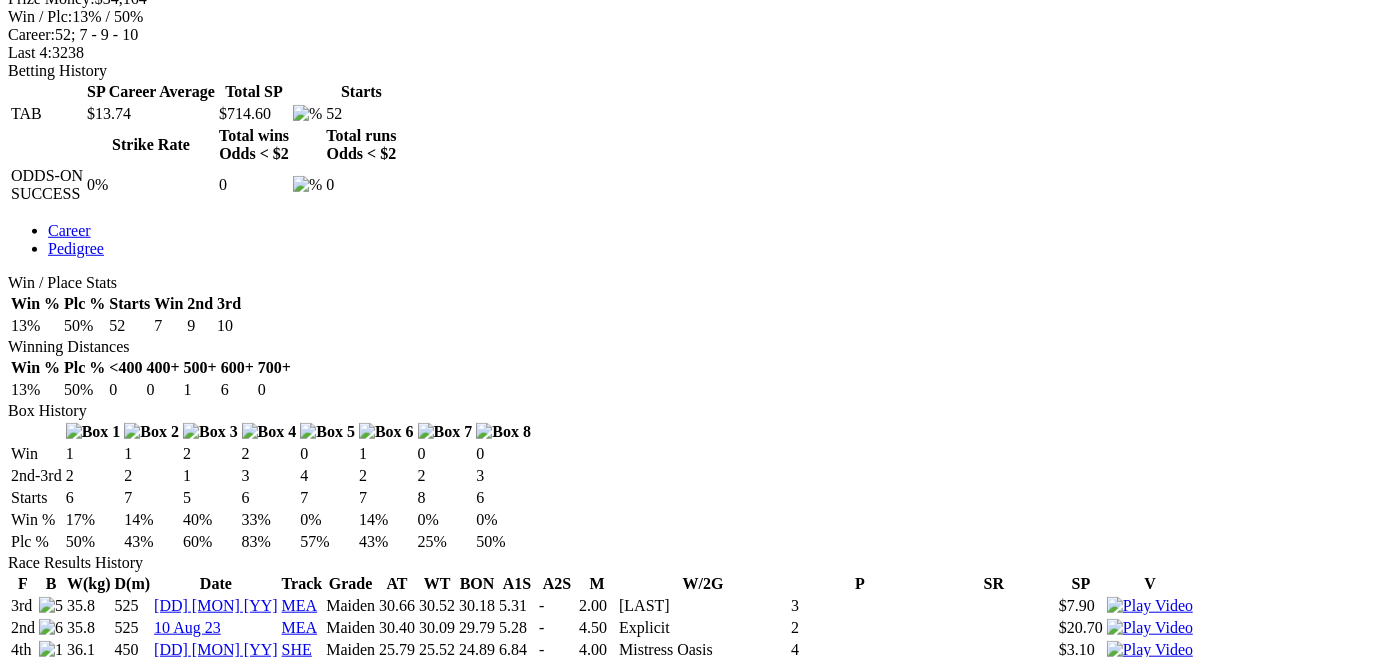 click at bounding box center [1150, 980] 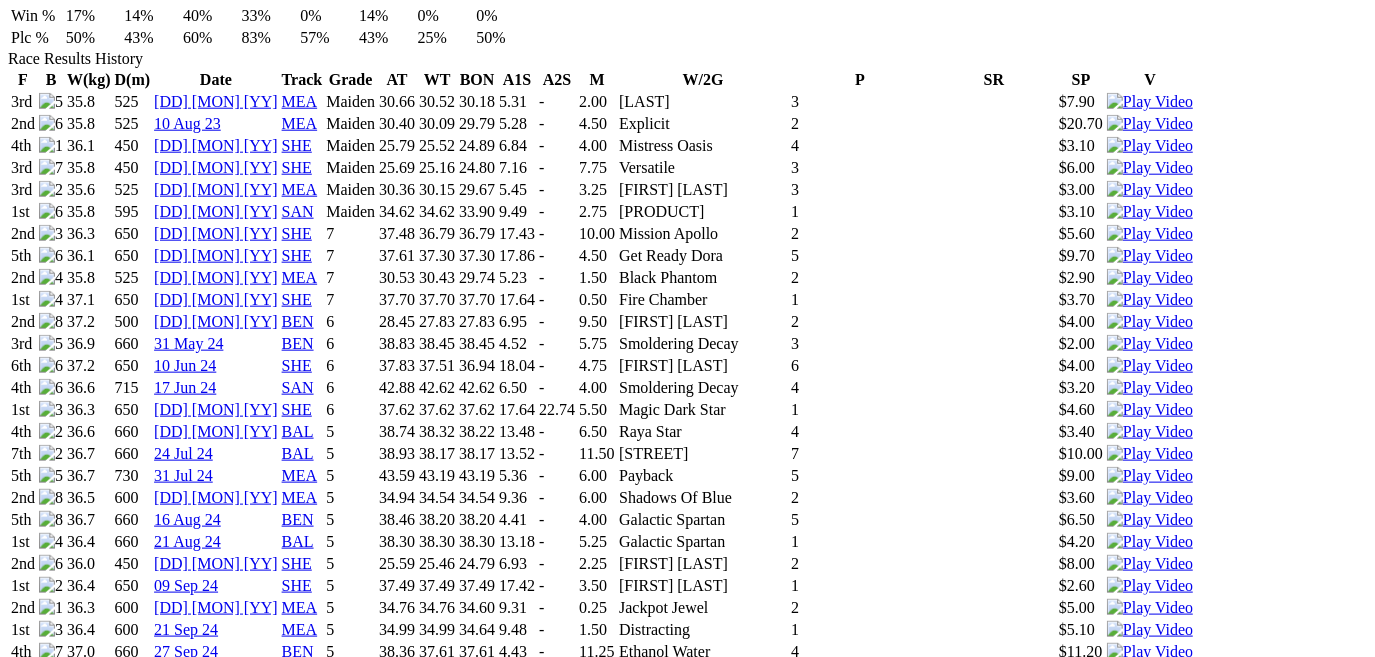 scroll, scrollTop: 1454, scrollLeft: 0, axis: vertical 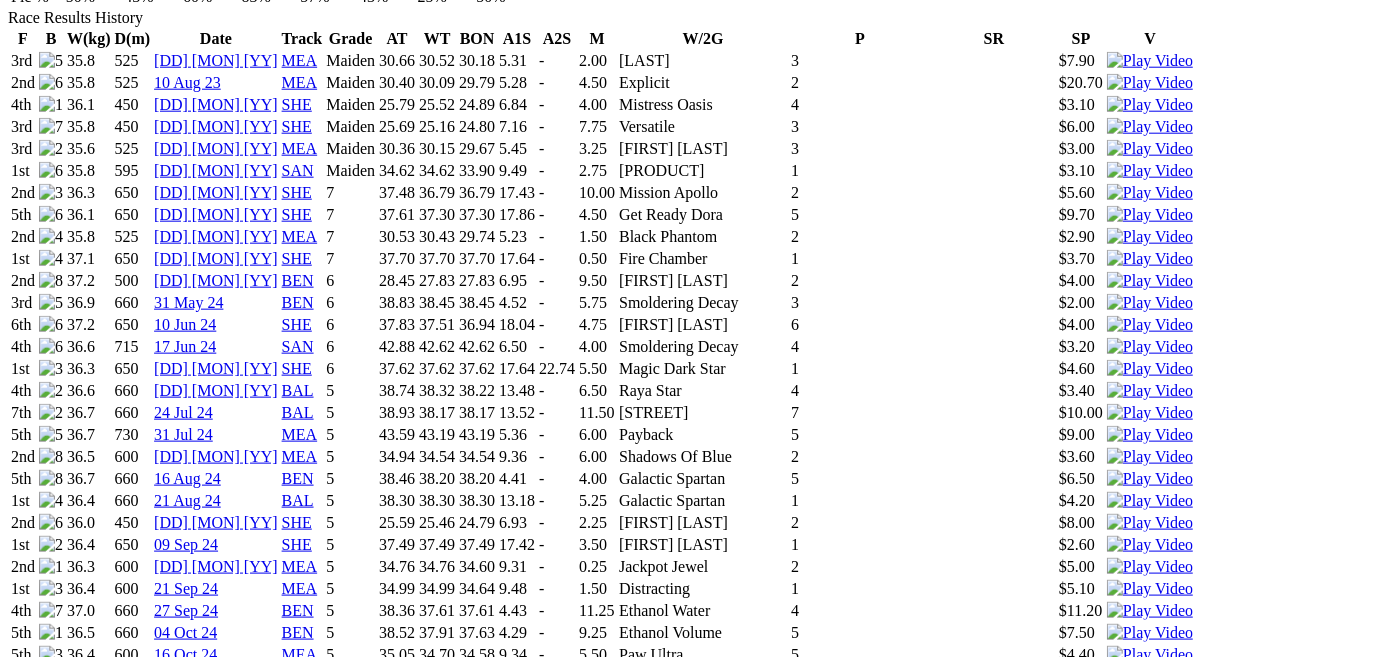 click at bounding box center (1150, 831) 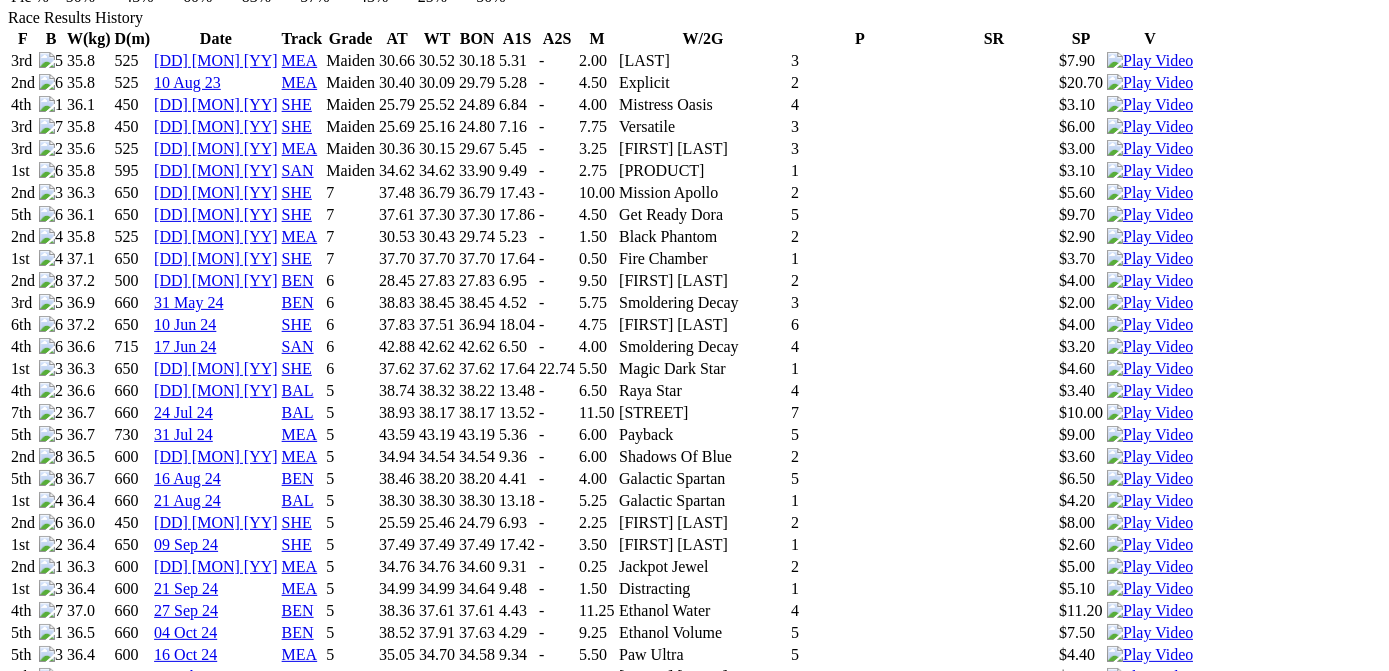 click at bounding box center (16, 4908) 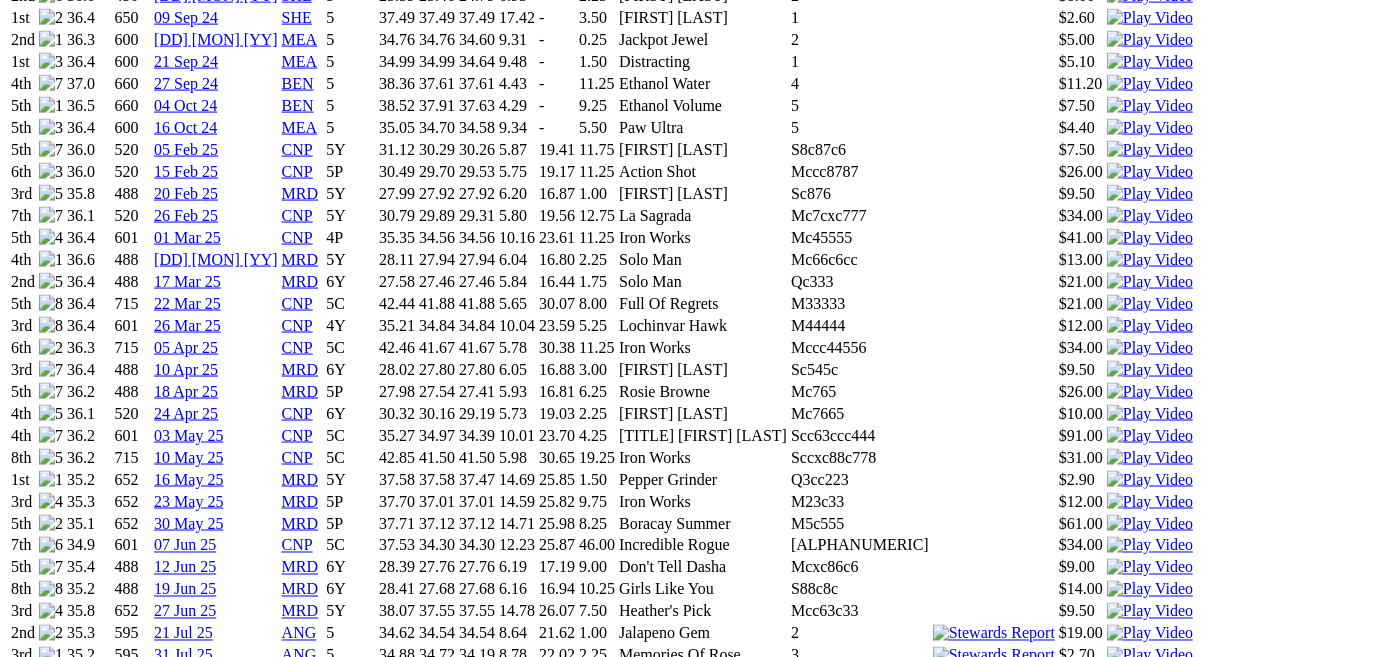 scroll, scrollTop: 1727, scrollLeft: 0, axis: vertical 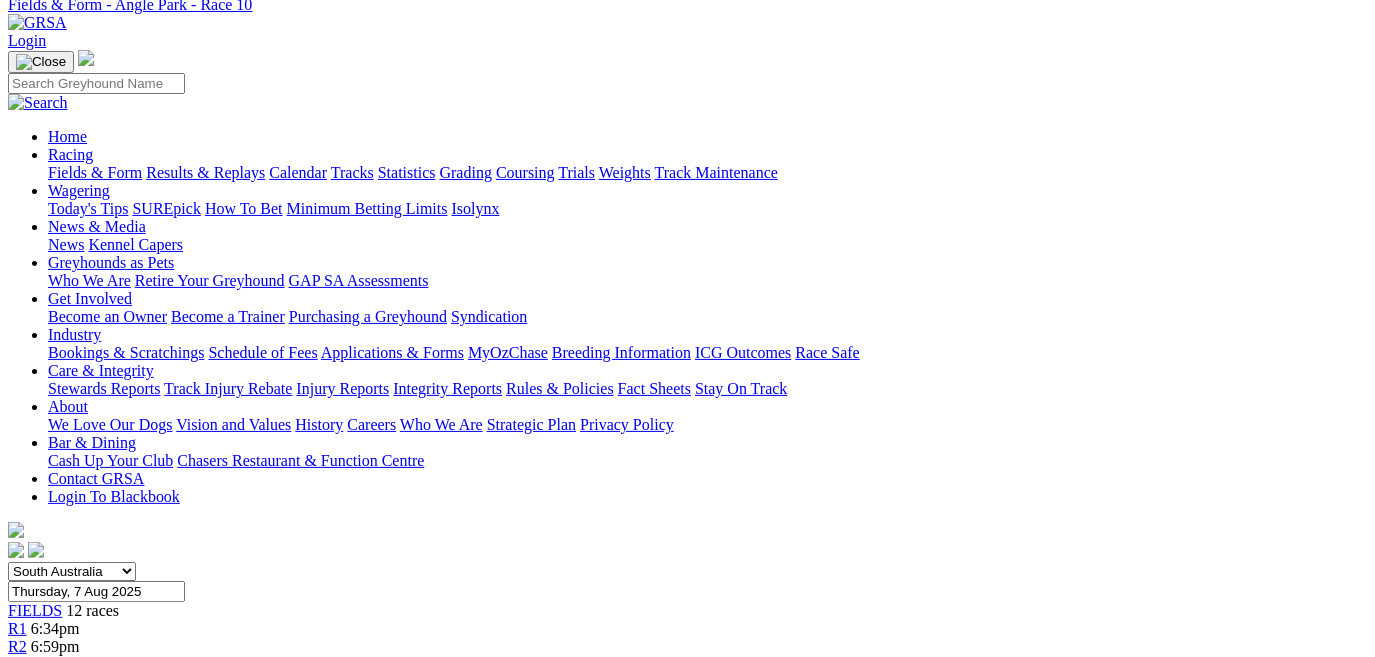 click on "R11" at bounding box center [21, 808] 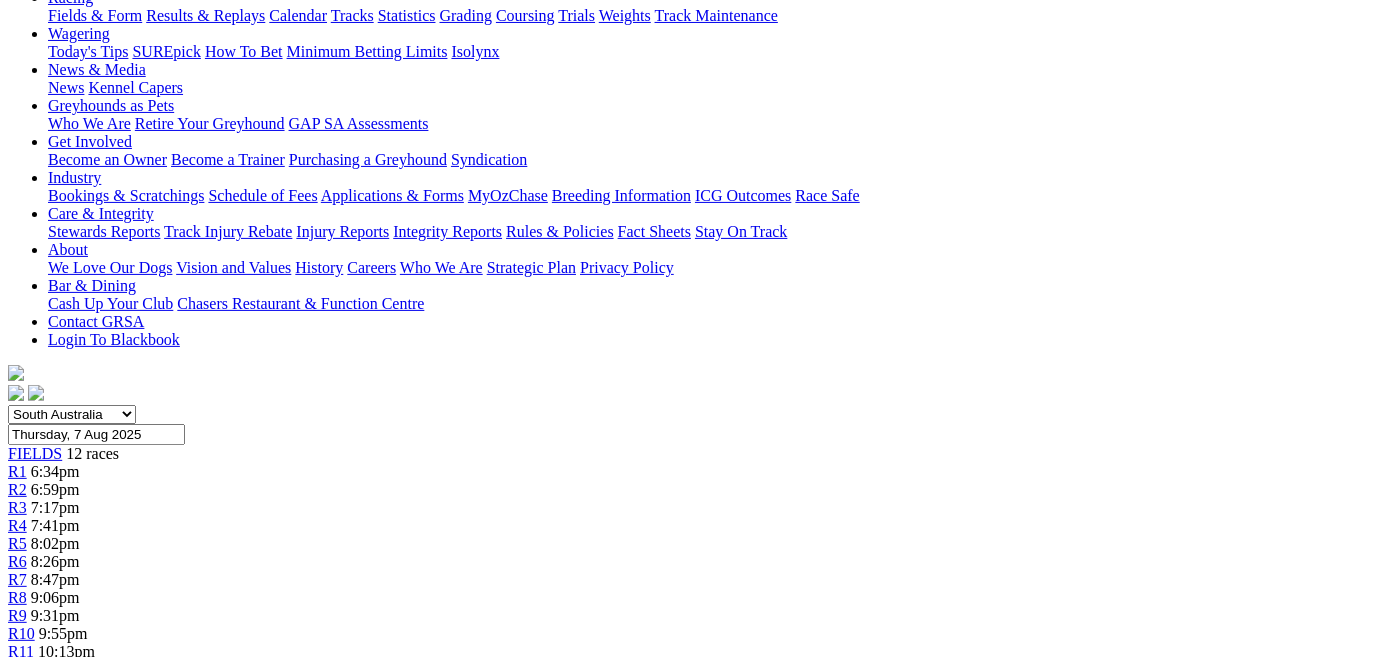 scroll, scrollTop: 181, scrollLeft: 0, axis: vertical 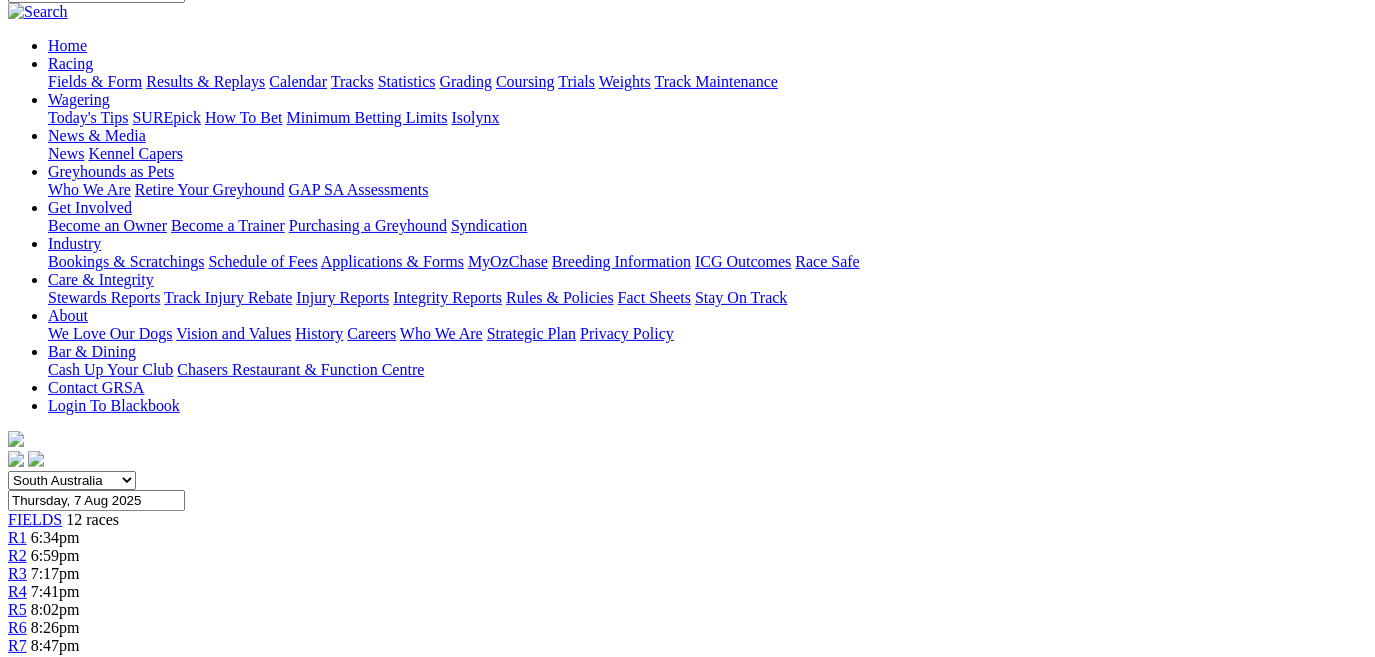 click on "R12" at bounding box center [21, 735] 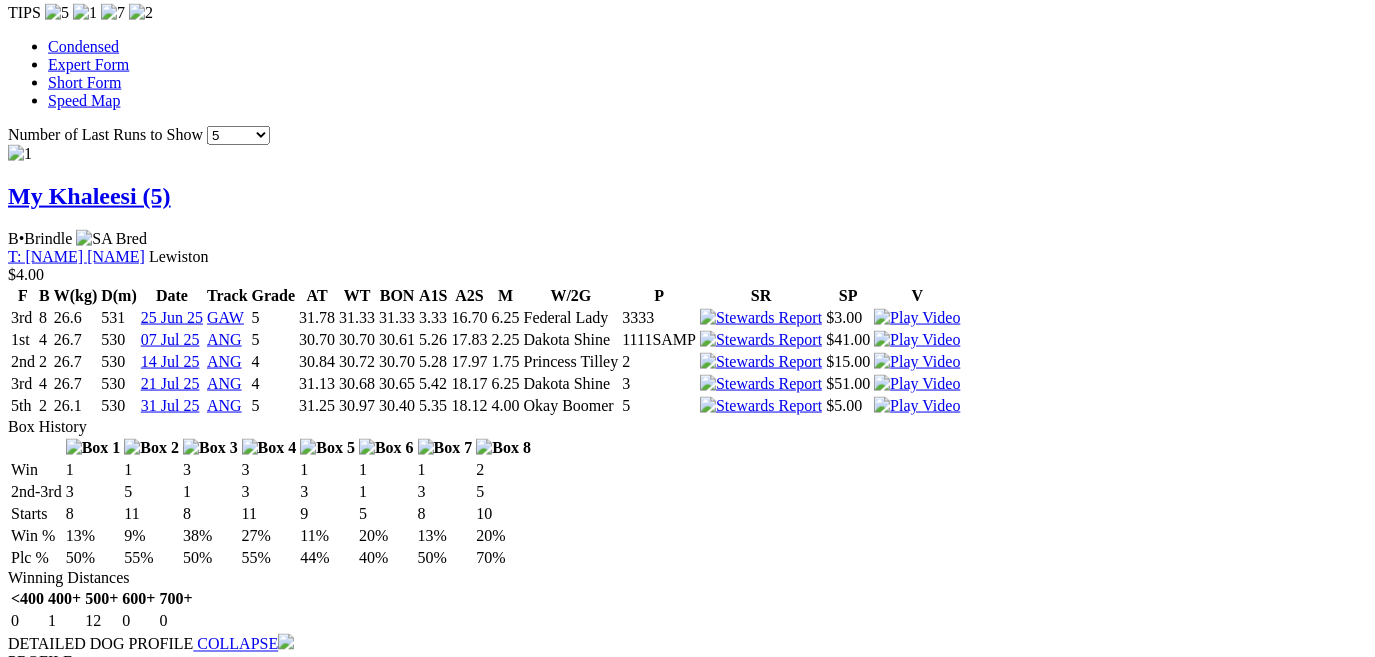 scroll, scrollTop: 1909, scrollLeft: 0, axis: vertical 